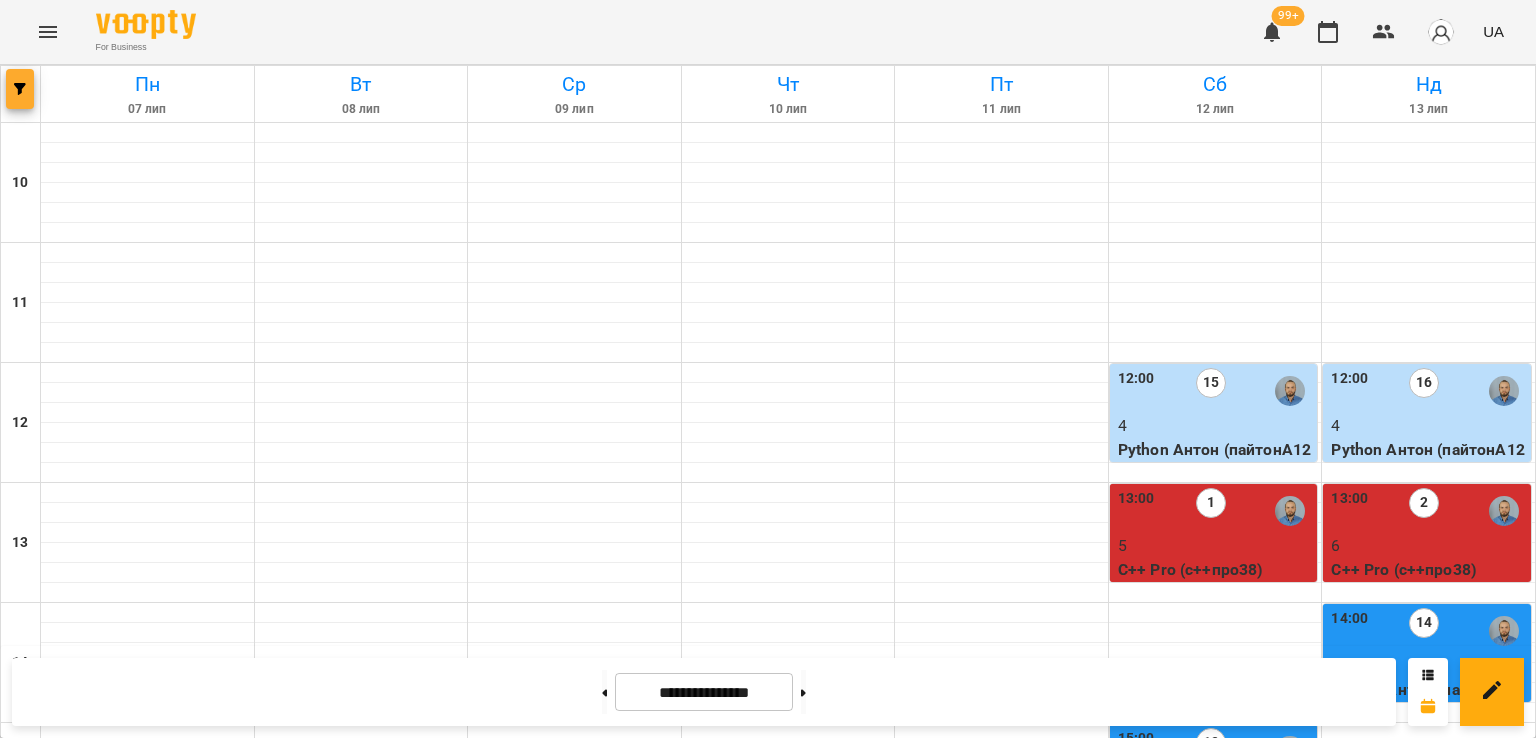 scroll, scrollTop: 0, scrollLeft: 0, axis: both 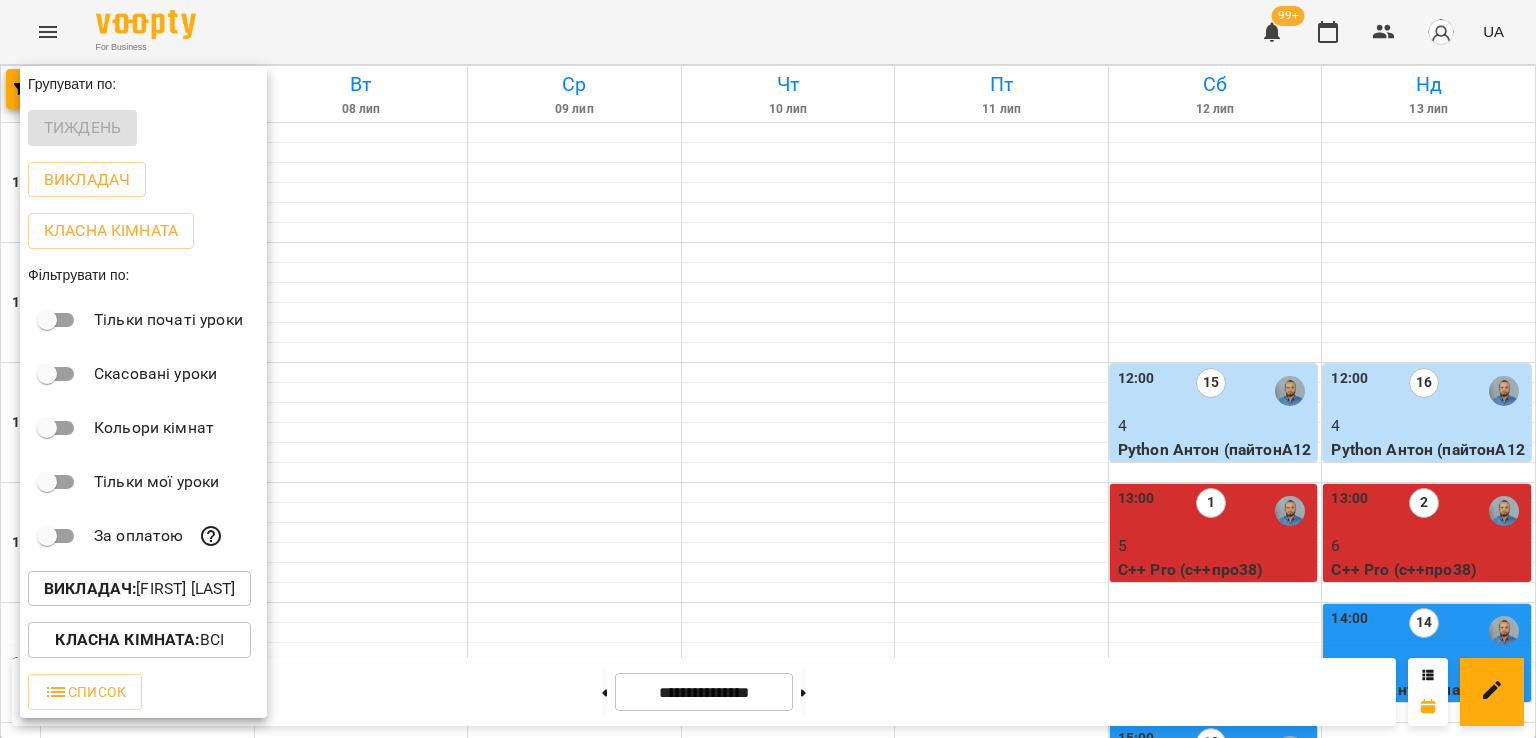 click on "Викладач :  [FIRST] [LAST]" at bounding box center (139, 589) 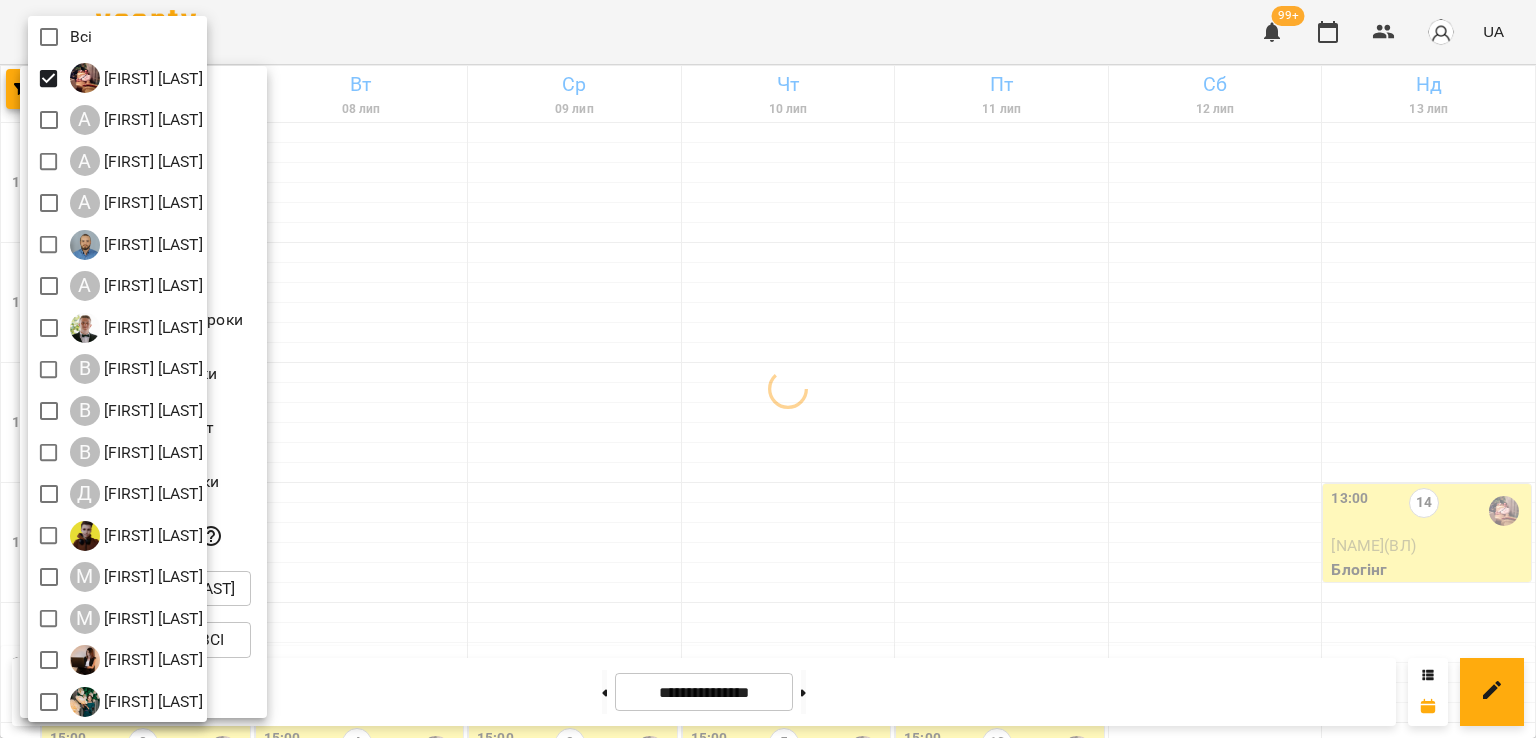 drag, startPoint x: 885, startPoint y: 353, endPoint x: 918, endPoint y: 358, distance: 33.37664 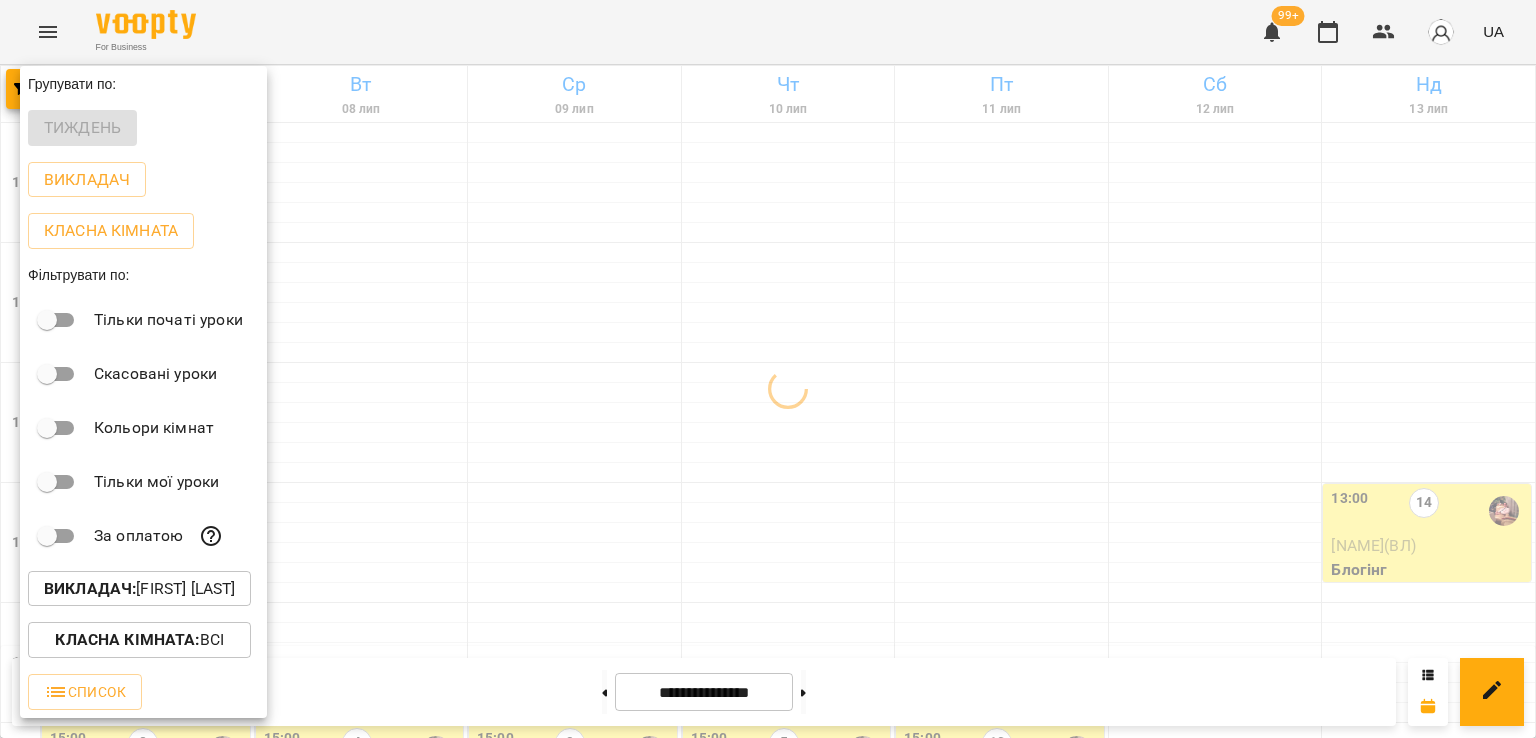 click at bounding box center (768, 369) 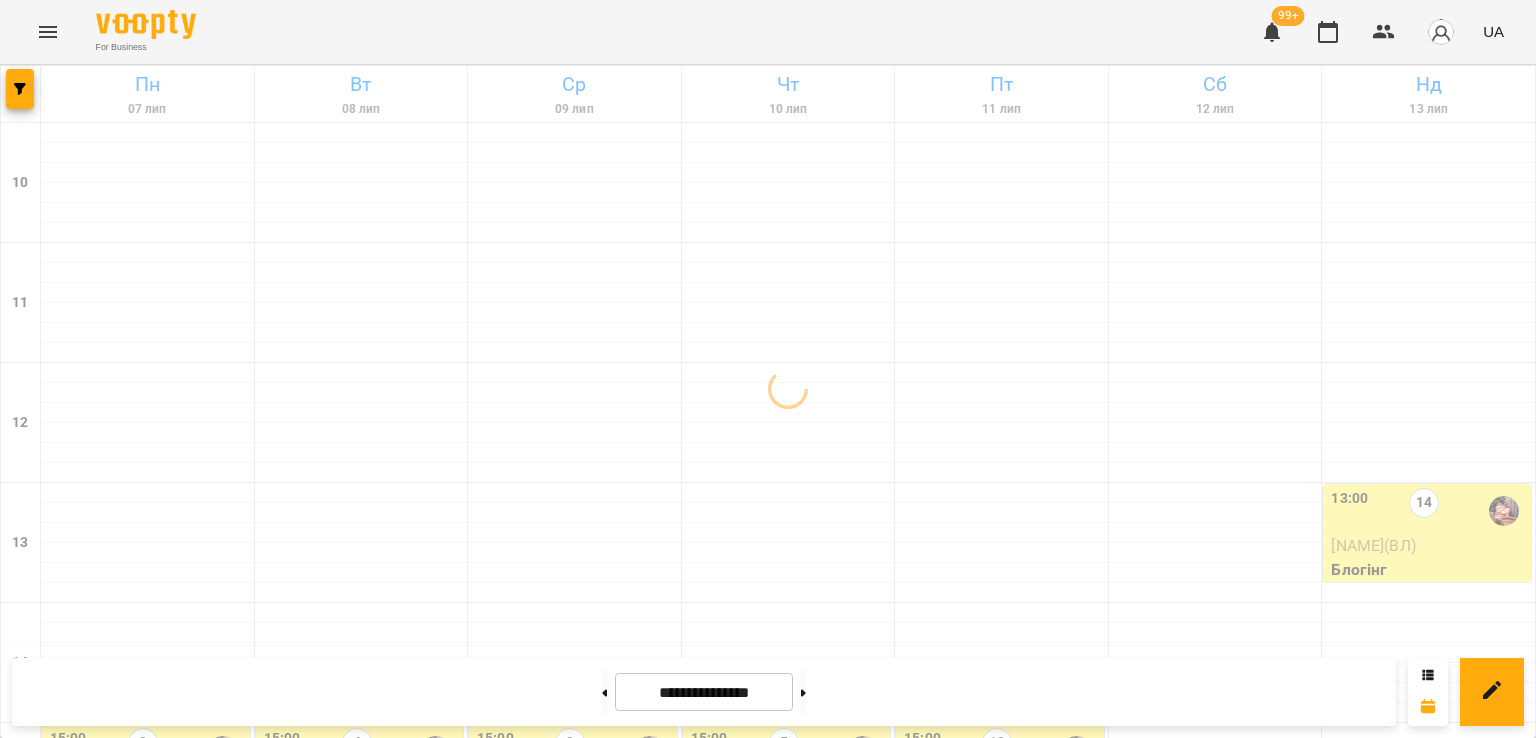 scroll, scrollTop: 800, scrollLeft: 0, axis: vertical 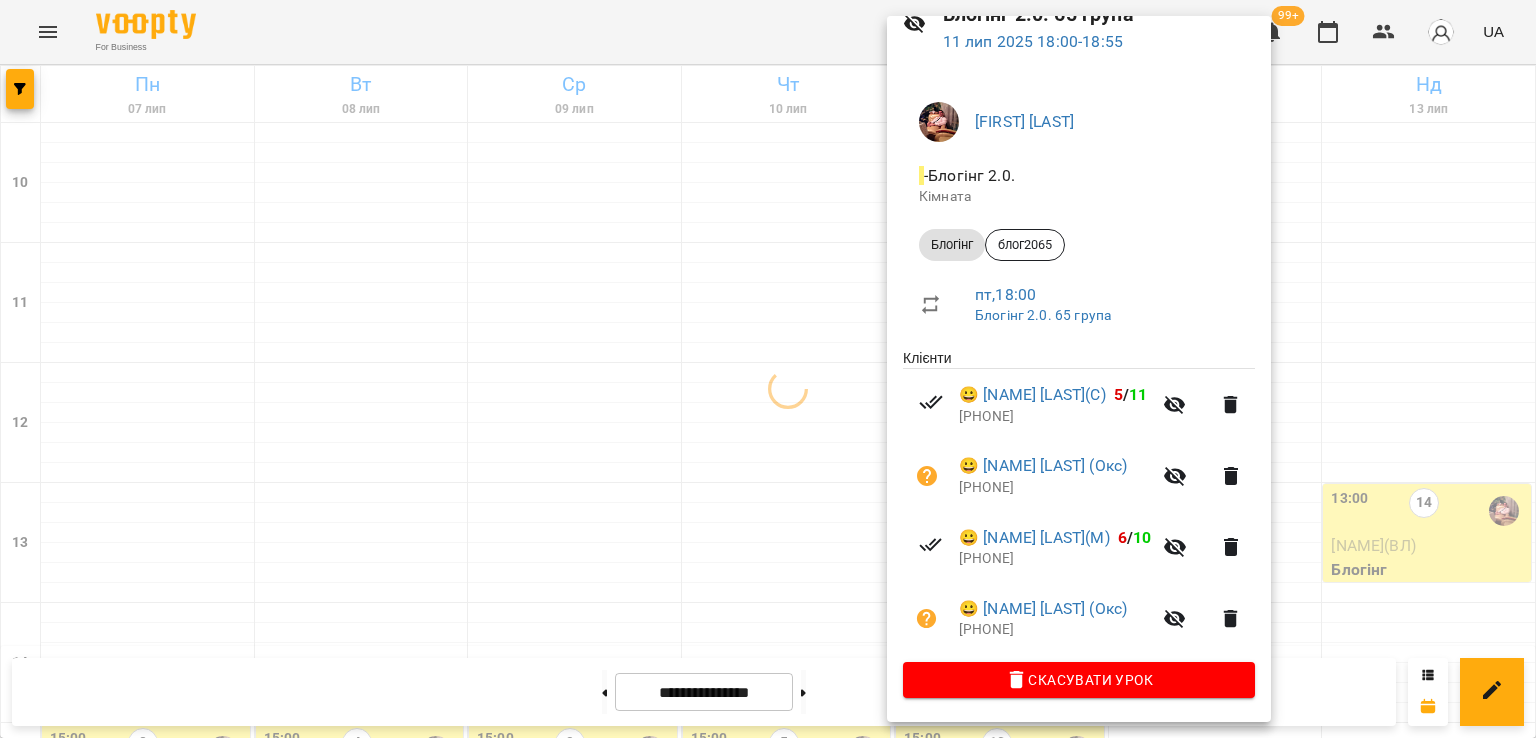 drag, startPoint x: 760, startPoint y: 517, endPoint x: 693, endPoint y: 450, distance: 94.75231 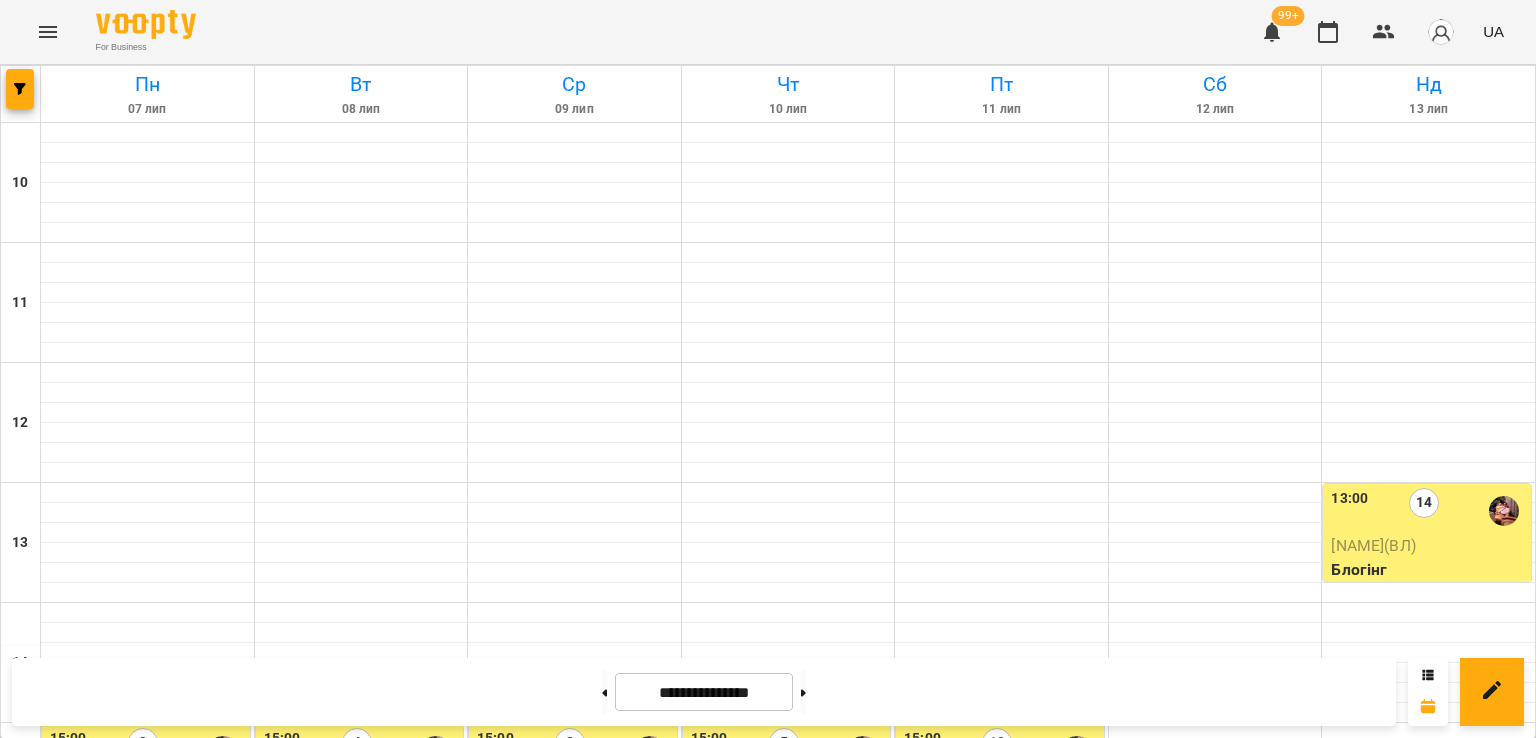 click on "4" at bounding box center (1002, 1146) 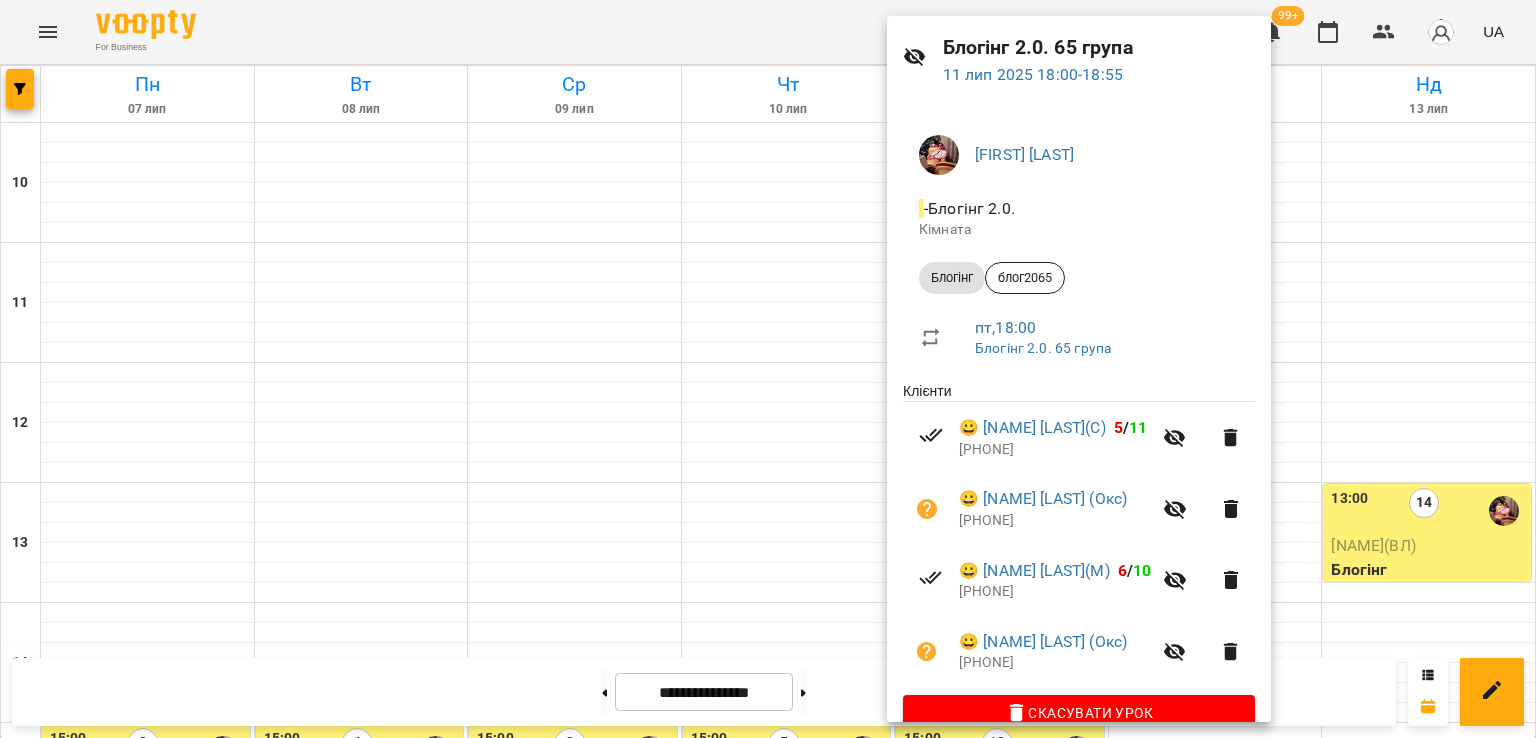 scroll, scrollTop: 100, scrollLeft: 0, axis: vertical 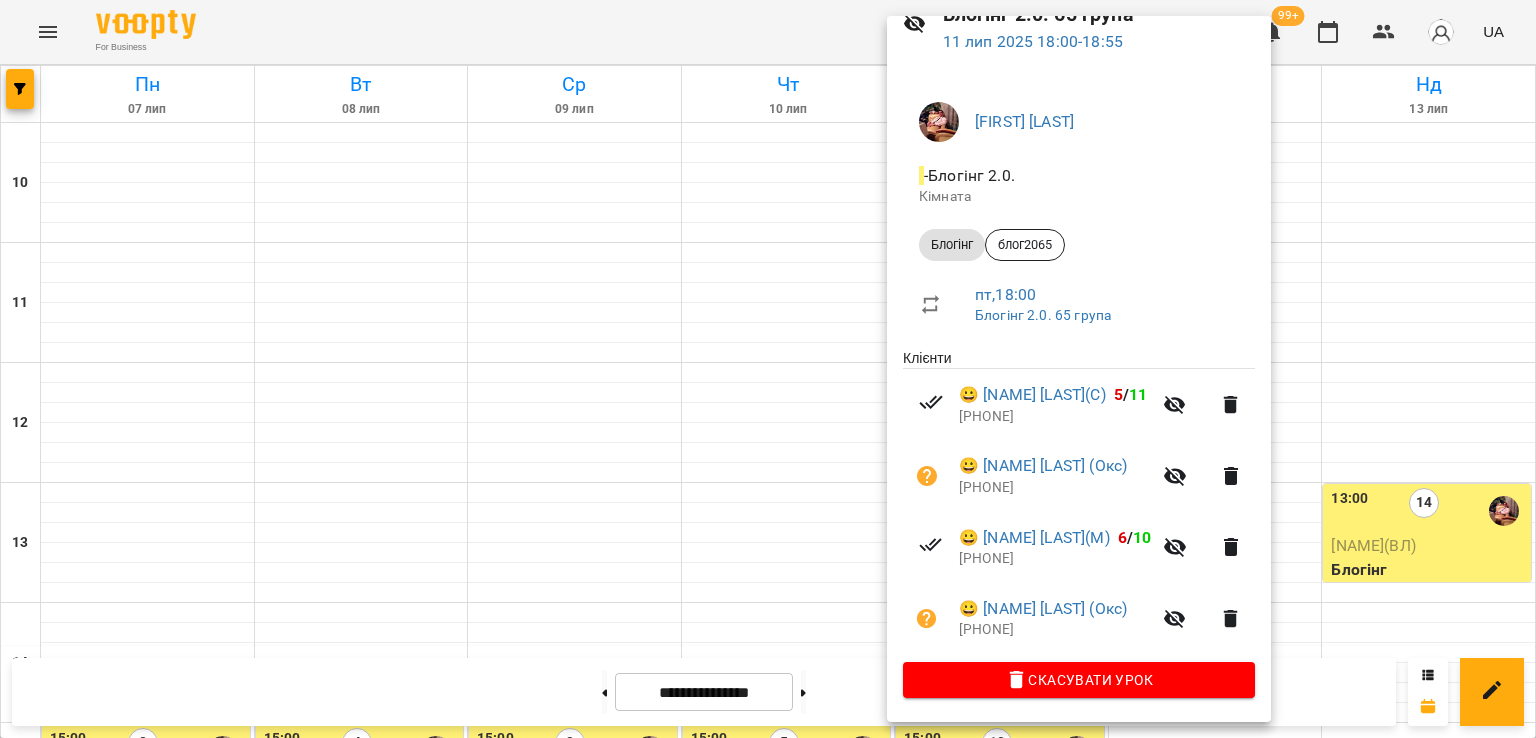 click at bounding box center [768, 369] 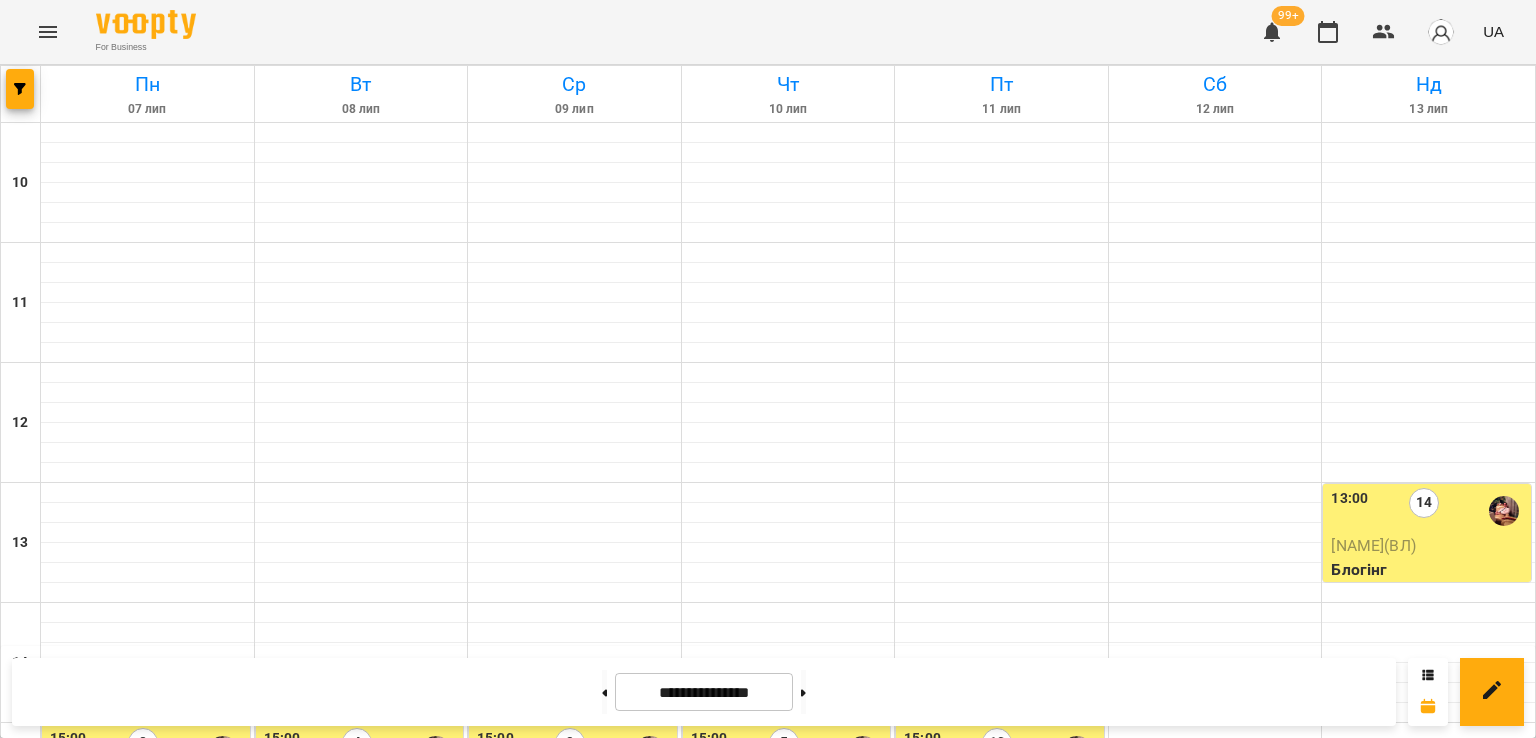 click on "18:00 9" at bounding box center [1002, 1111] 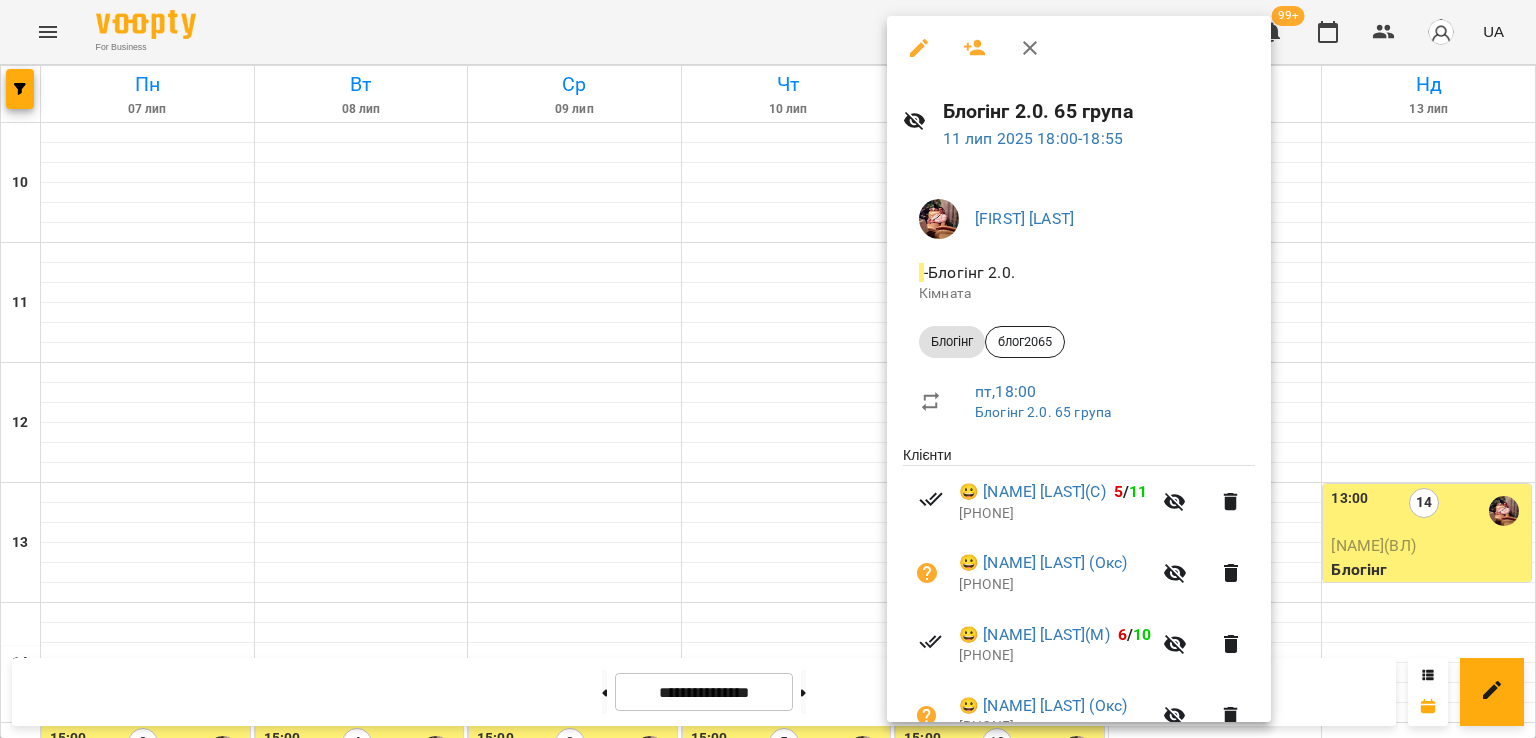 click at bounding box center [768, 369] 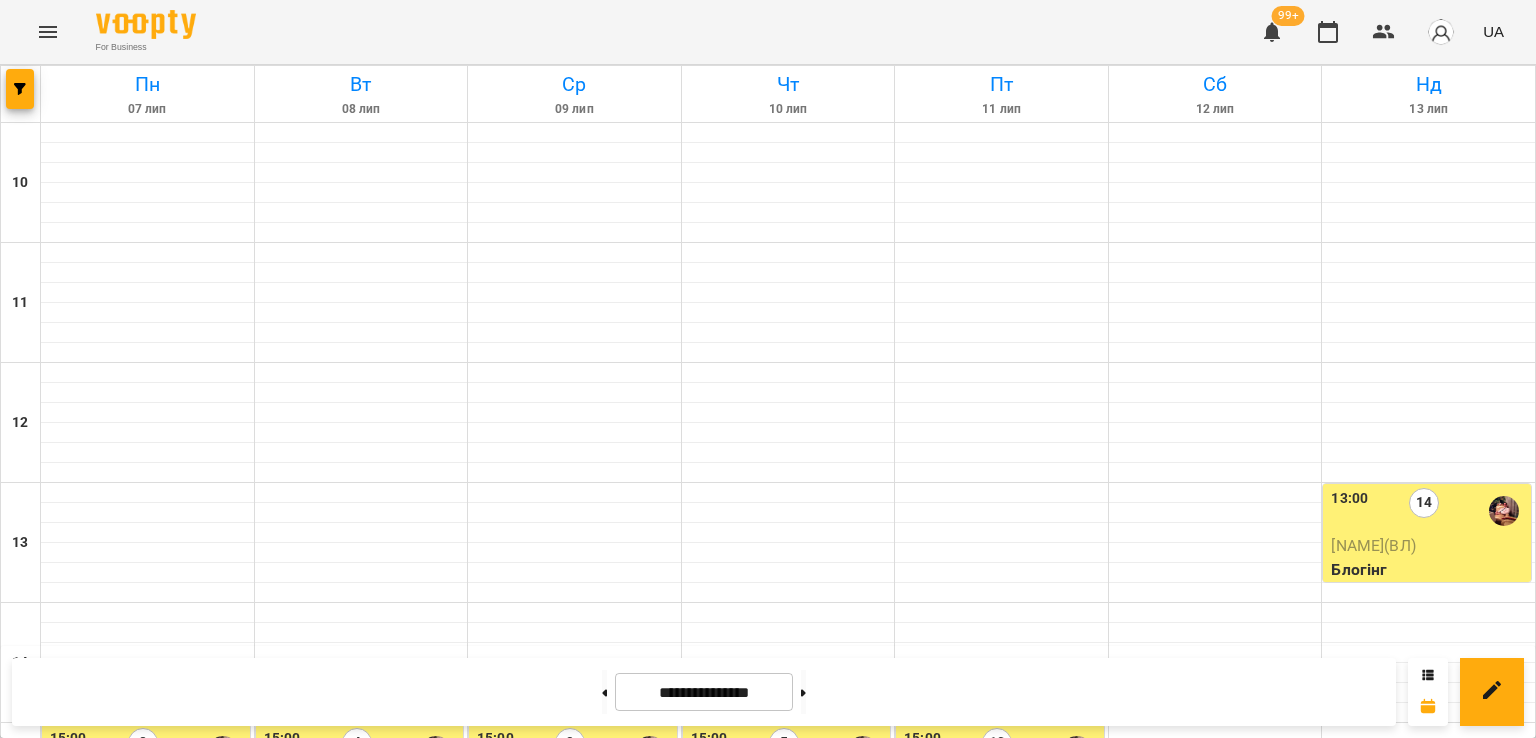 click on "18:00 9" at bounding box center [1002, 1111] 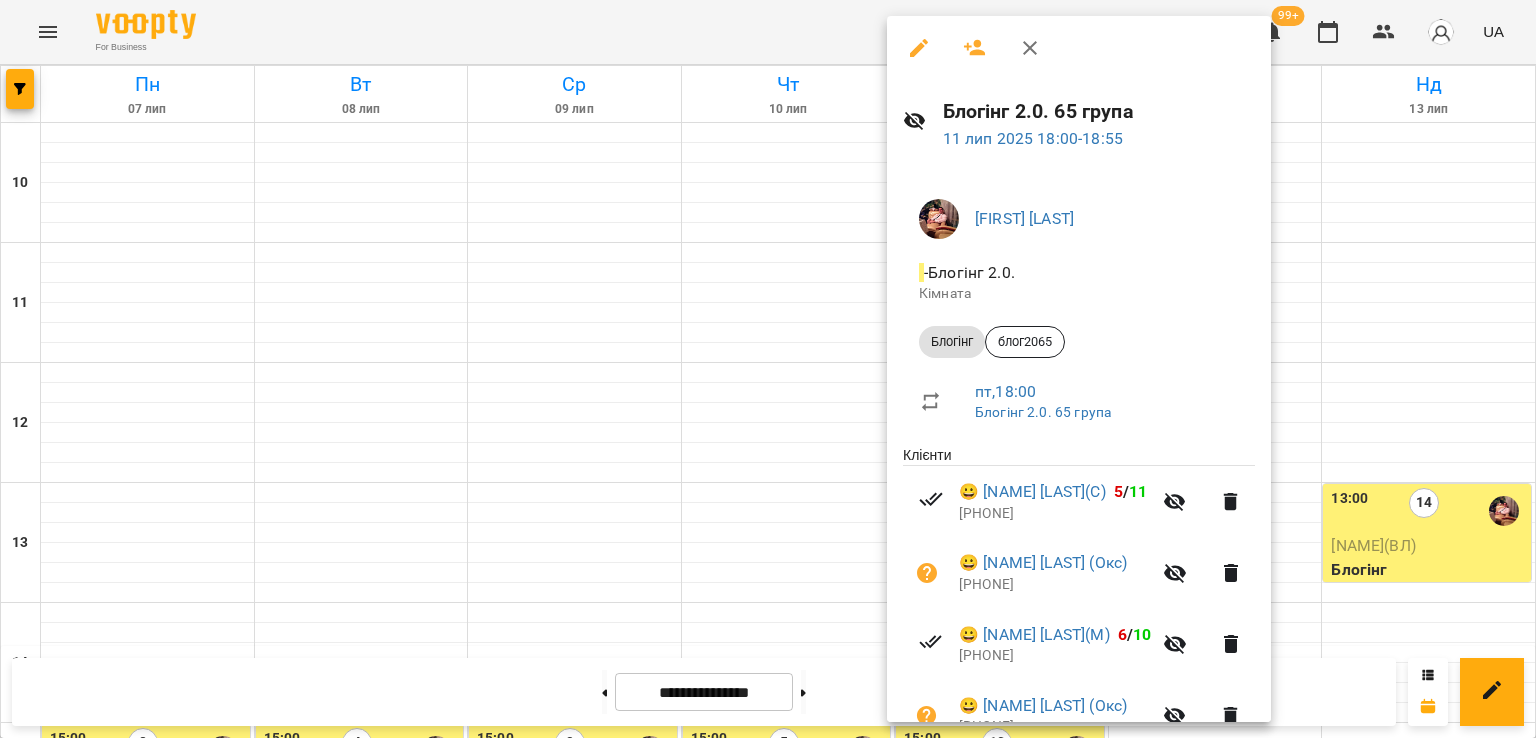 scroll, scrollTop: 100, scrollLeft: 0, axis: vertical 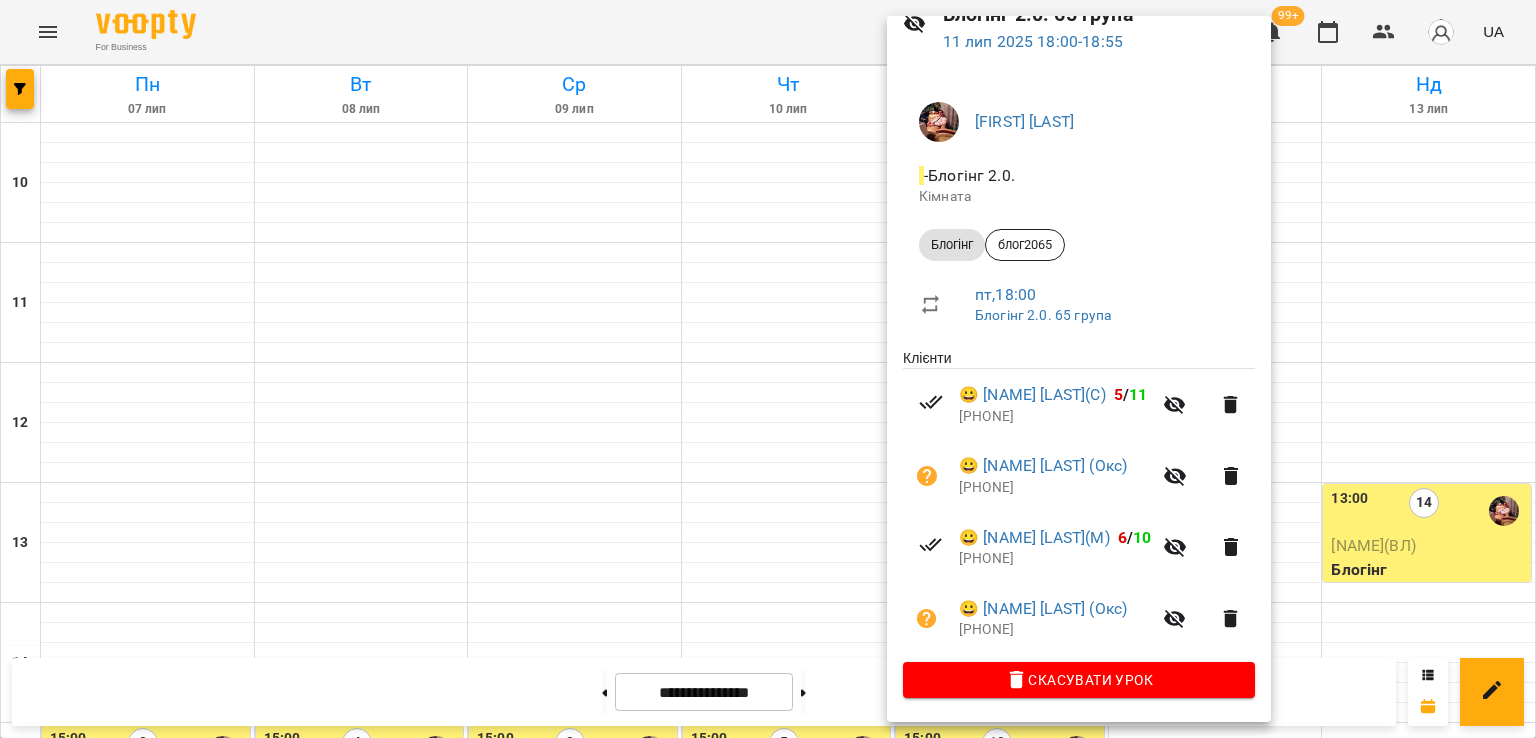 click at bounding box center (768, 369) 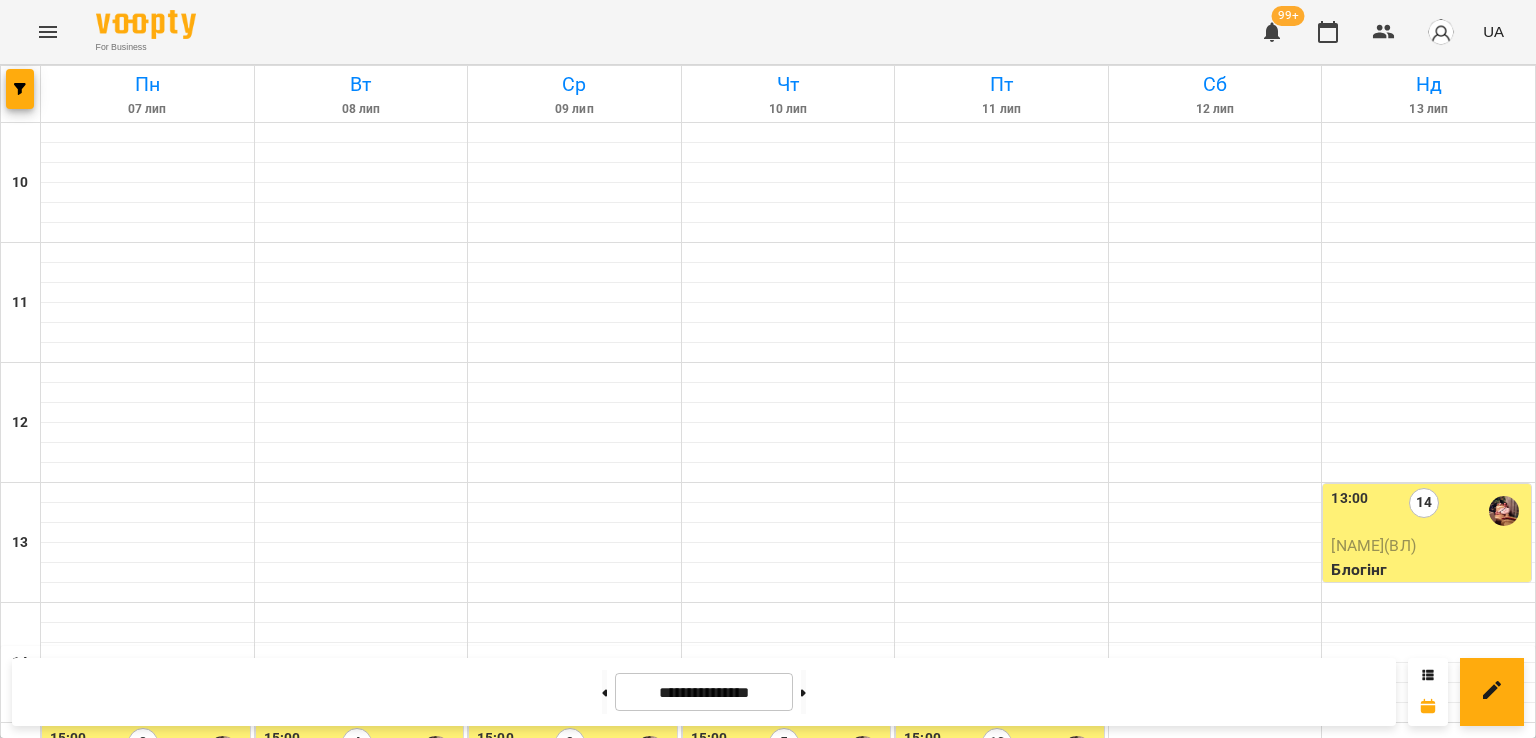 click on "4" at bounding box center [1002, 1146] 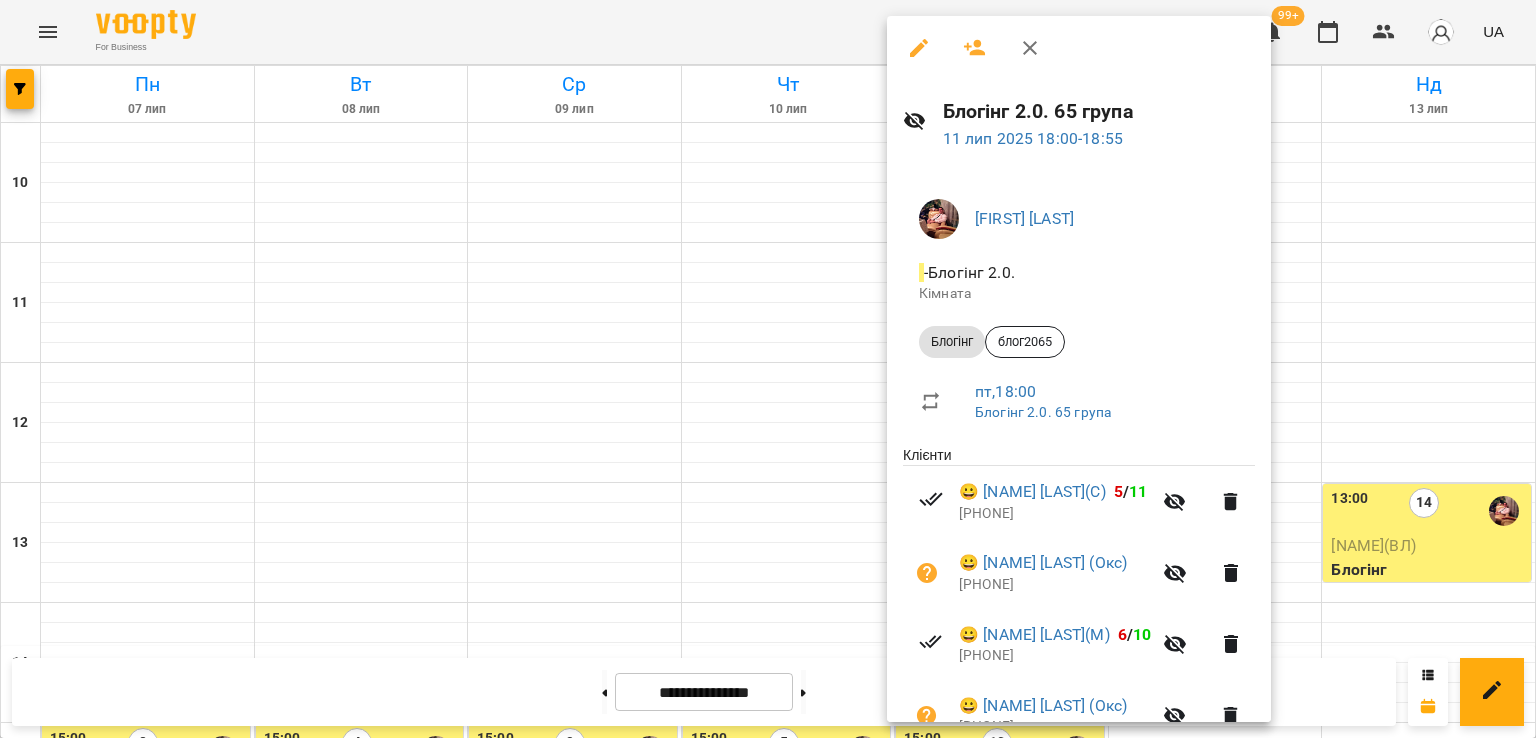 click at bounding box center (768, 369) 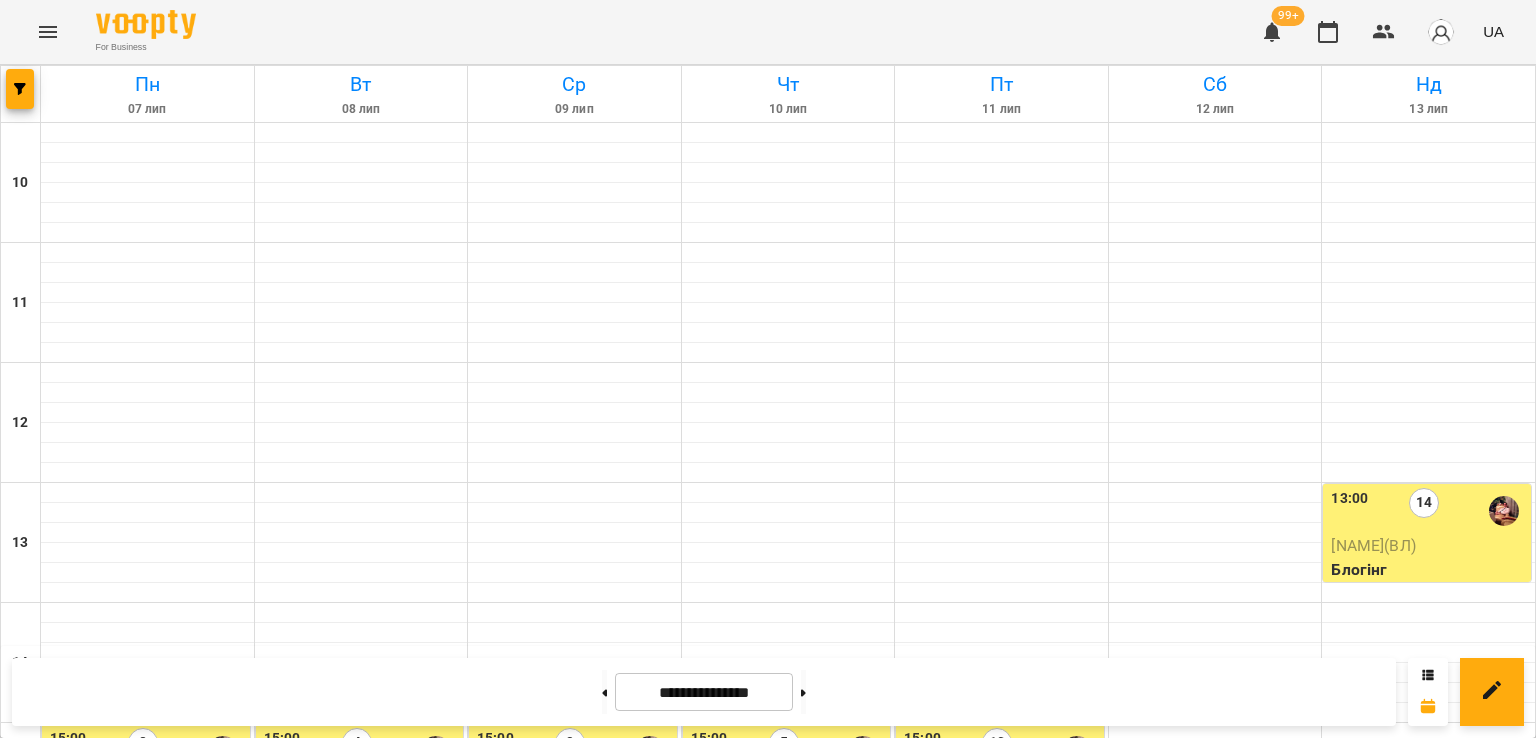click on "18:00" at bounding box center (922, 1099) 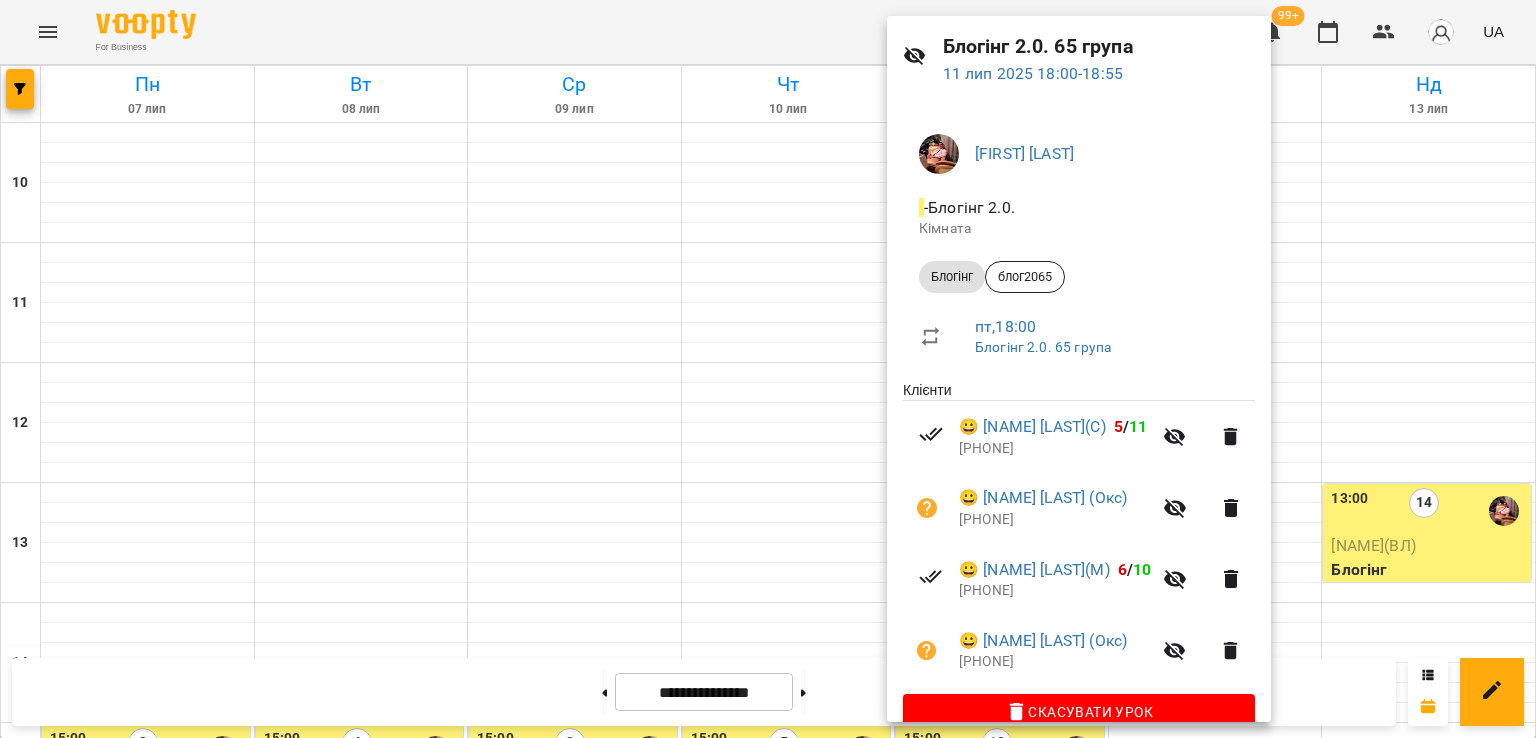 scroll, scrollTop: 100, scrollLeft: 0, axis: vertical 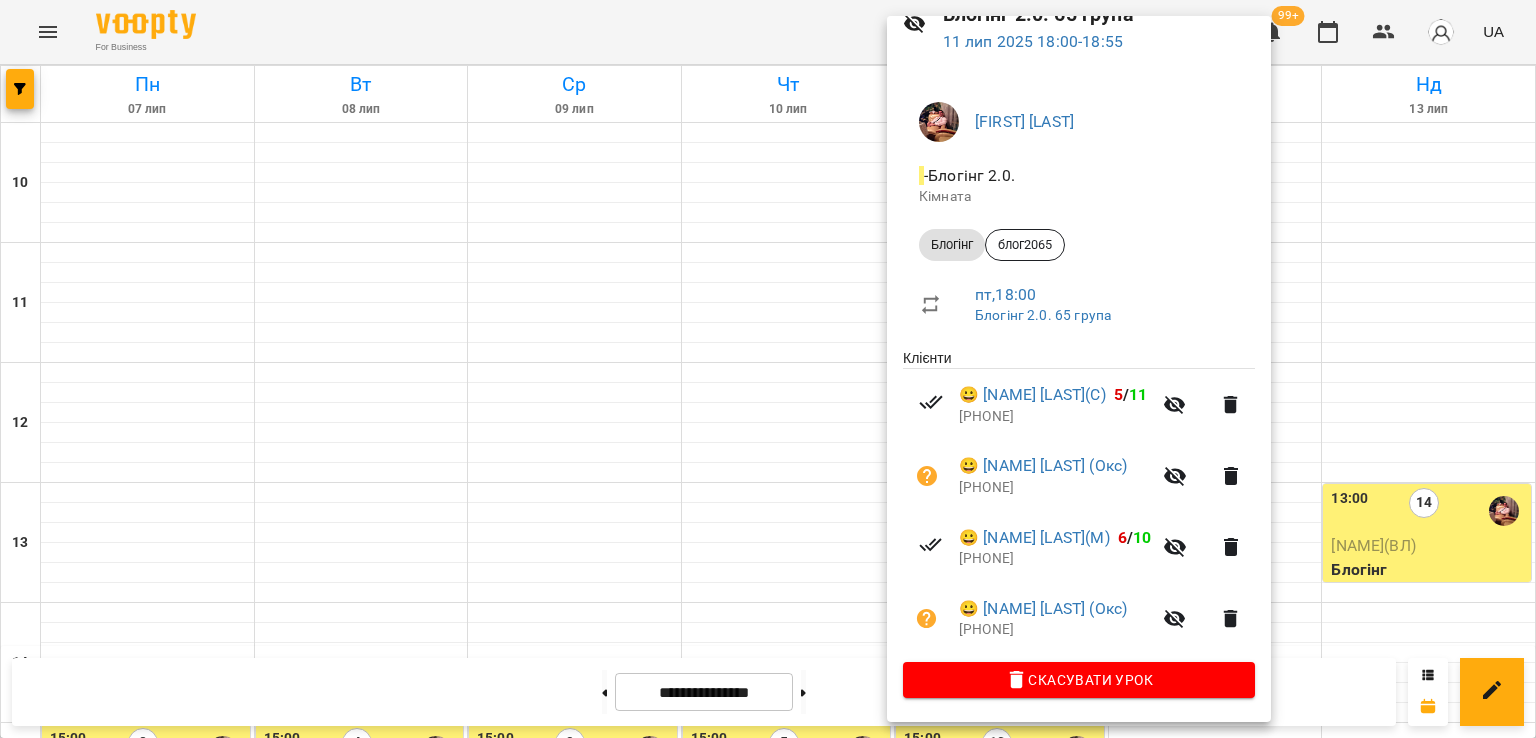 click at bounding box center (768, 369) 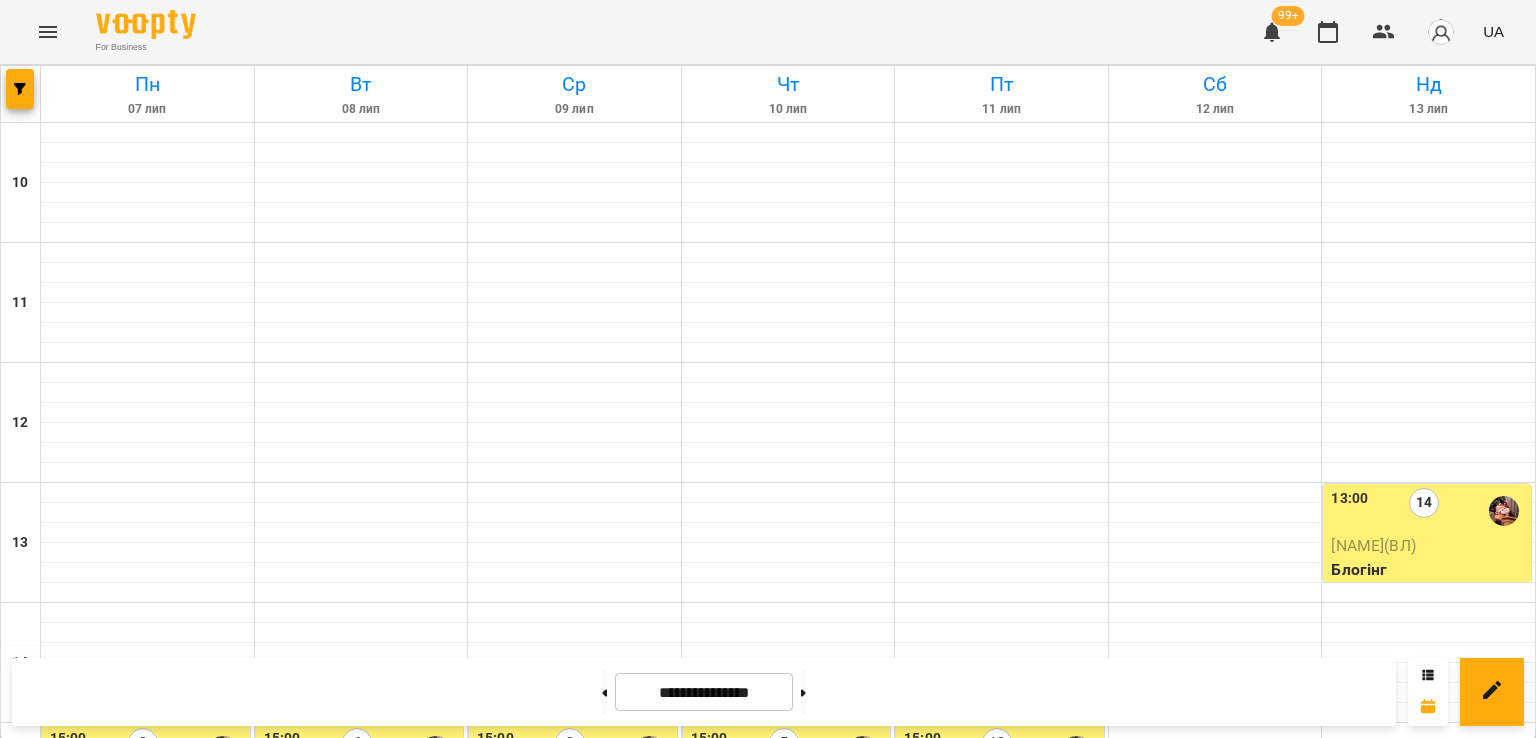 click 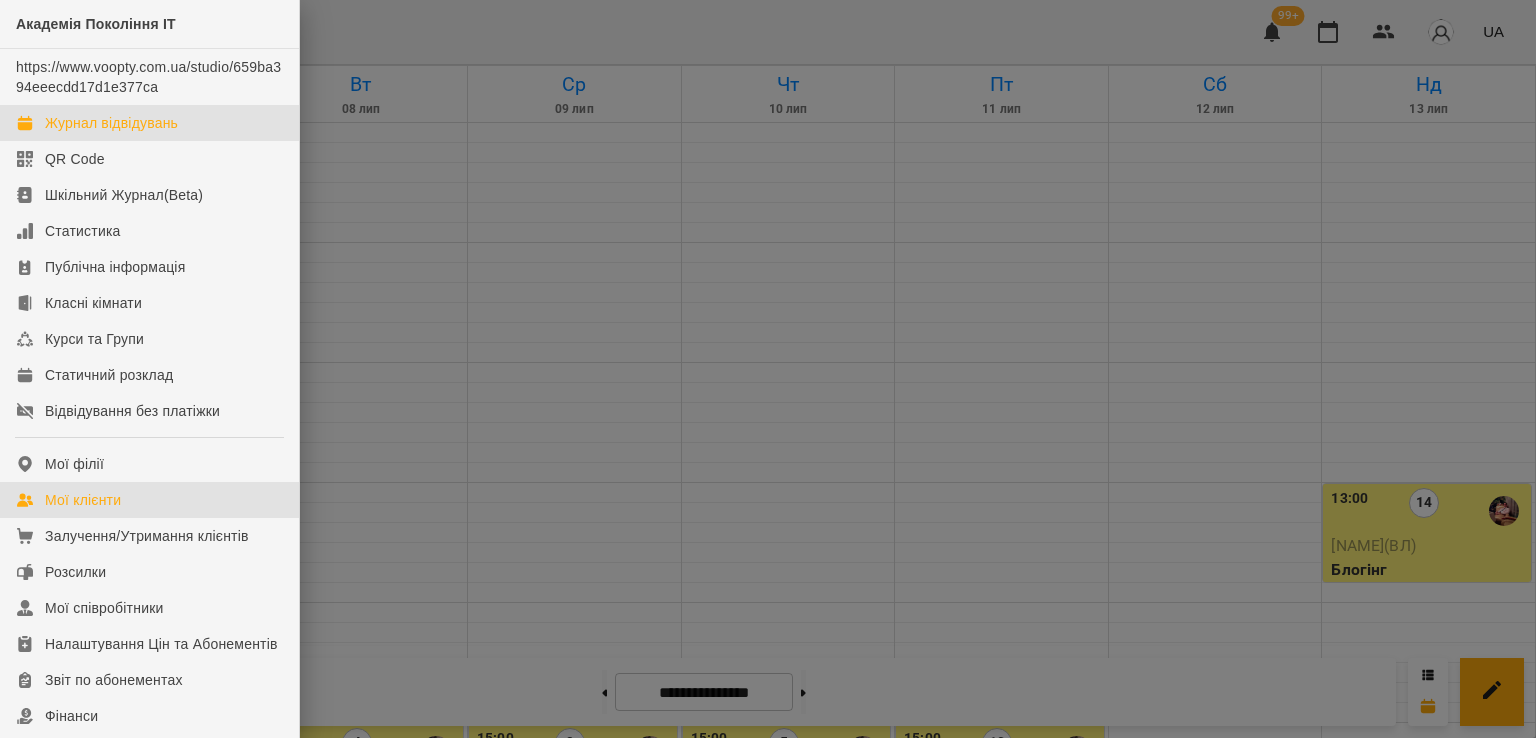 click on "Мої клієнти" at bounding box center (149, 500) 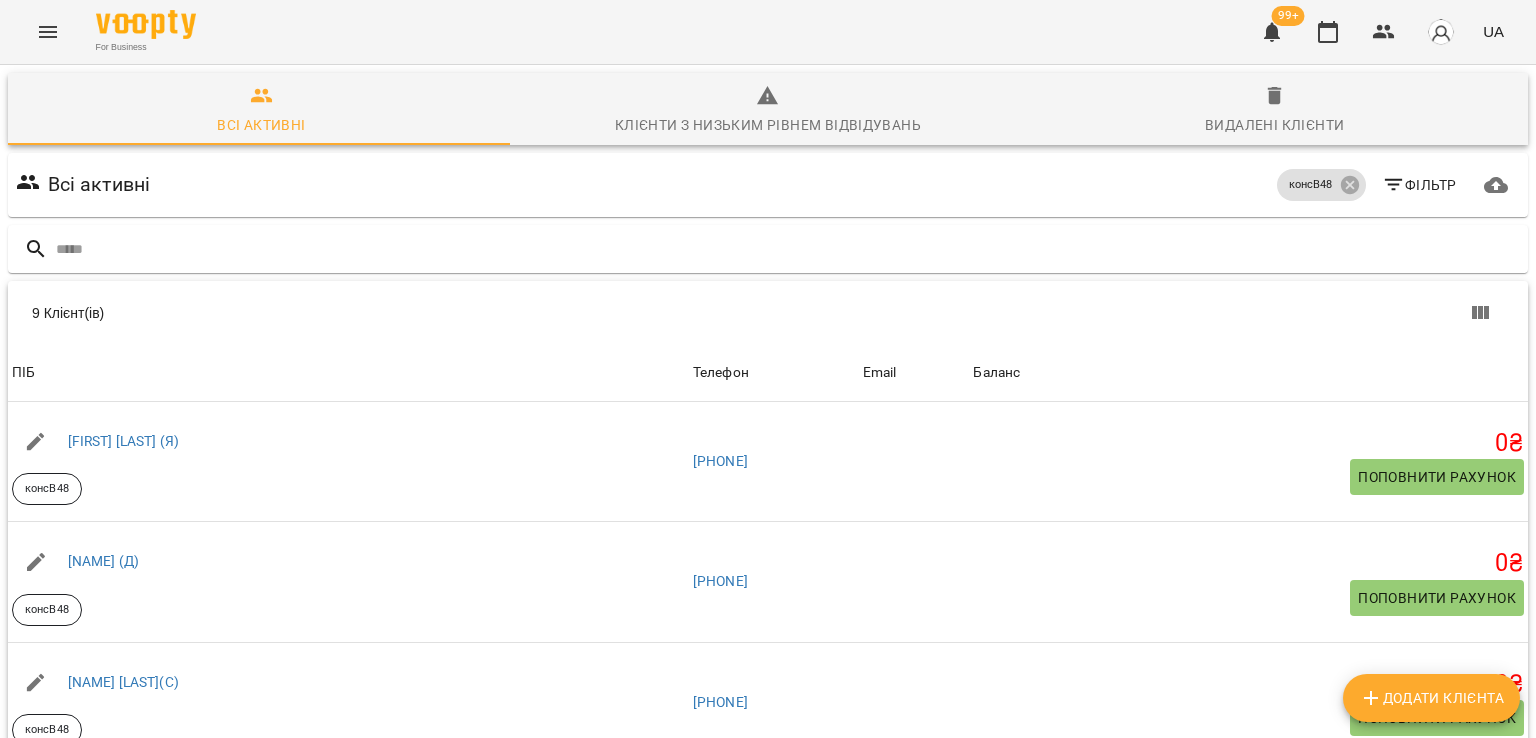 click on "Додати клієнта" at bounding box center [1431, 698] 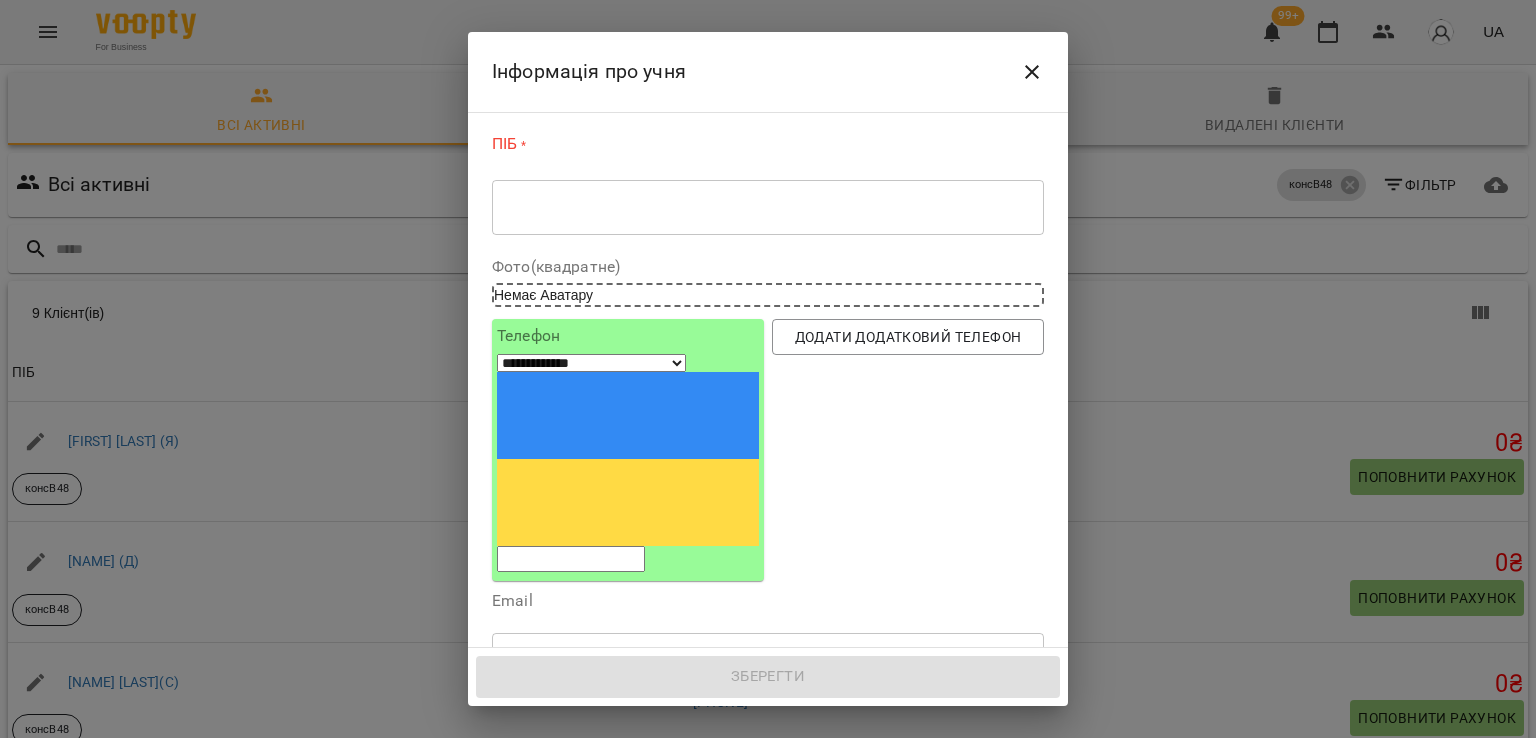drag, startPoint x: 594, startPoint y: 377, endPoint x: 604, endPoint y: 373, distance: 10.770329 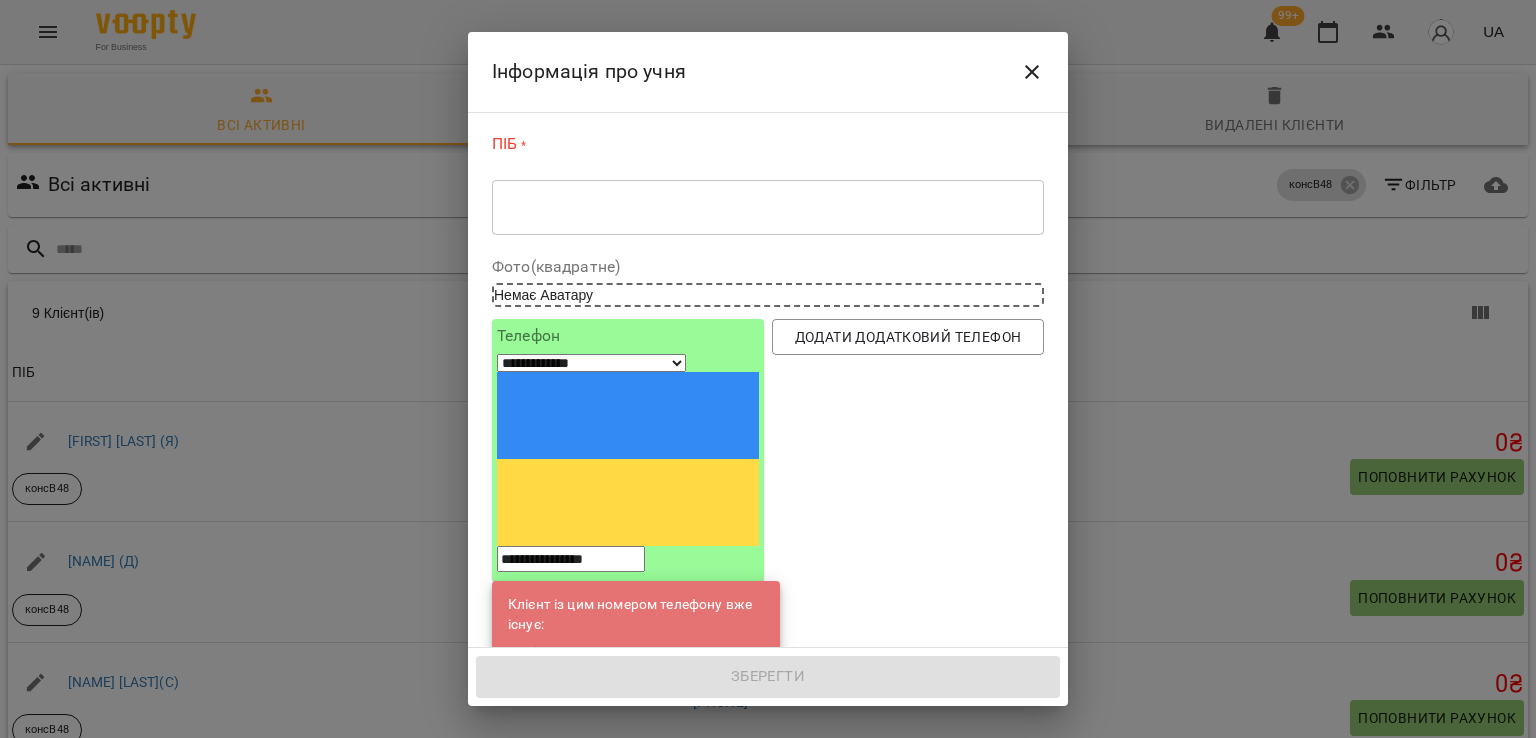 type on "**********" 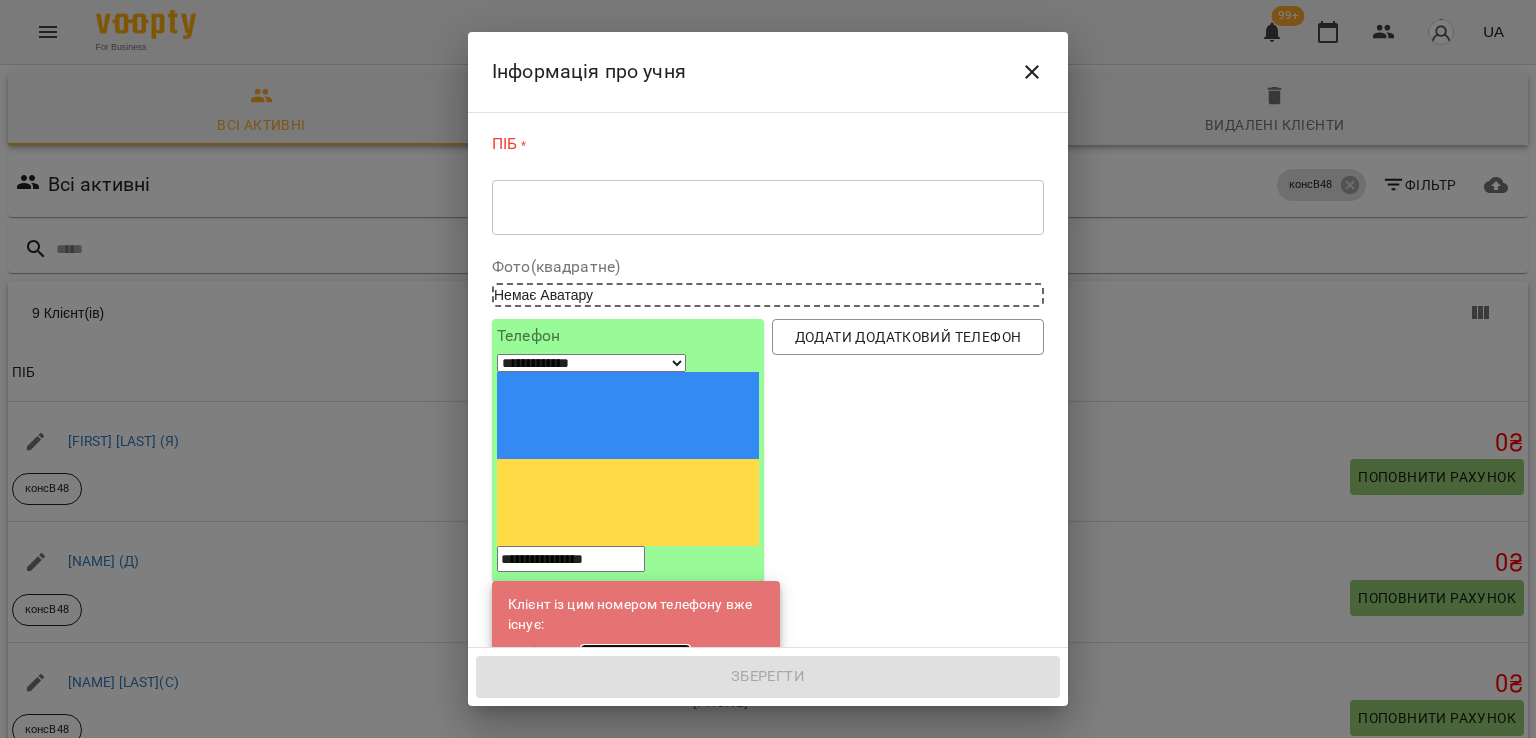 click on "[FIRST] [LAST](С)" at bounding box center (635, 654) 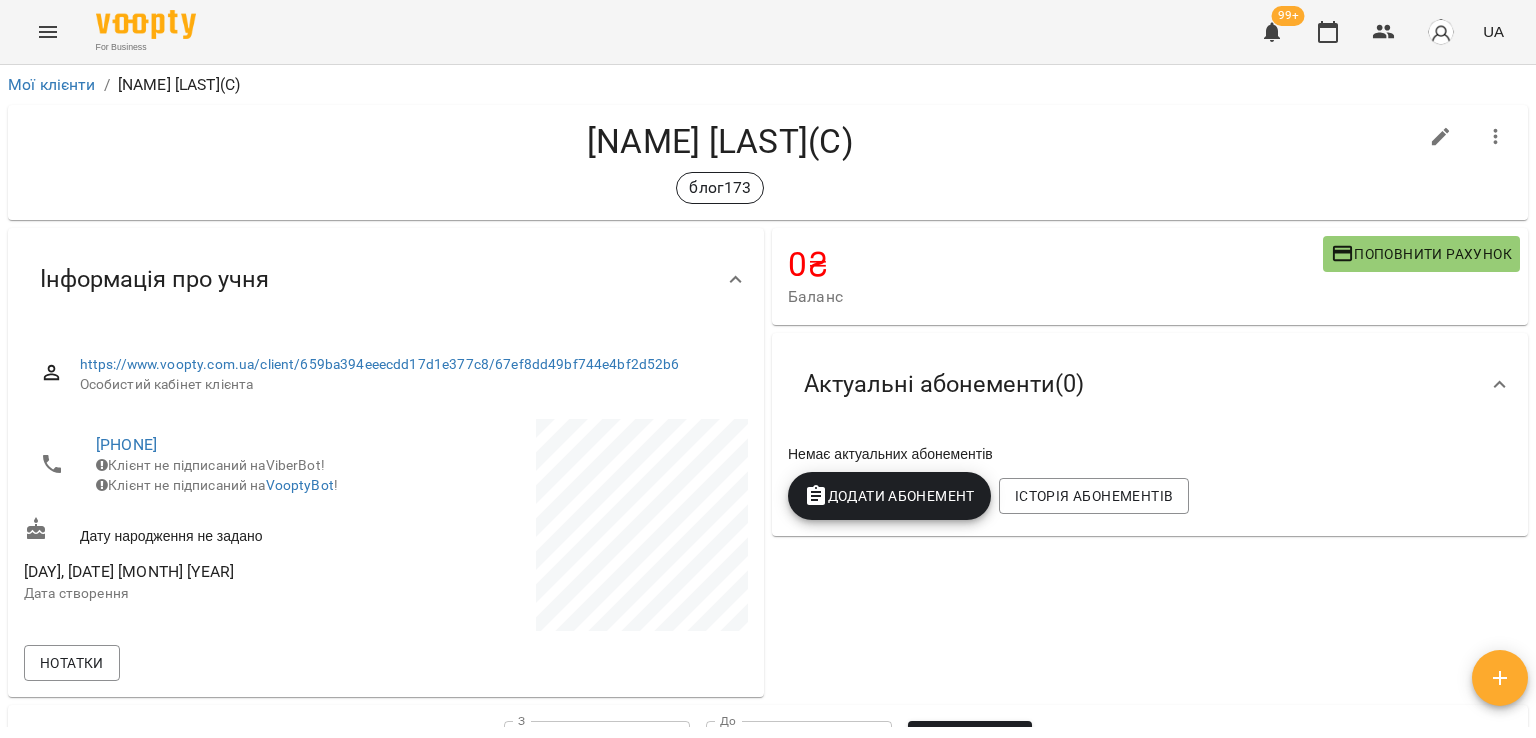 click 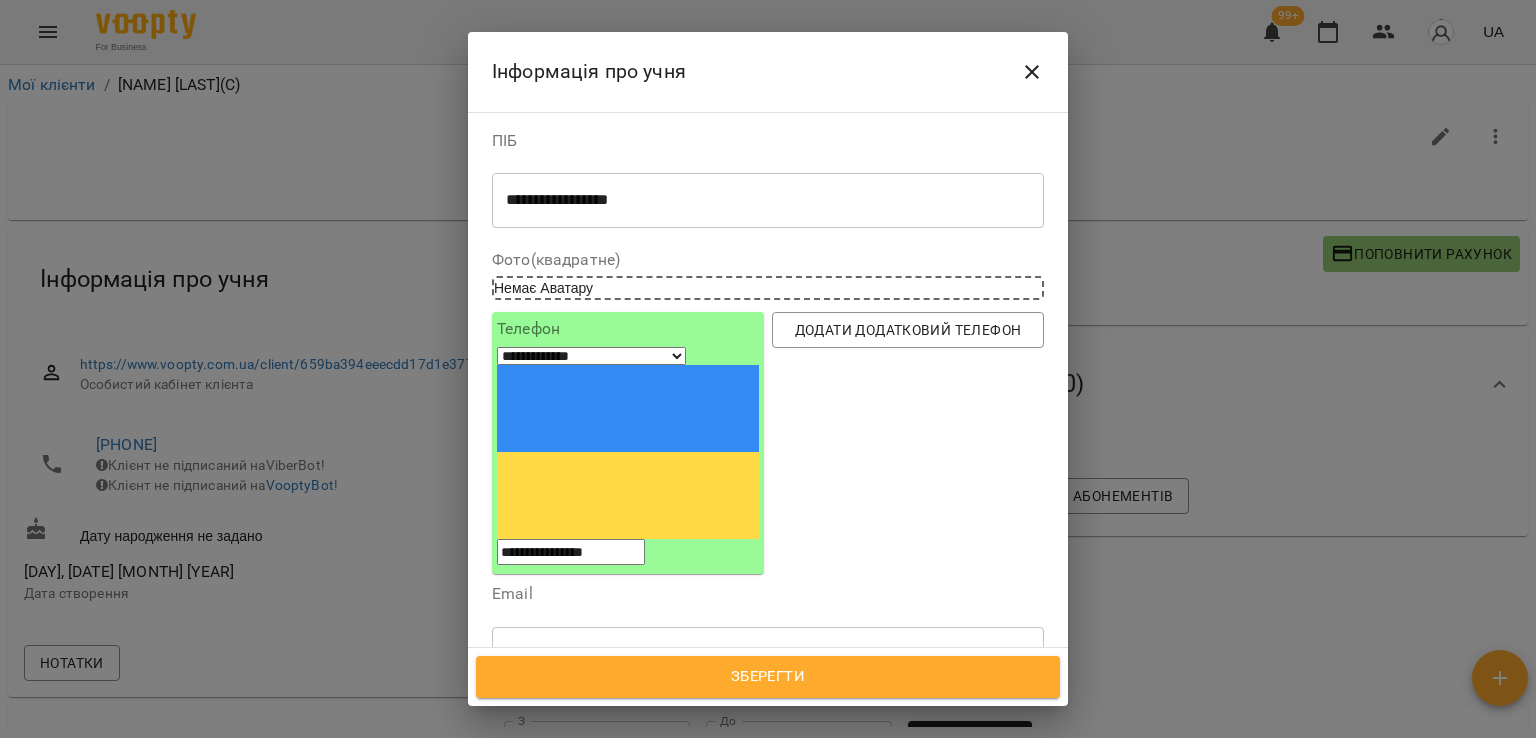 click on "блог173" at bounding box center [731, 748] 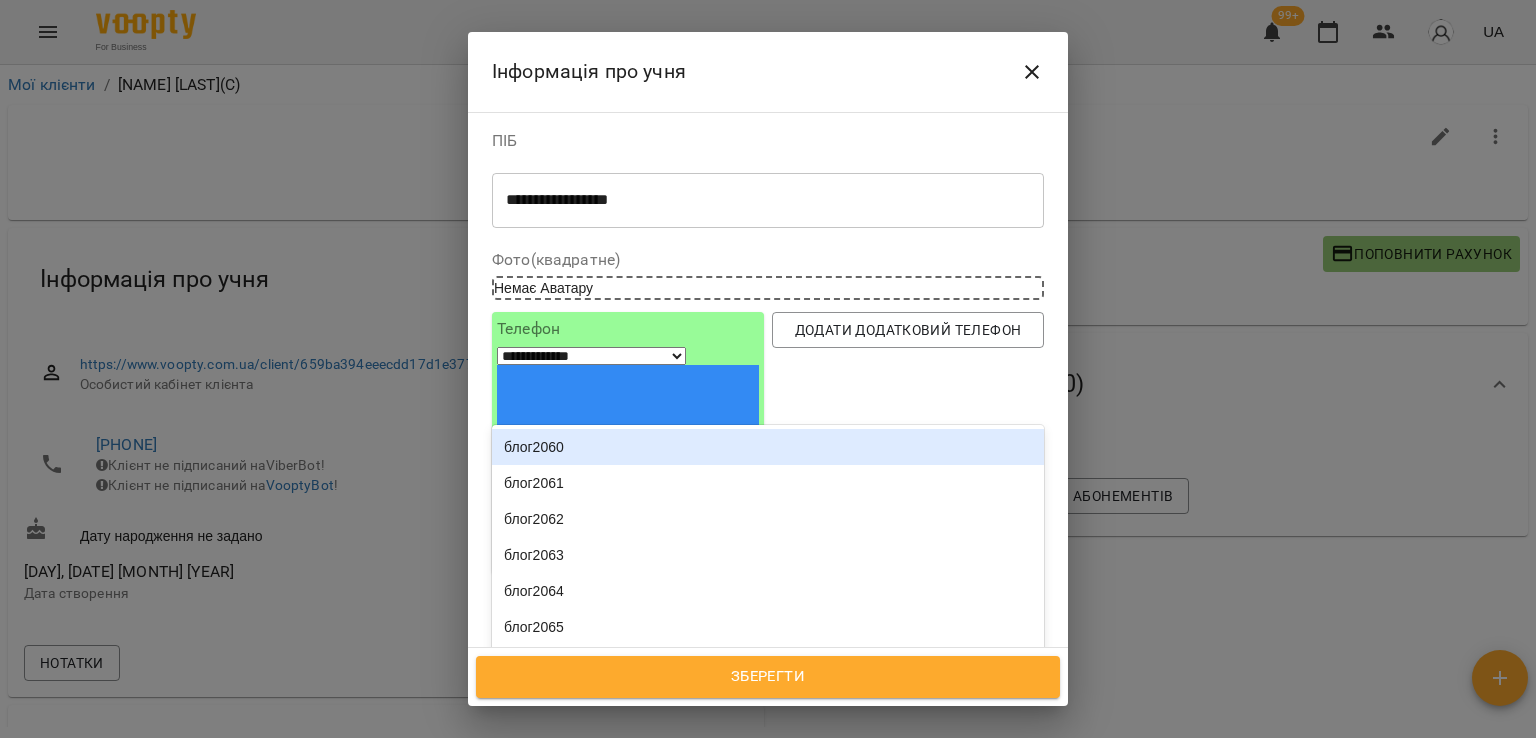 type on "********" 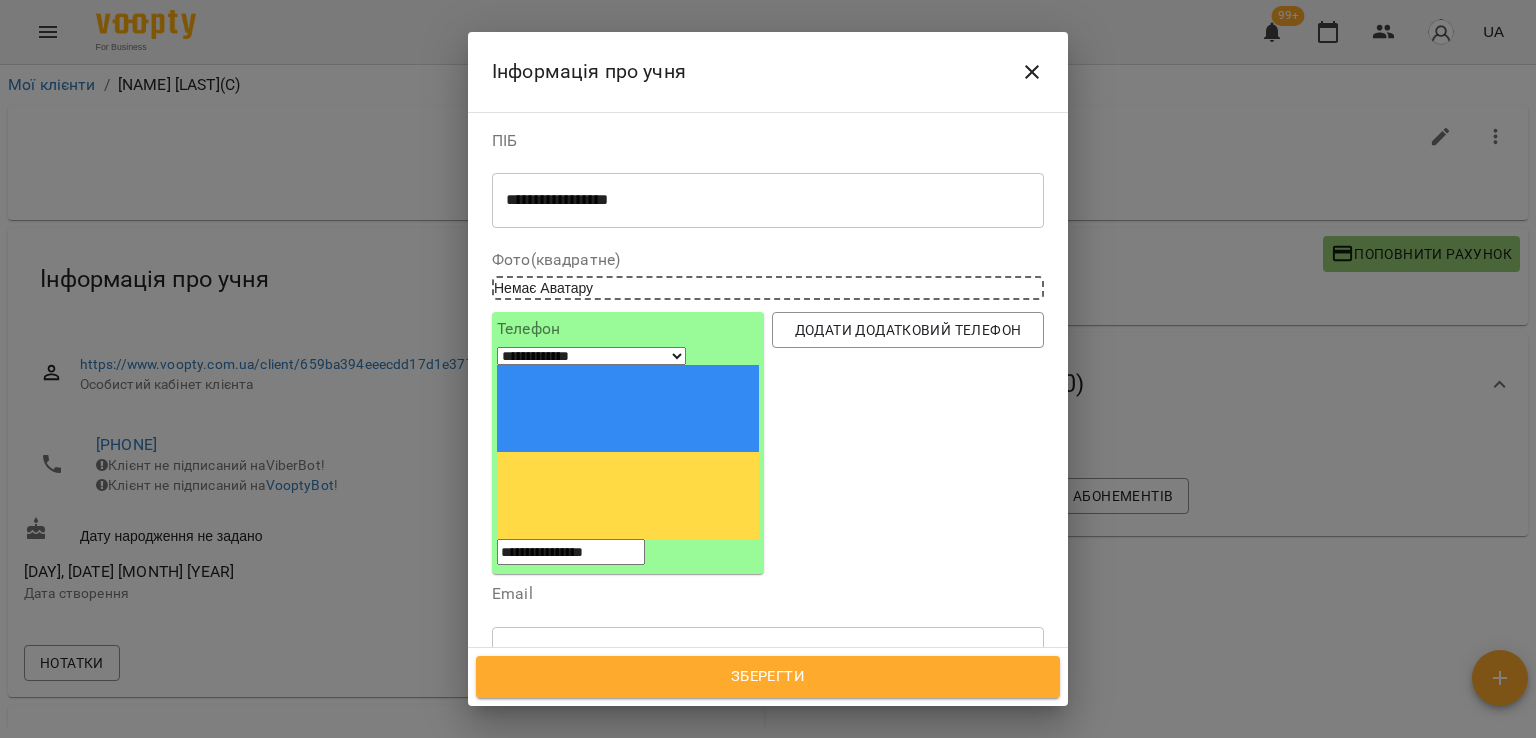 click on "блог2065" at bounding box center (768, 699) 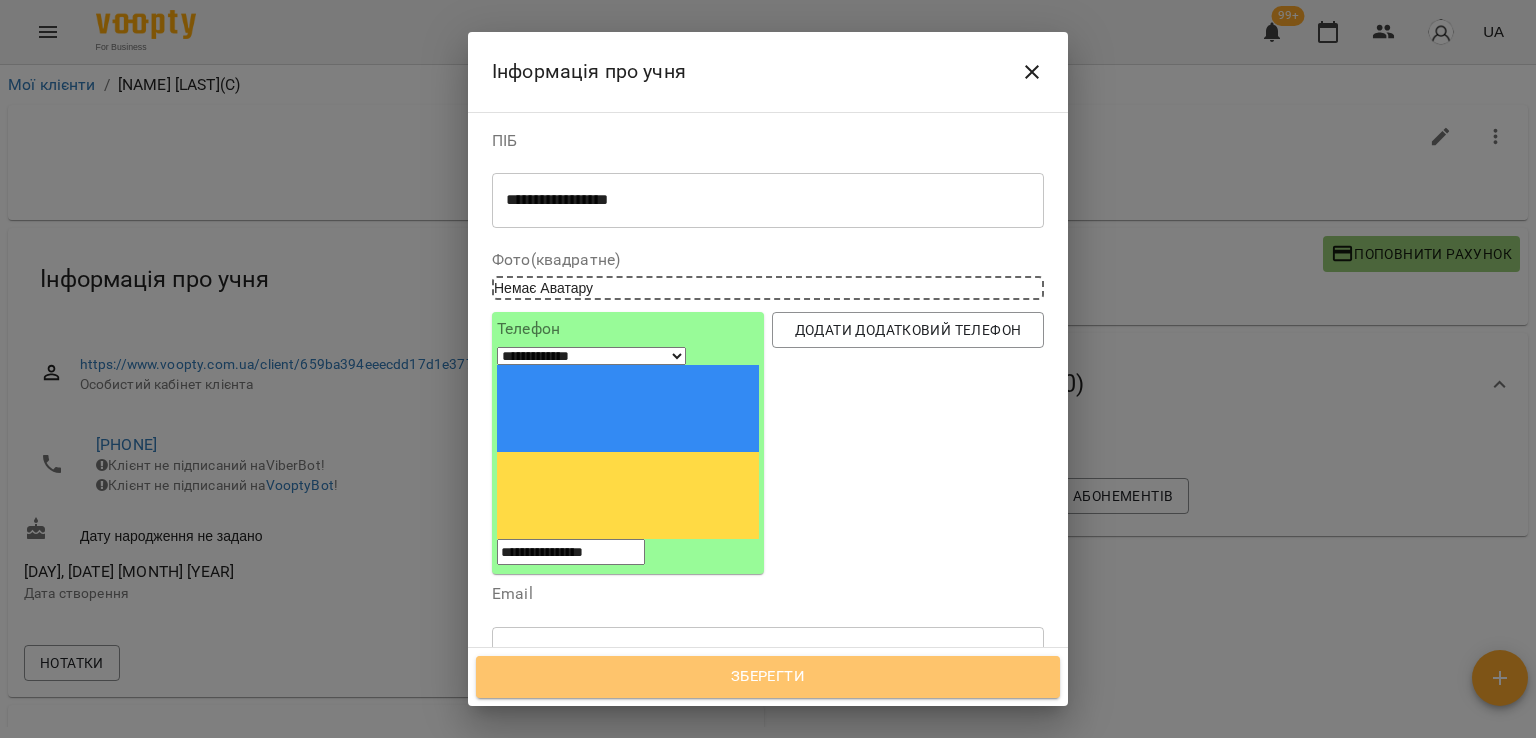 click on "Зберегти" at bounding box center (768, 677) 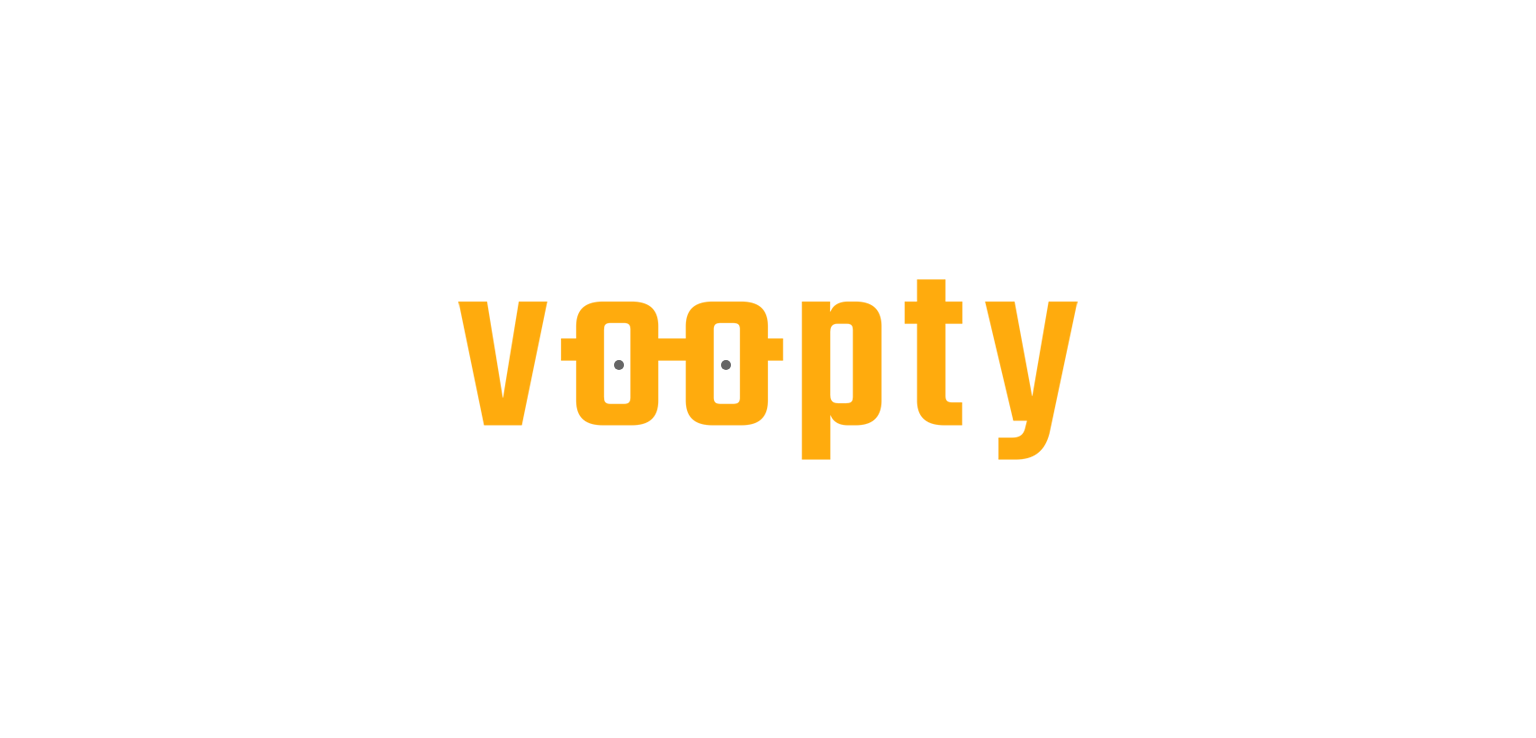 scroll, scrollTop: 0, scrollLeft: 0, axis: both 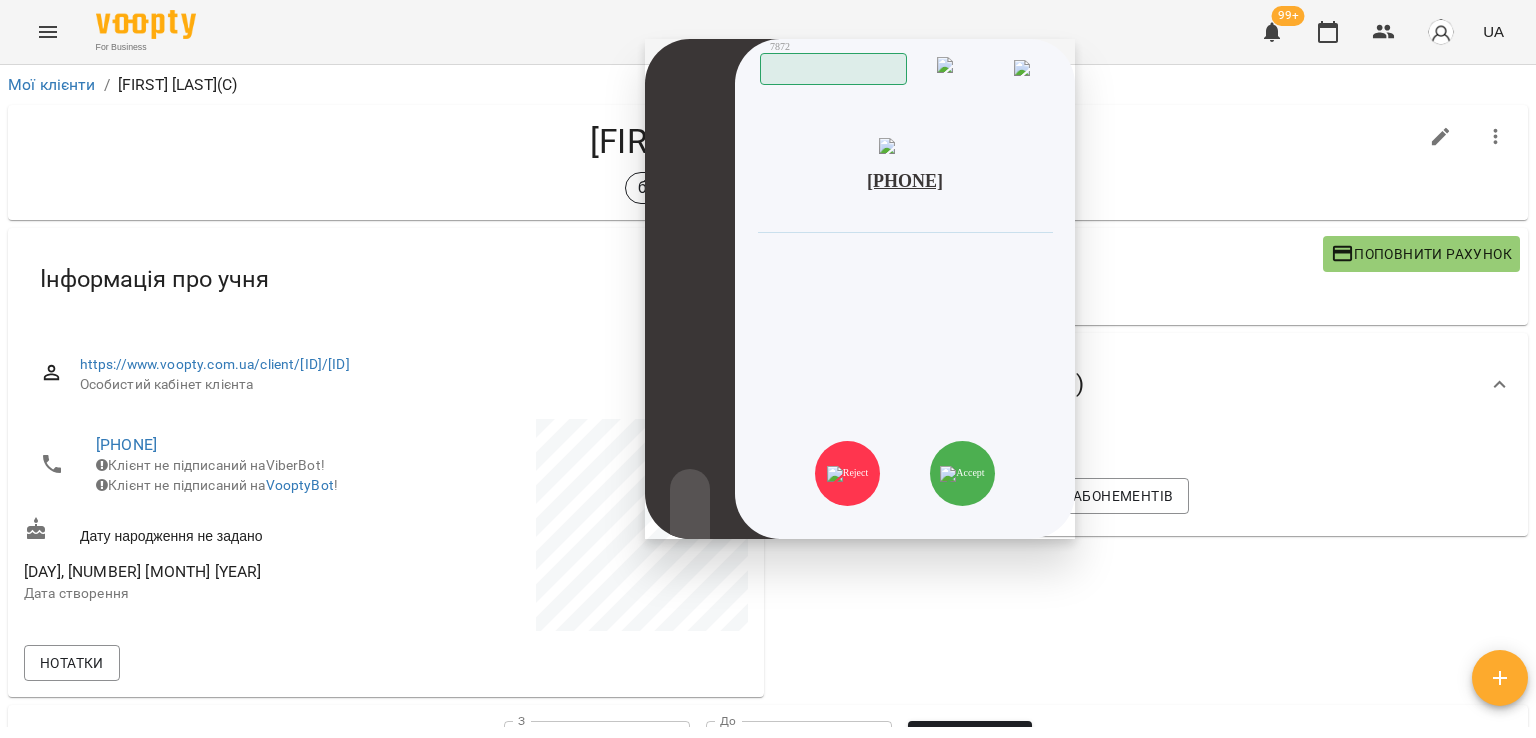 click 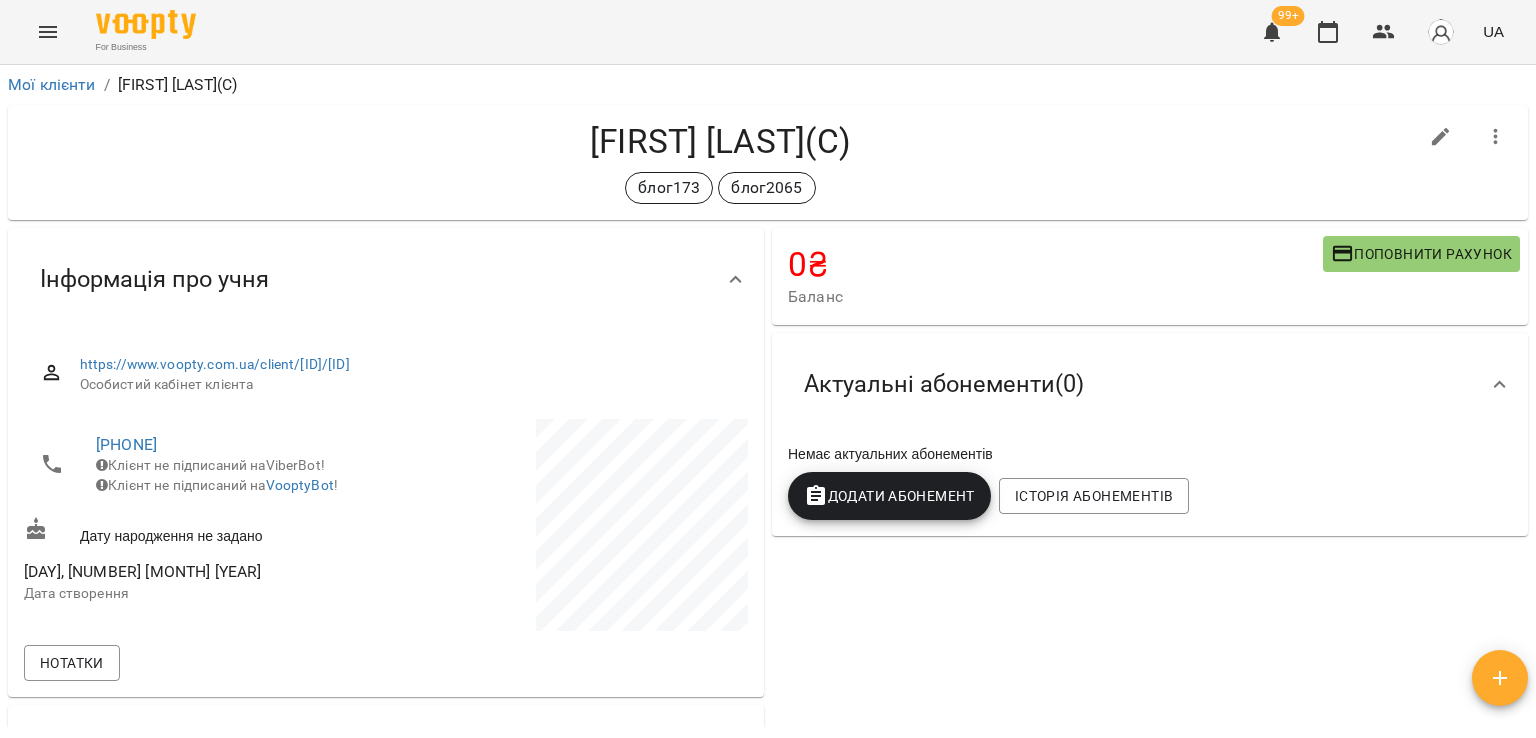 click 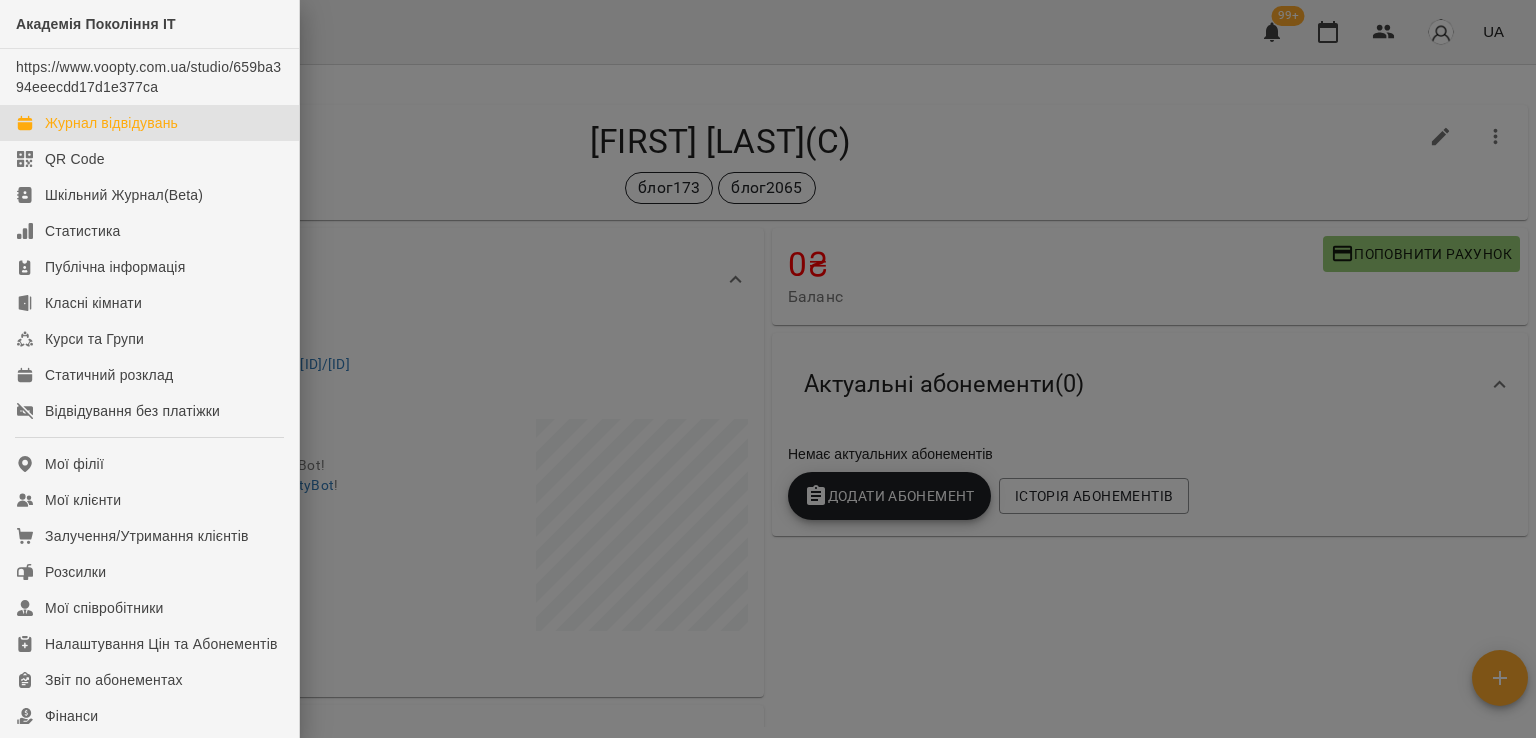click on "Журнал відвідувань" at bounding box center [111, 123] 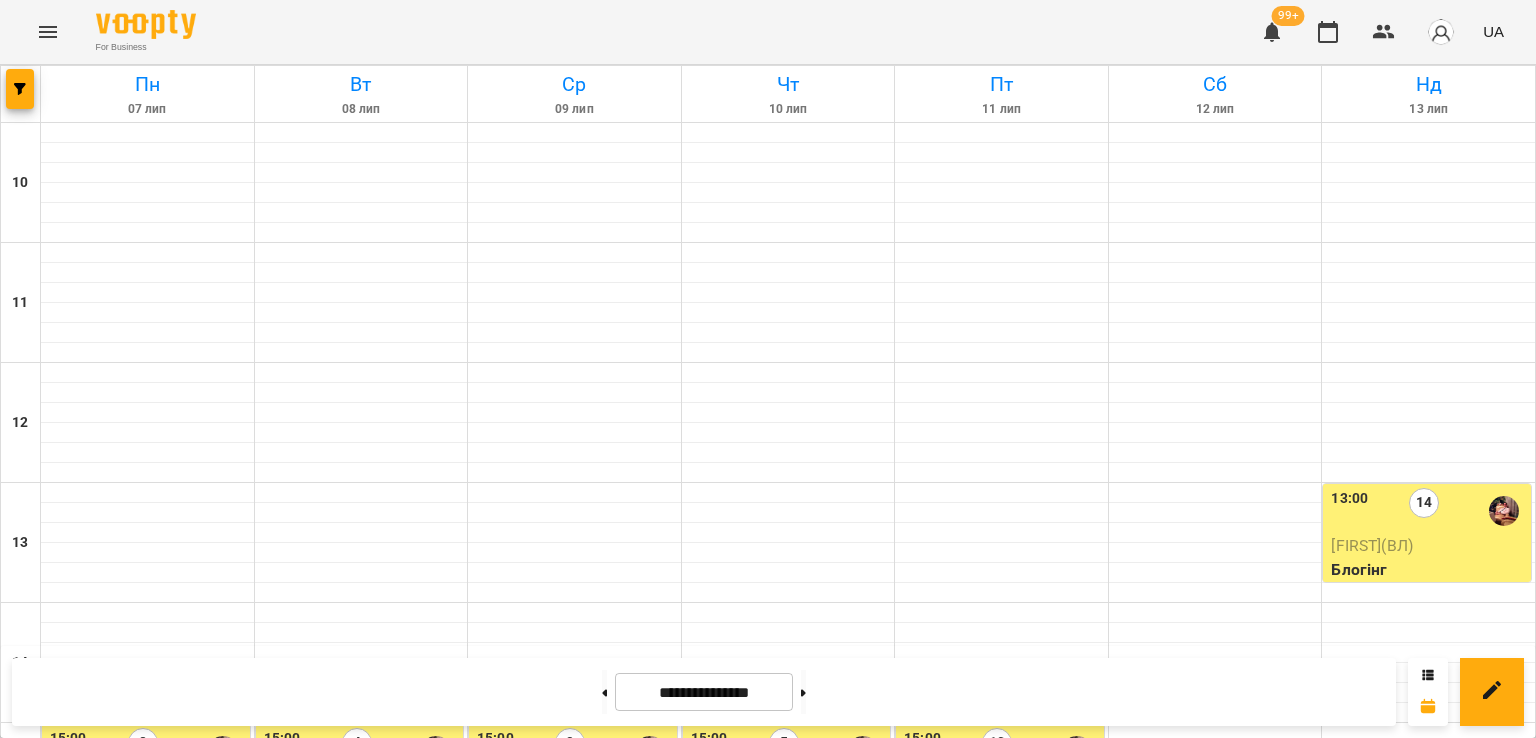 scroll, scrollTop: 700, scrollLeft: 0, axis: vertical 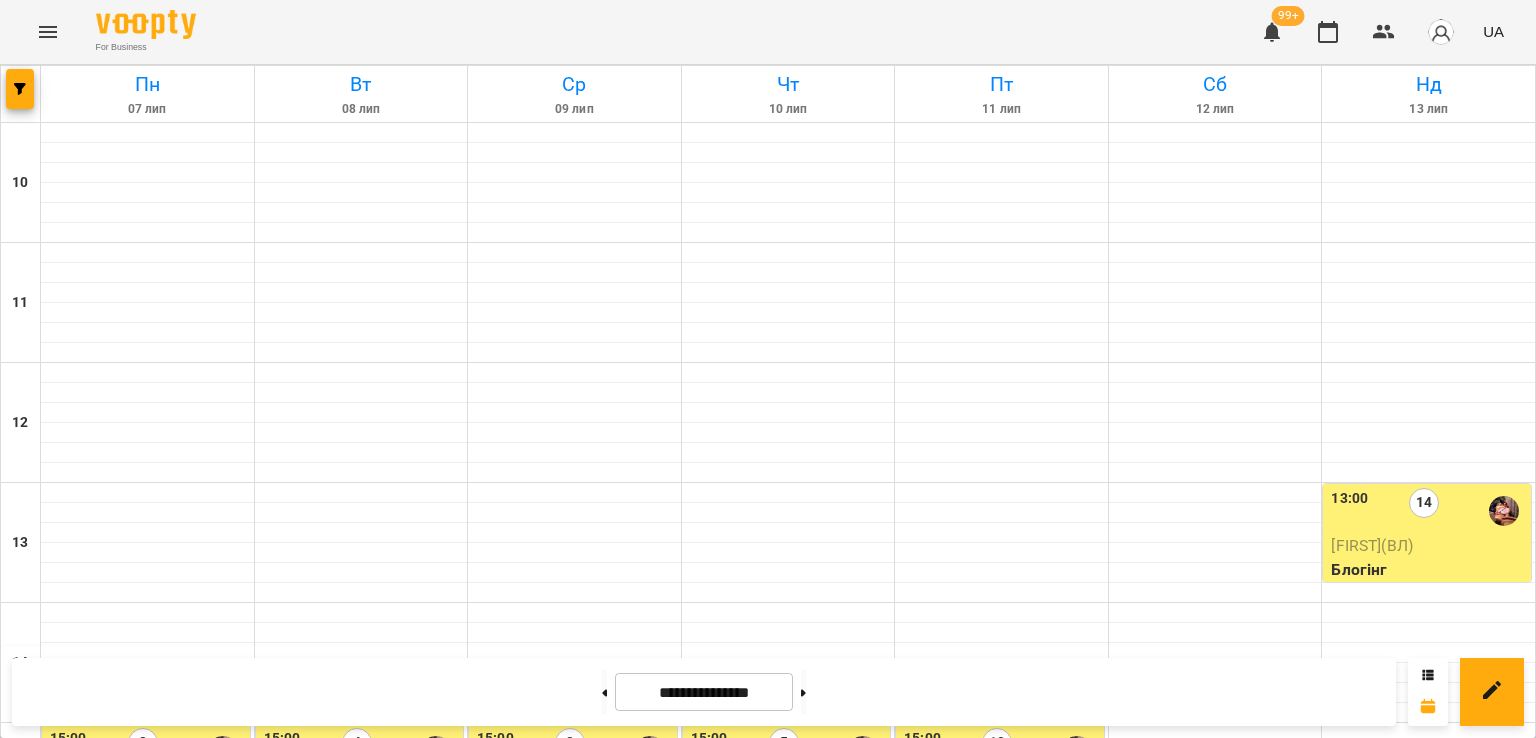click on "6" at bounding box center [789, 1266] 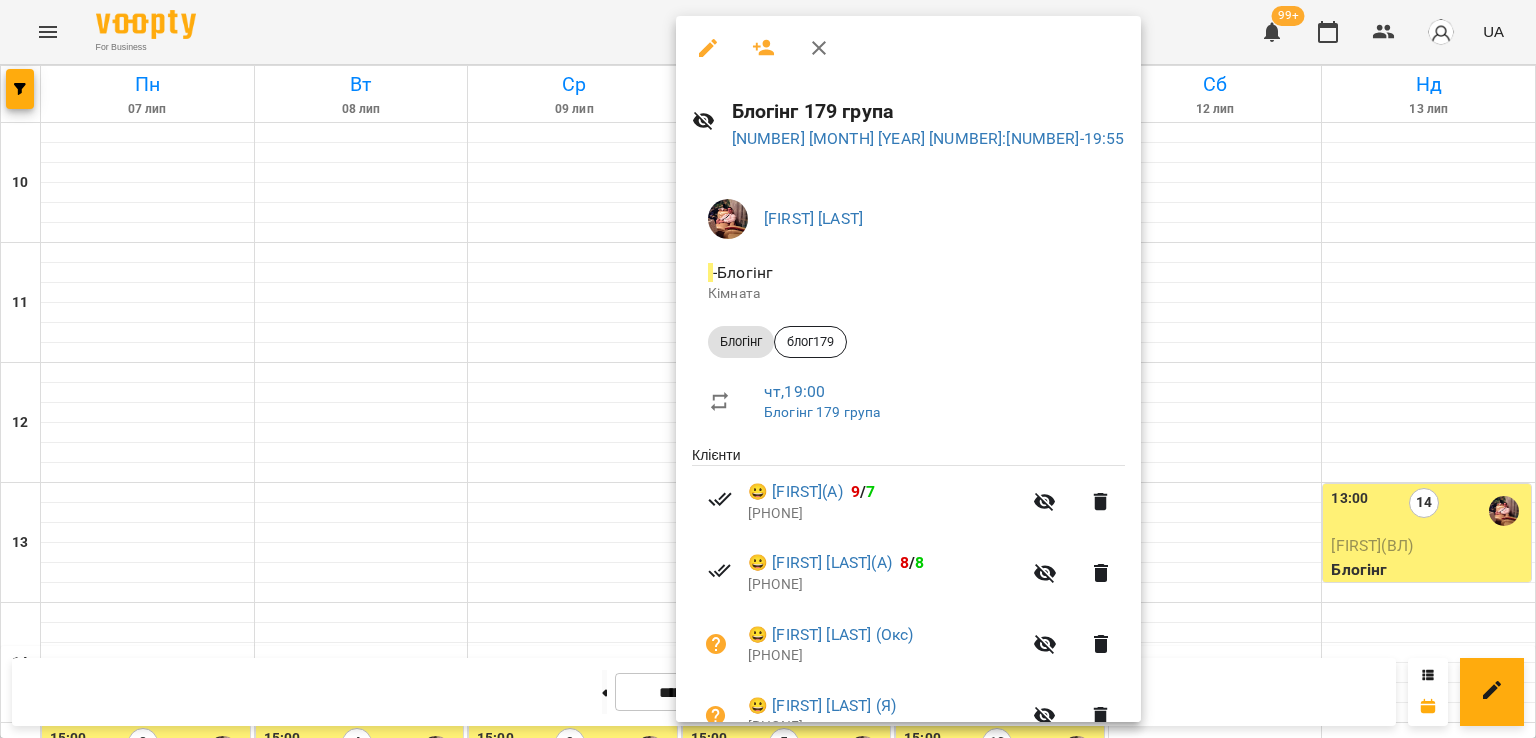 click at bounding box center [768, 369] 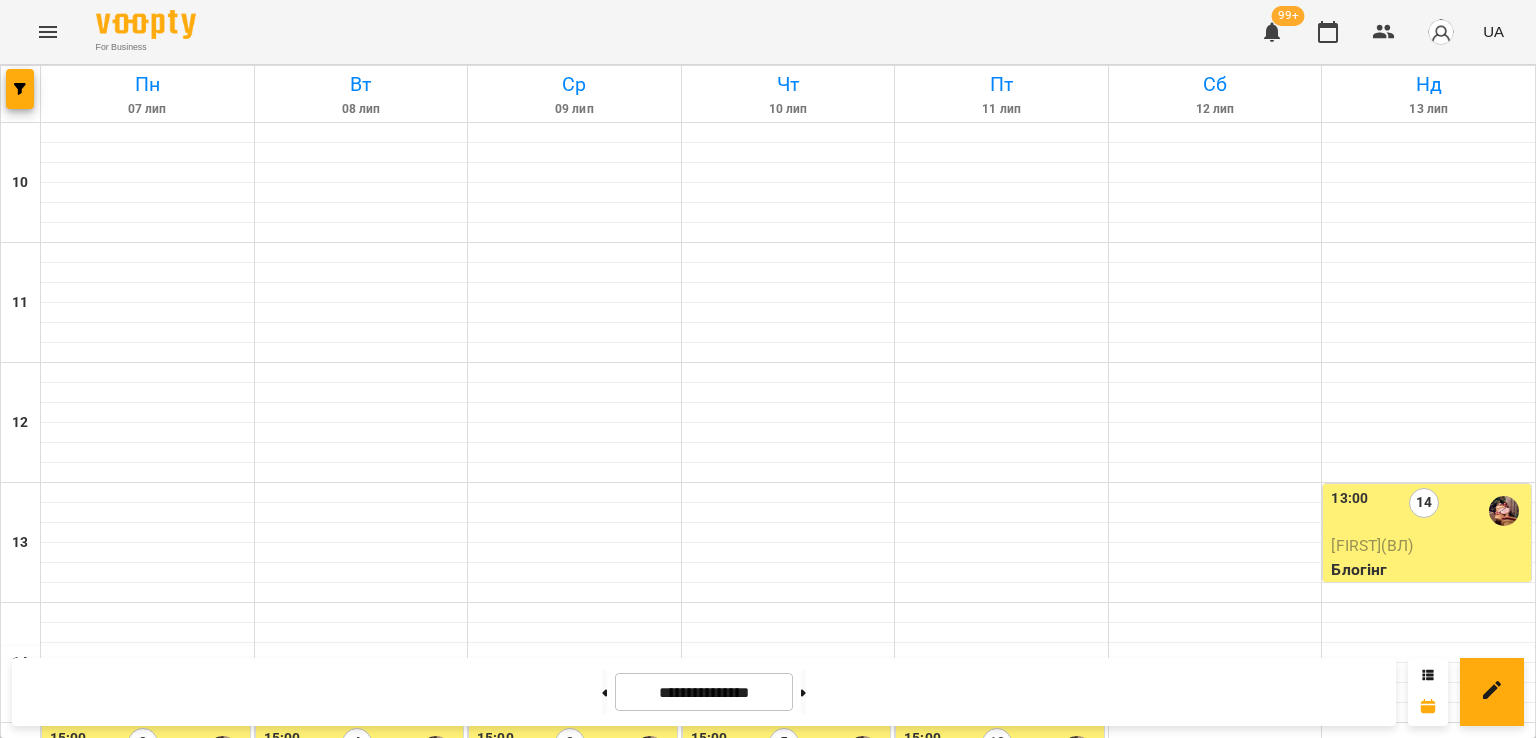 click on "4" at bounding box center [1002, 1146] 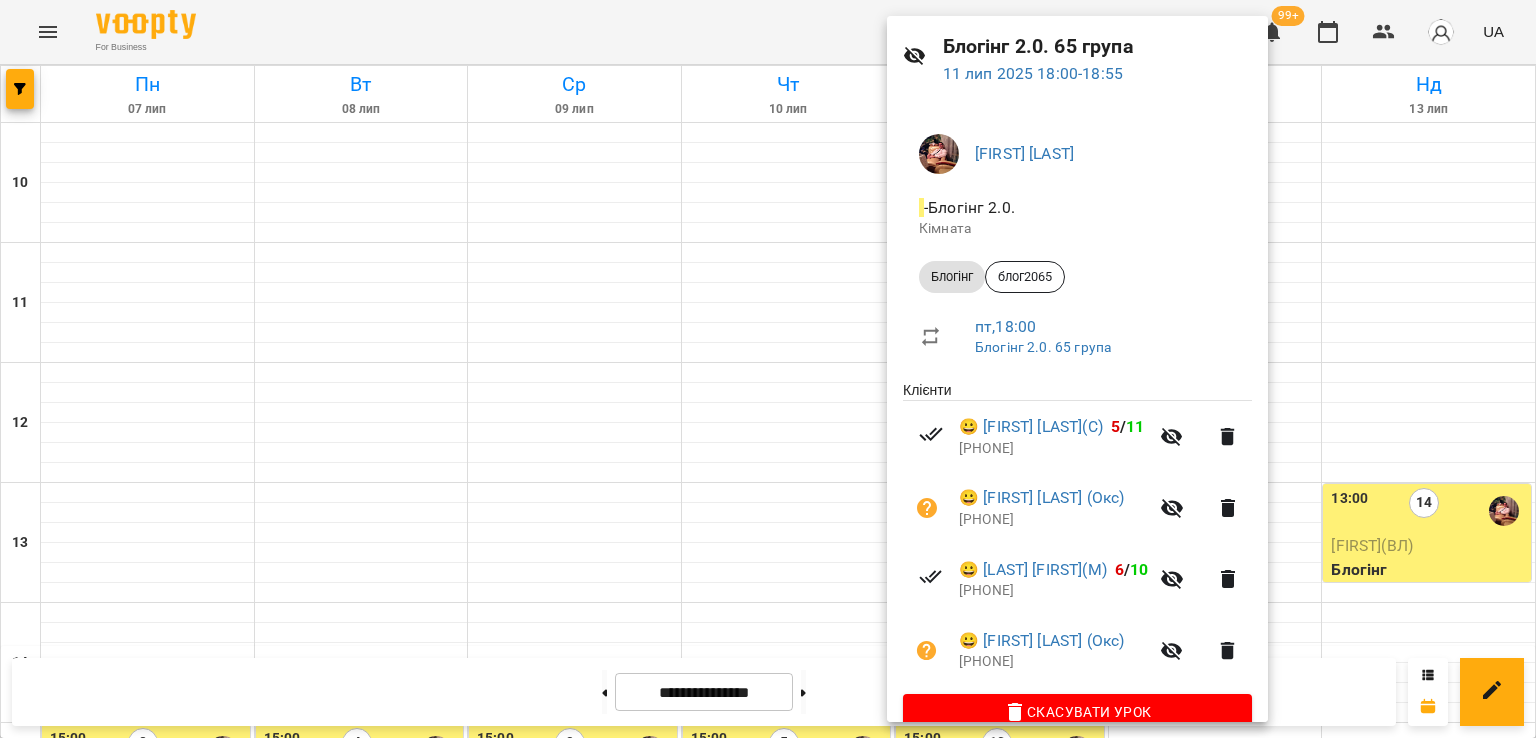 scroll, scrollTop: 100, scrollLeft: 0, axis: vertical 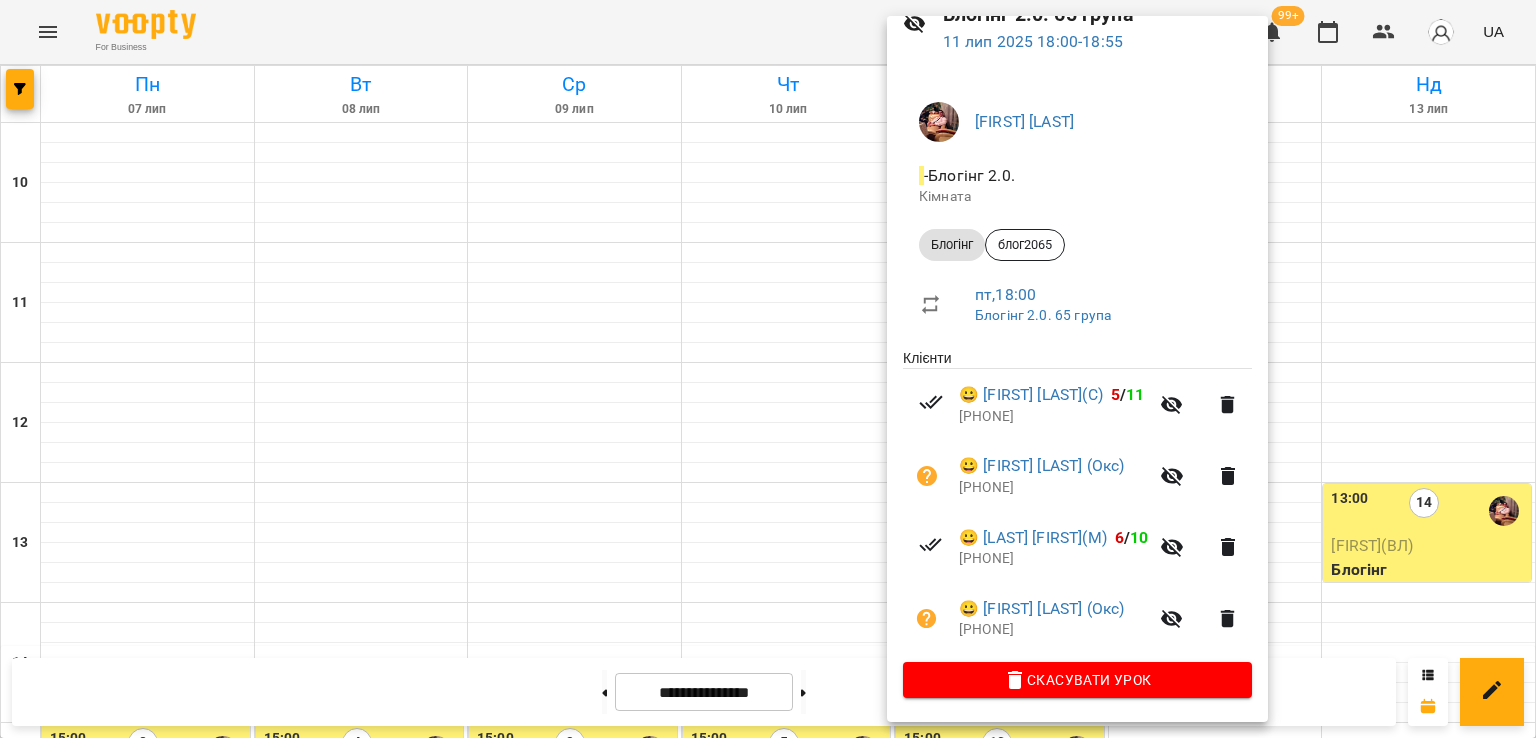 click on "[PHONE]" at bounding box center (1053, 417) 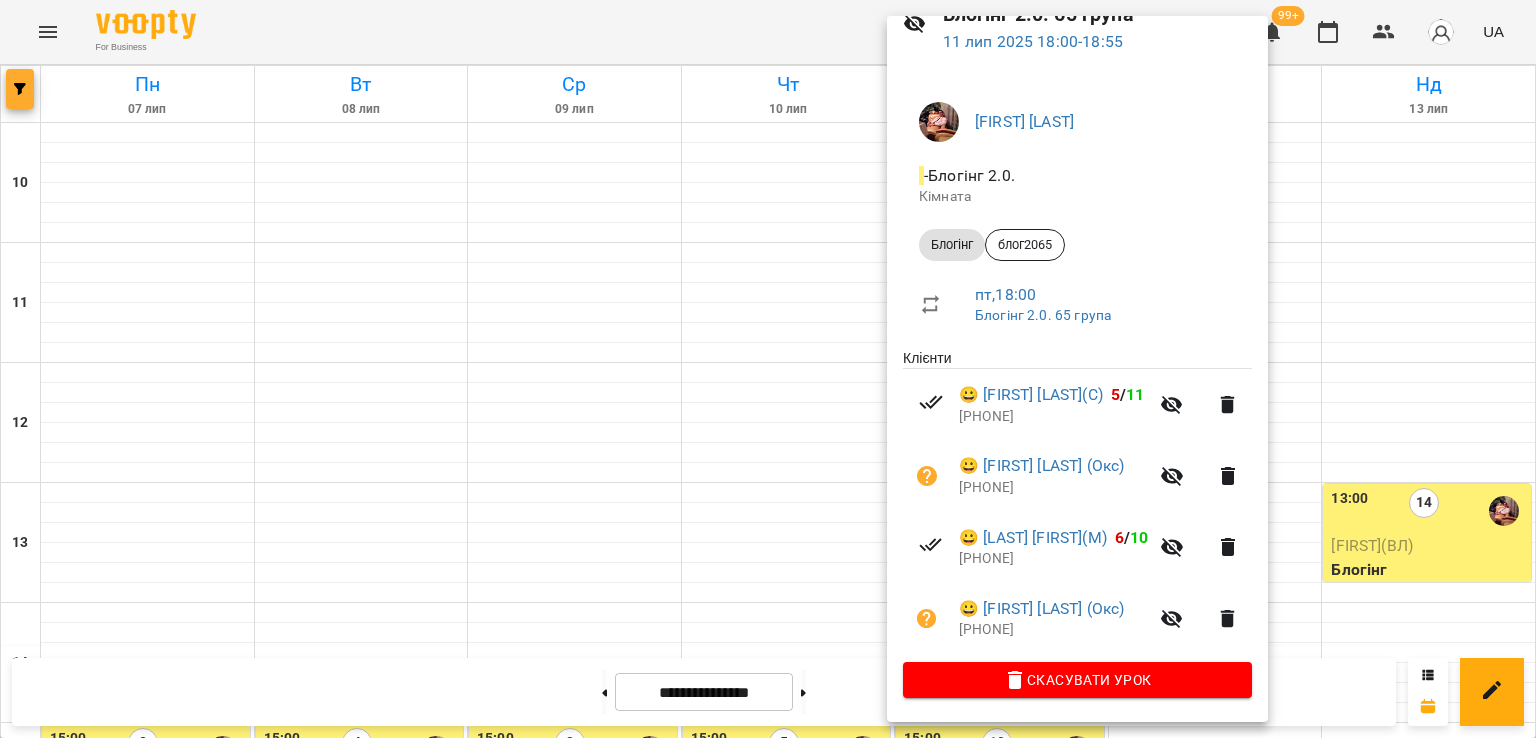 click at bounding box center [768, 369] 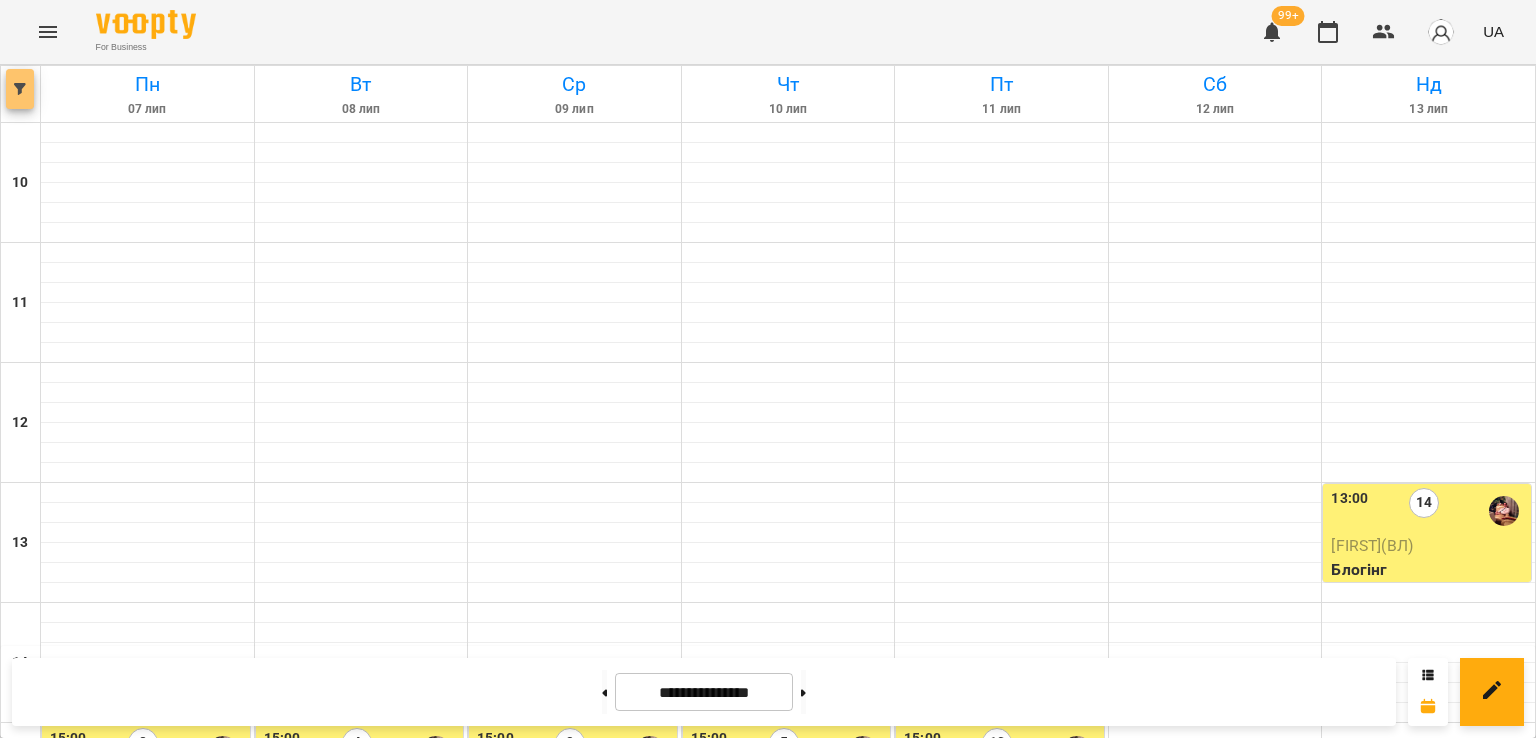 click 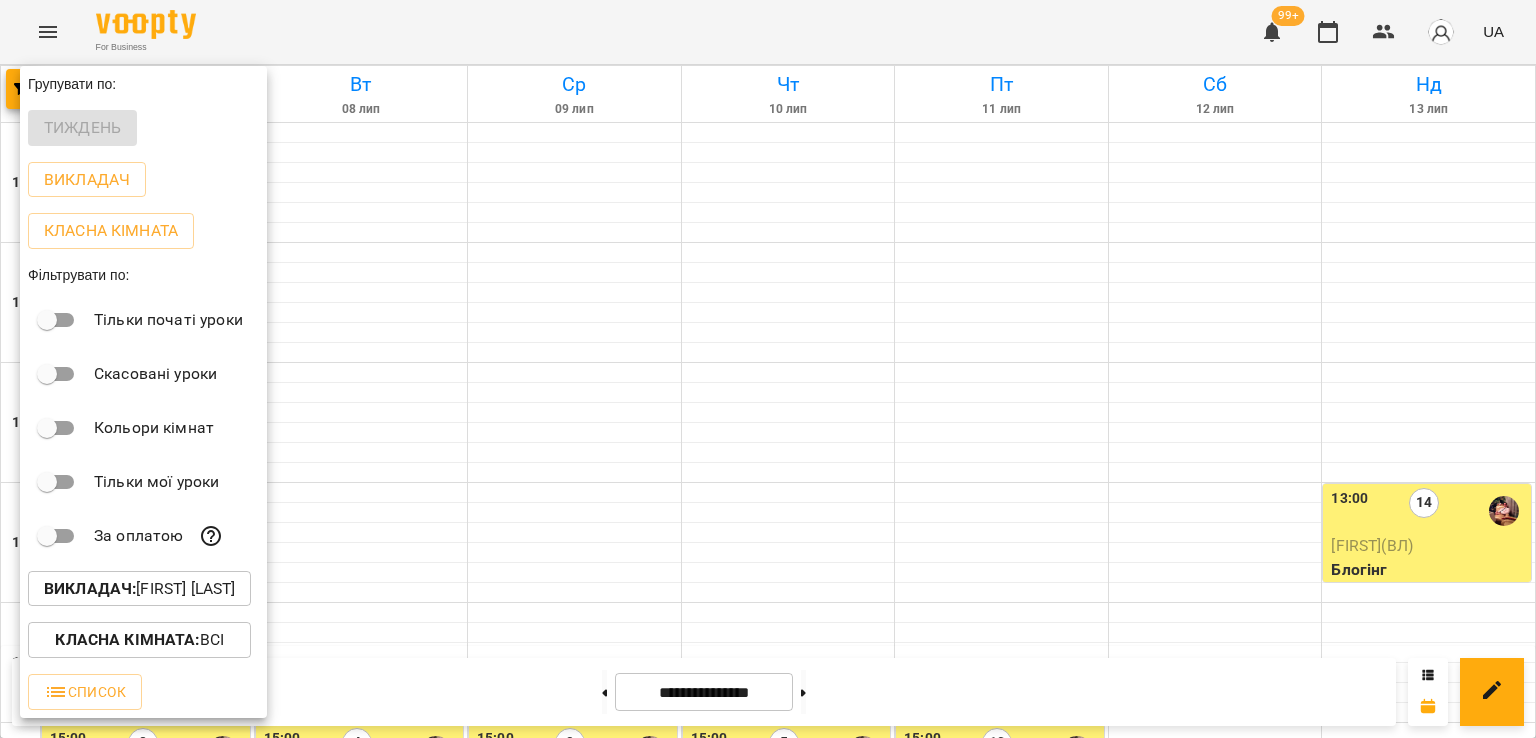 click on "Викладач :  [FIRST] [LAST]" at bounding box center (139, 589) 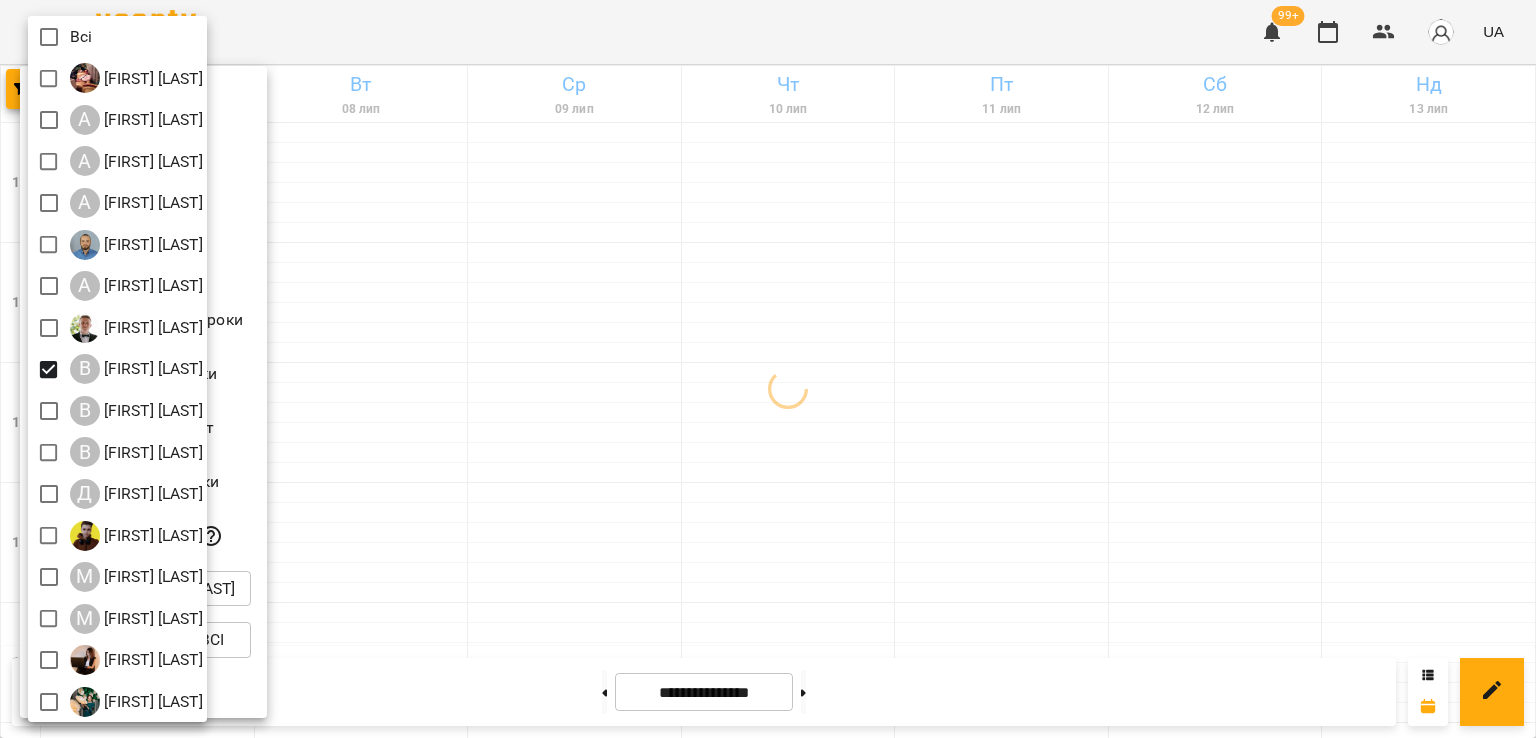 click at bounding box center (768, 369) 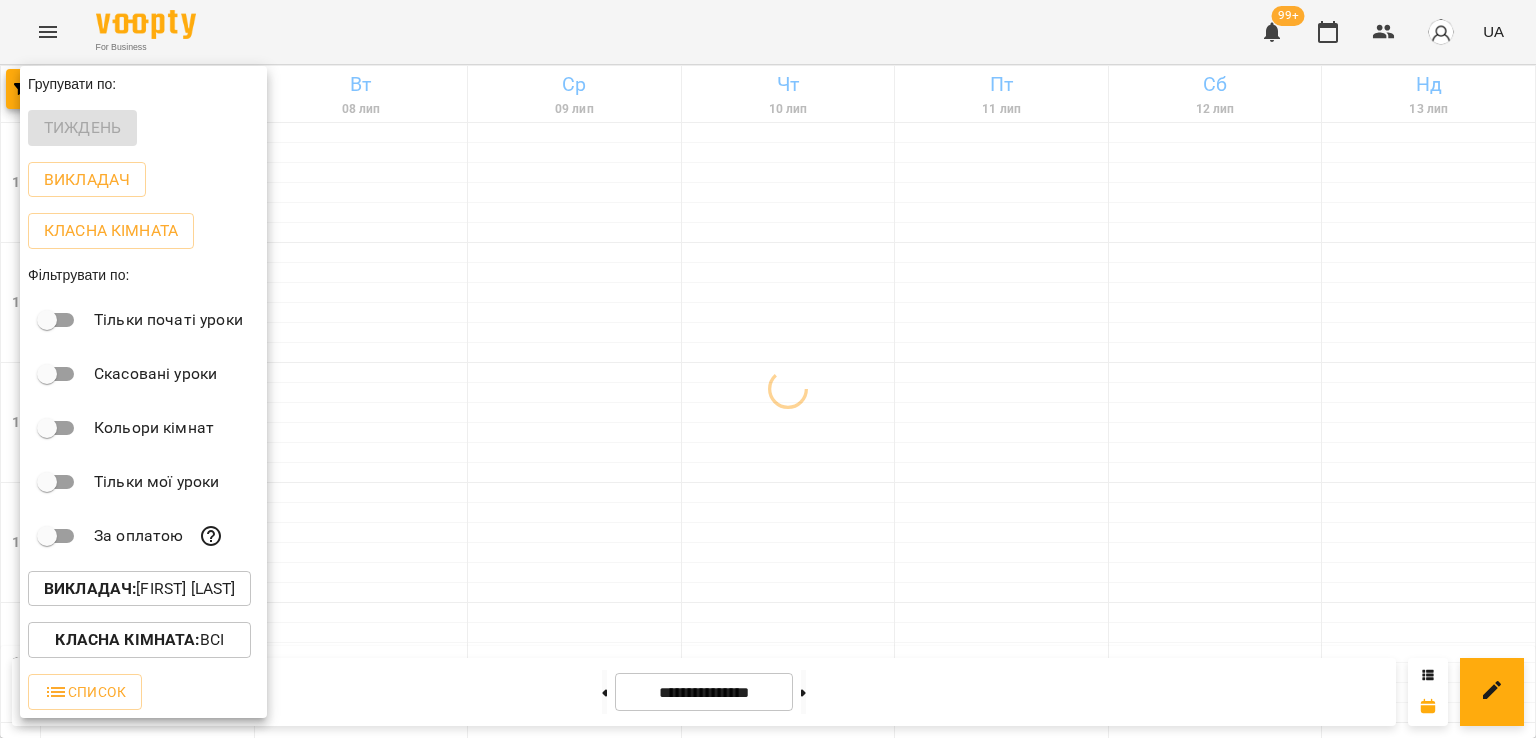 click at bounding box center [768, 369] 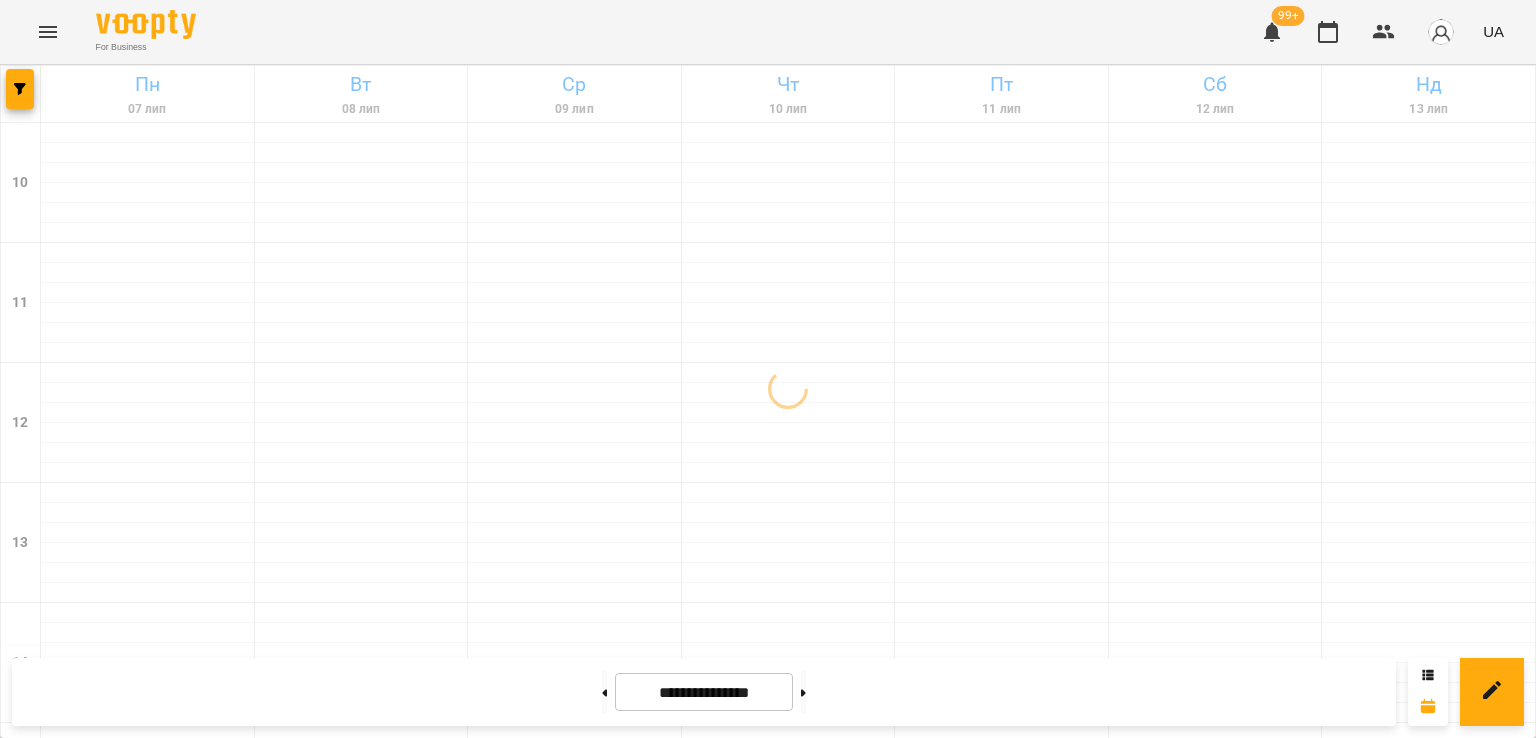 click on "2" at bounding box center (1002, 1506) 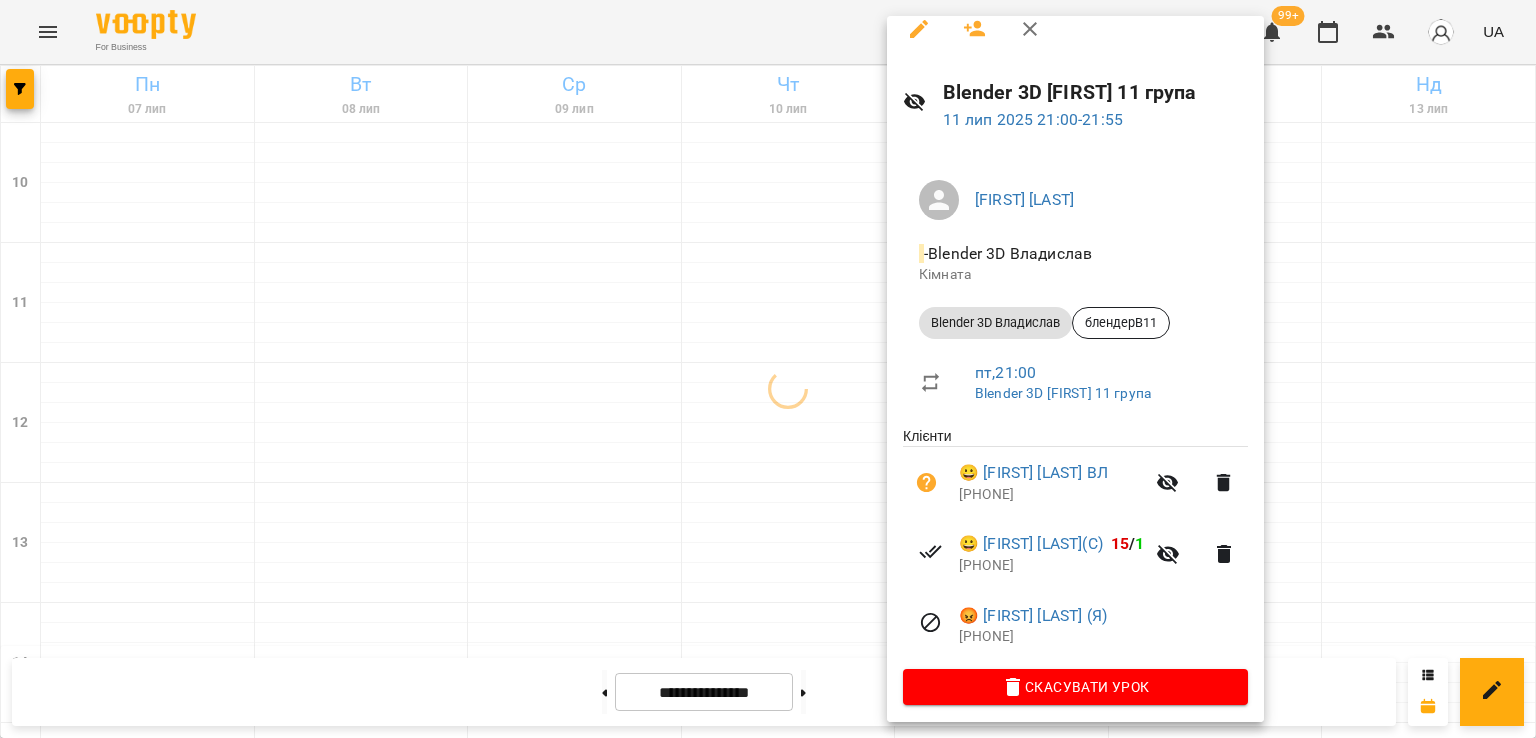 scroll, scrollTop: 28, scrollLeft: 0, axis: vertical 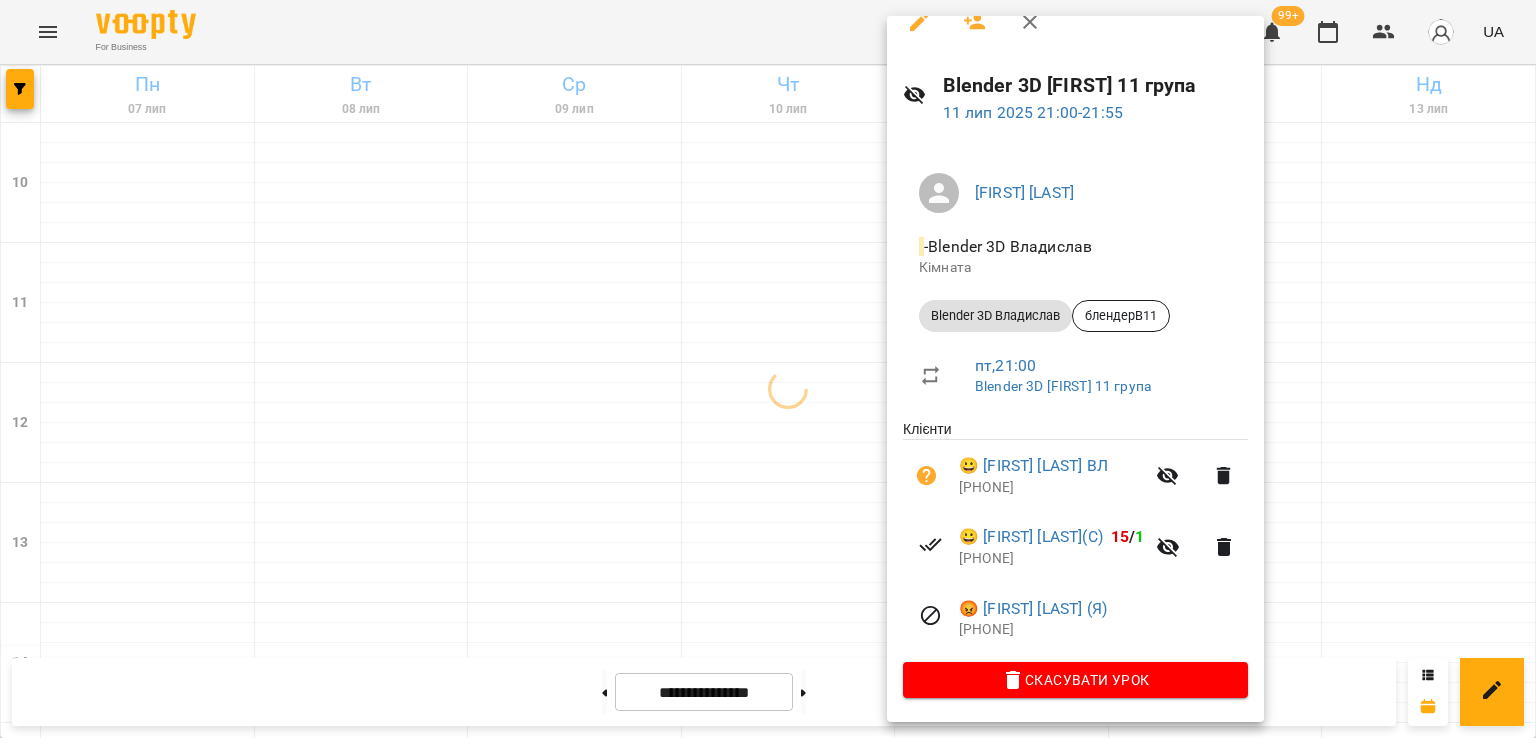 click at bounding box center [768, 369] 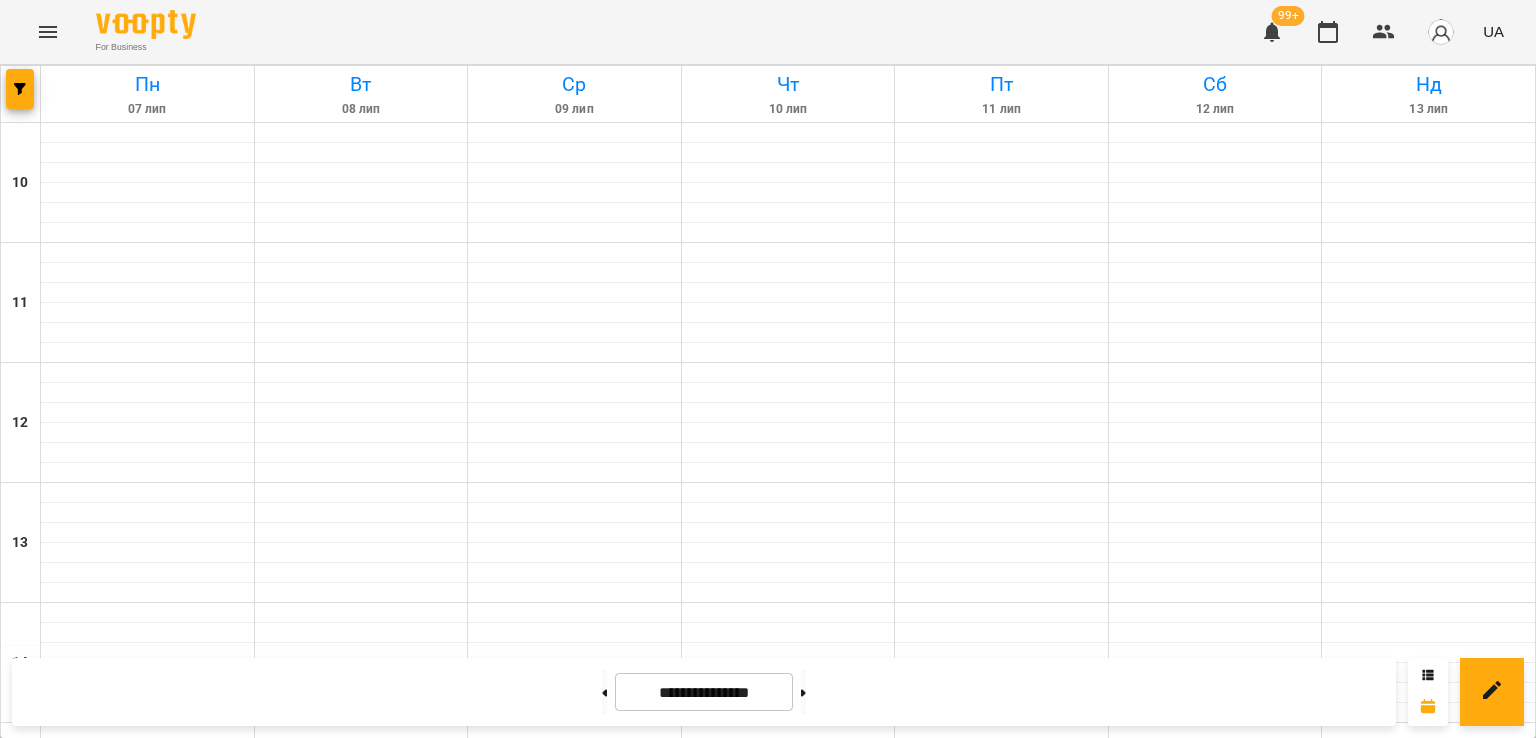 click on "2" at bounding box center [575, 1506] 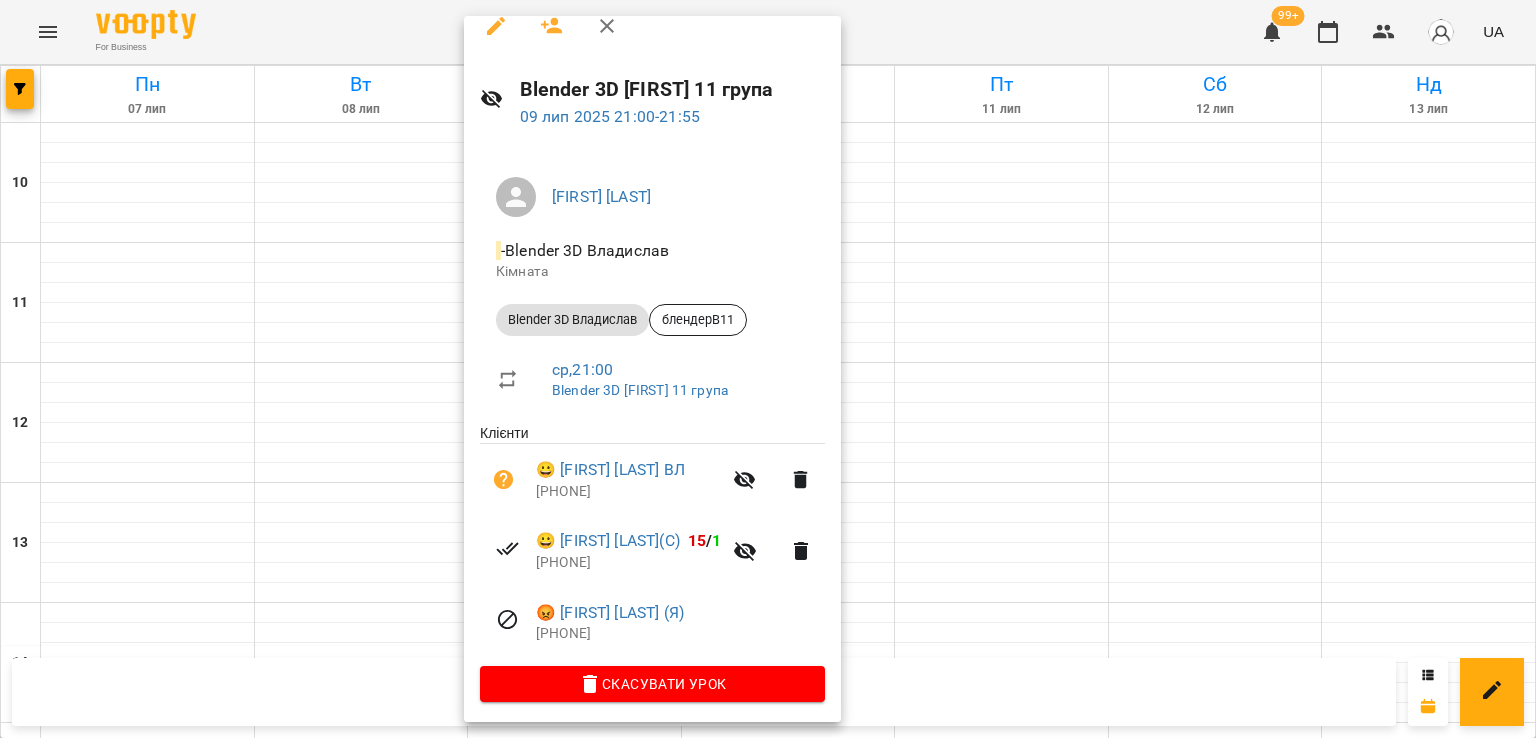 scroll, scrollTop: 28, scrollLeft: 0, axis: vertical 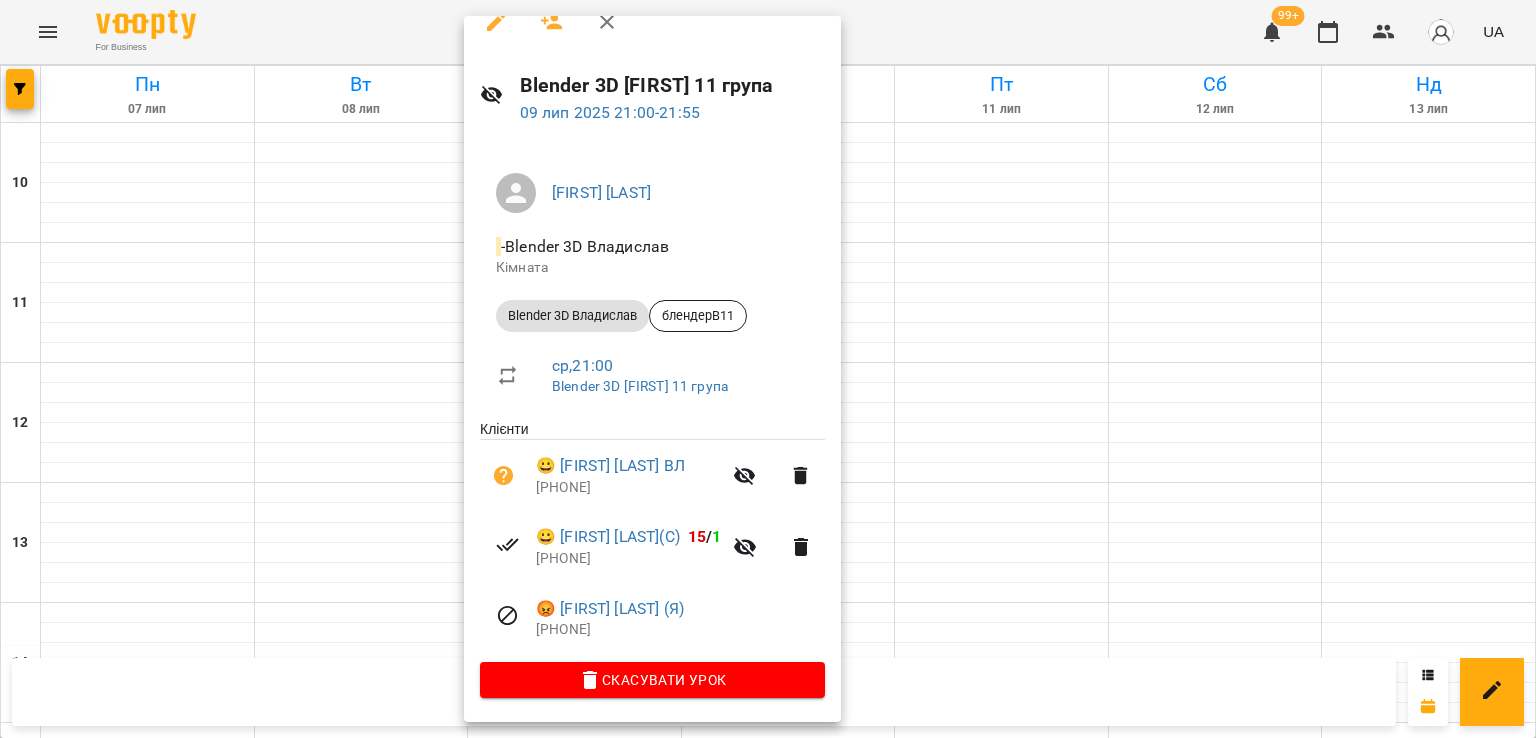 drag, startPoint x: 250, startPoint y: 563, endPoint x: 202, endPoint y: 569, distance: 48.373547 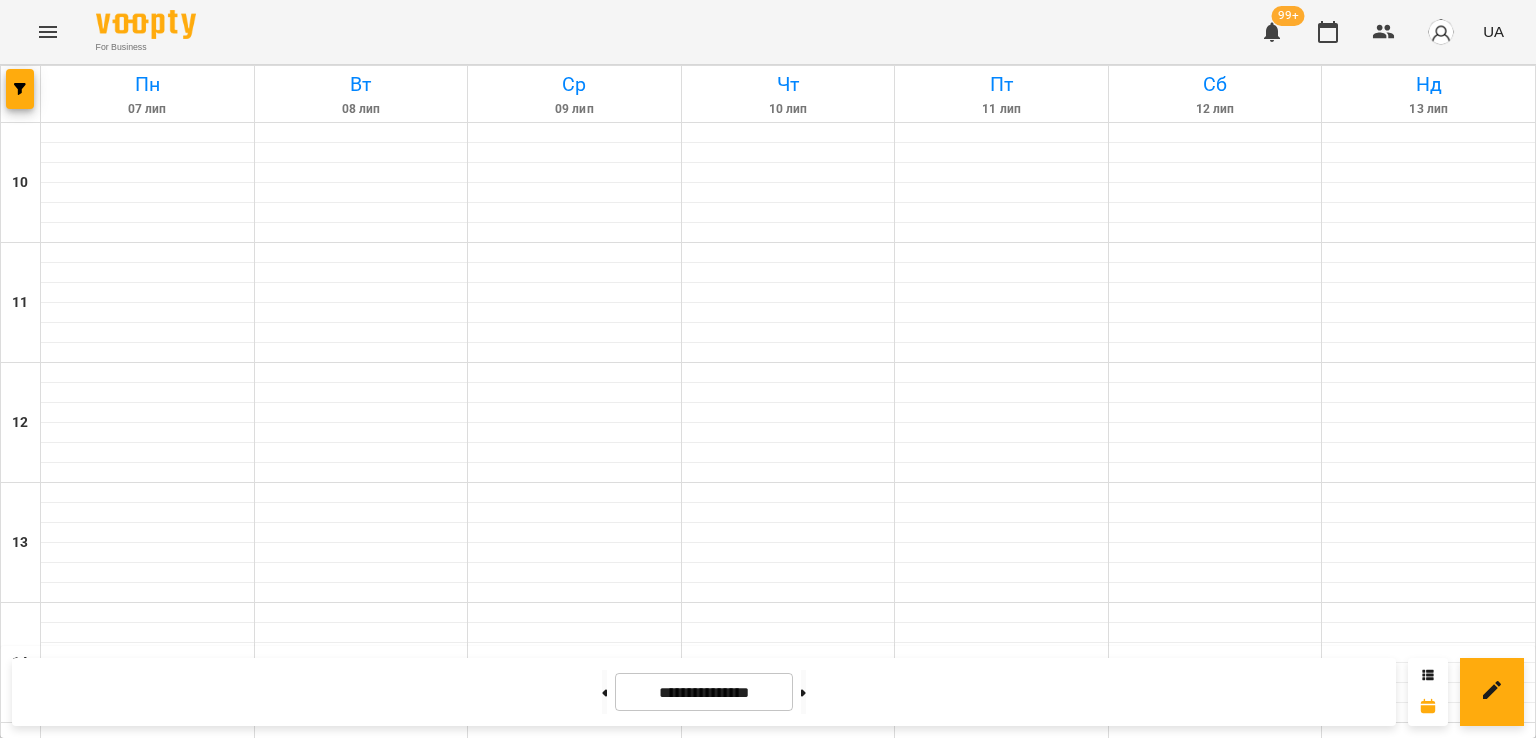 click on "13" at bounding box center (143, 1471) 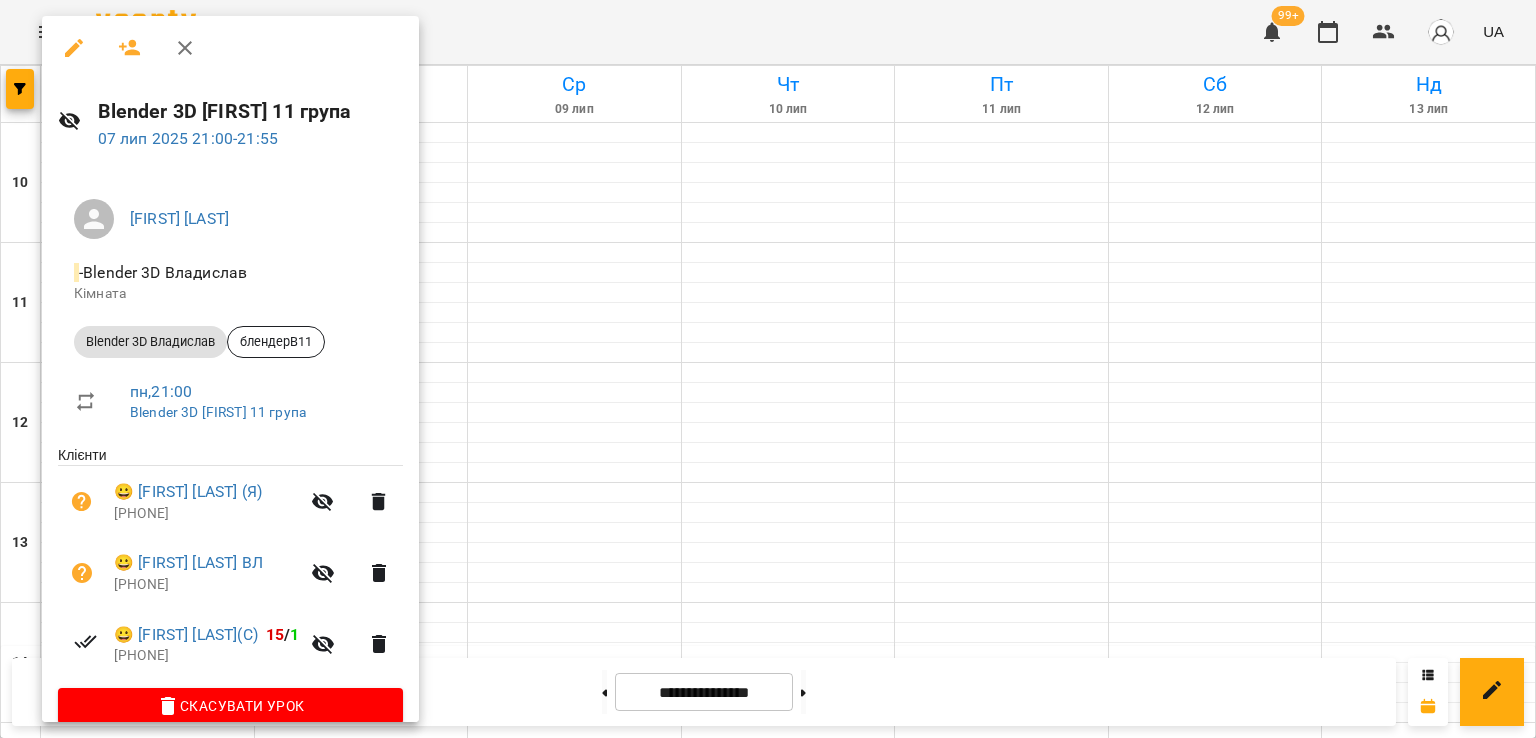 click at bounding box center (768, 369) 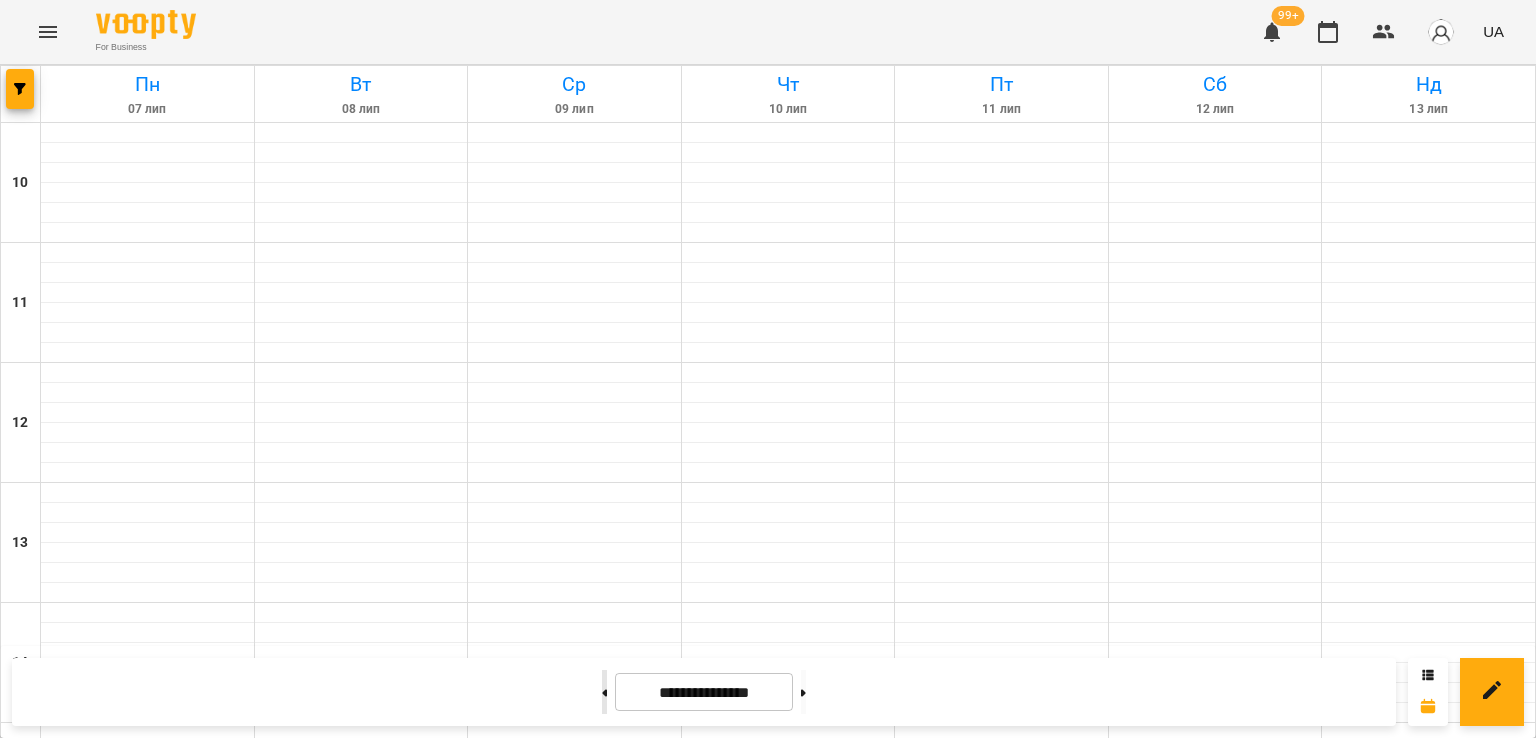 click at bounding box center (604, 692) 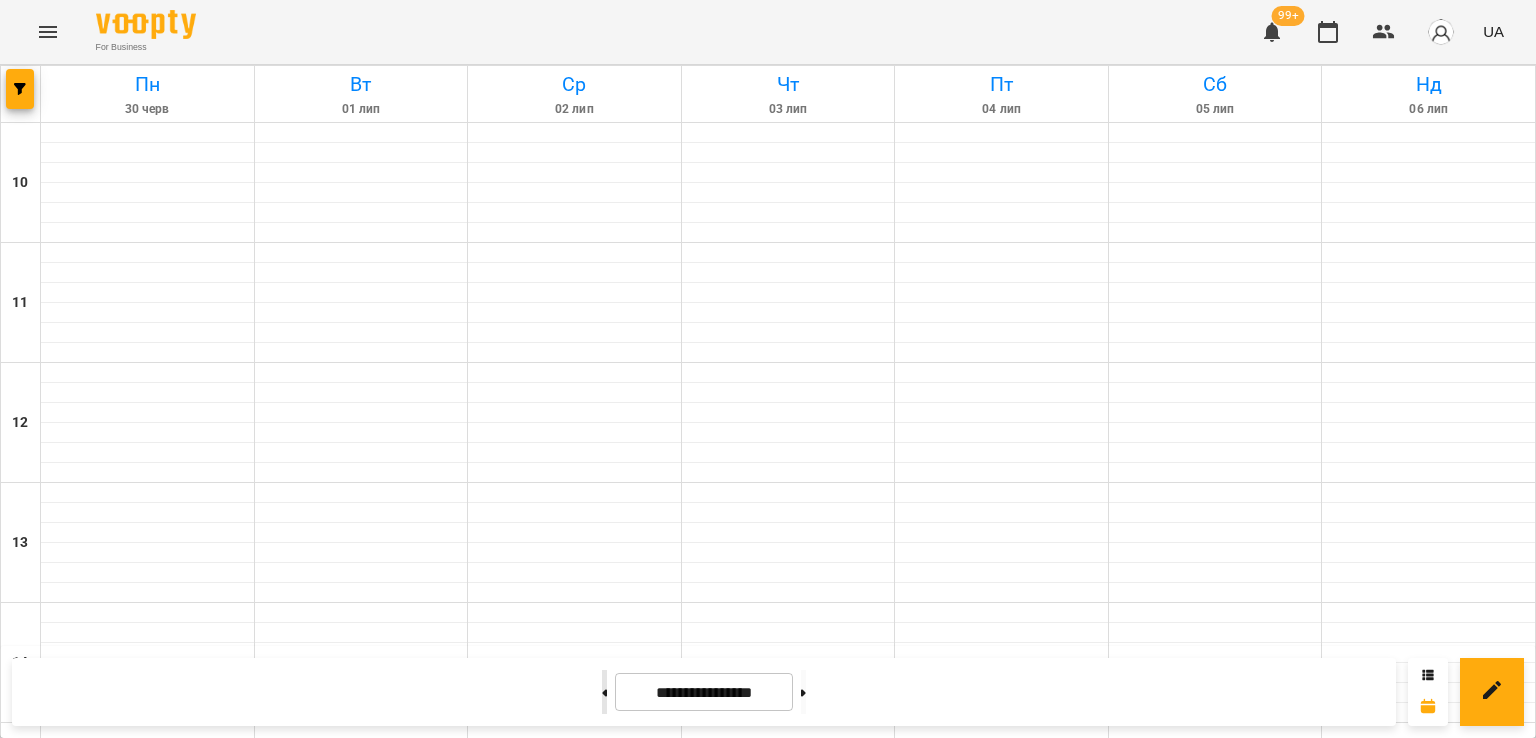 click at bounding box center (604, 692) 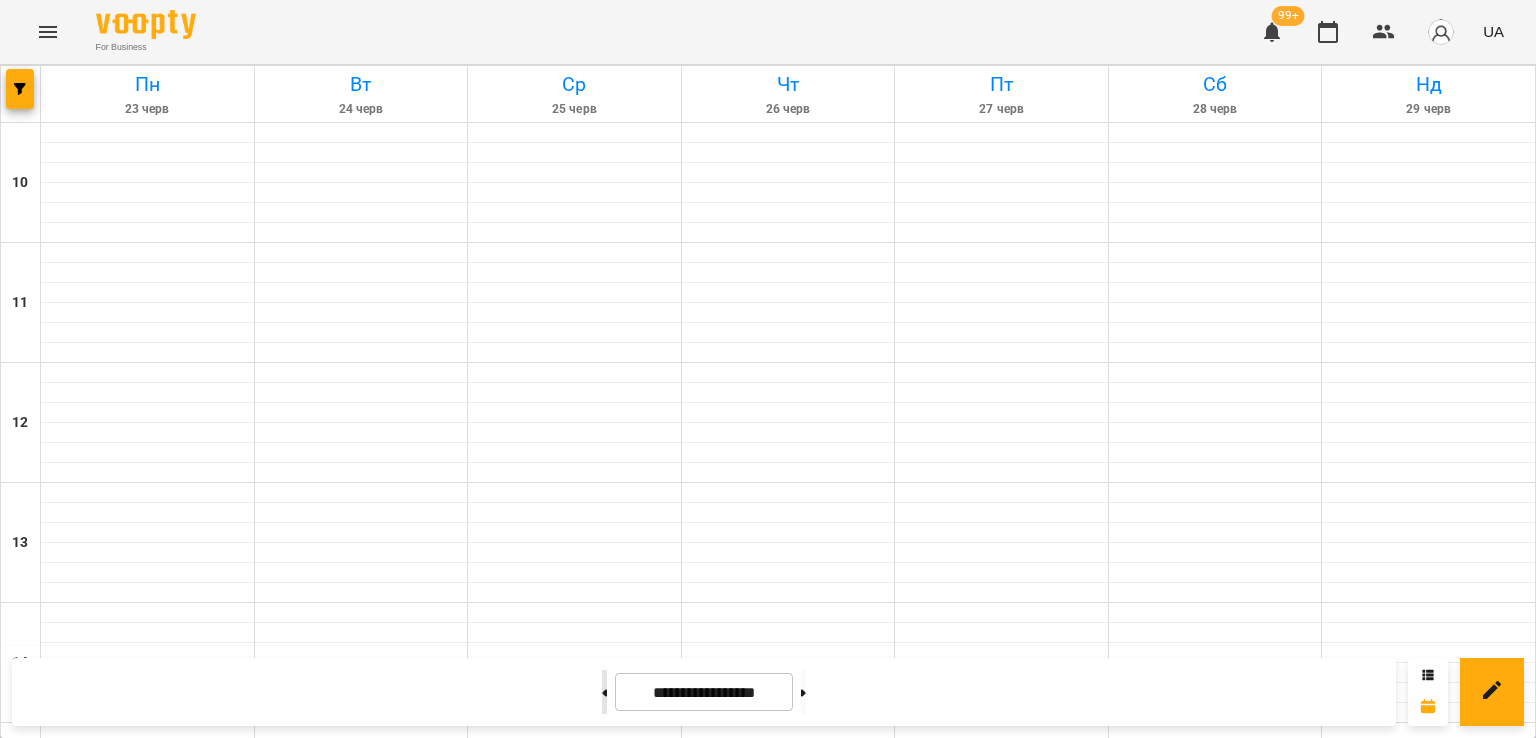 click at bounding box center [604, 692] 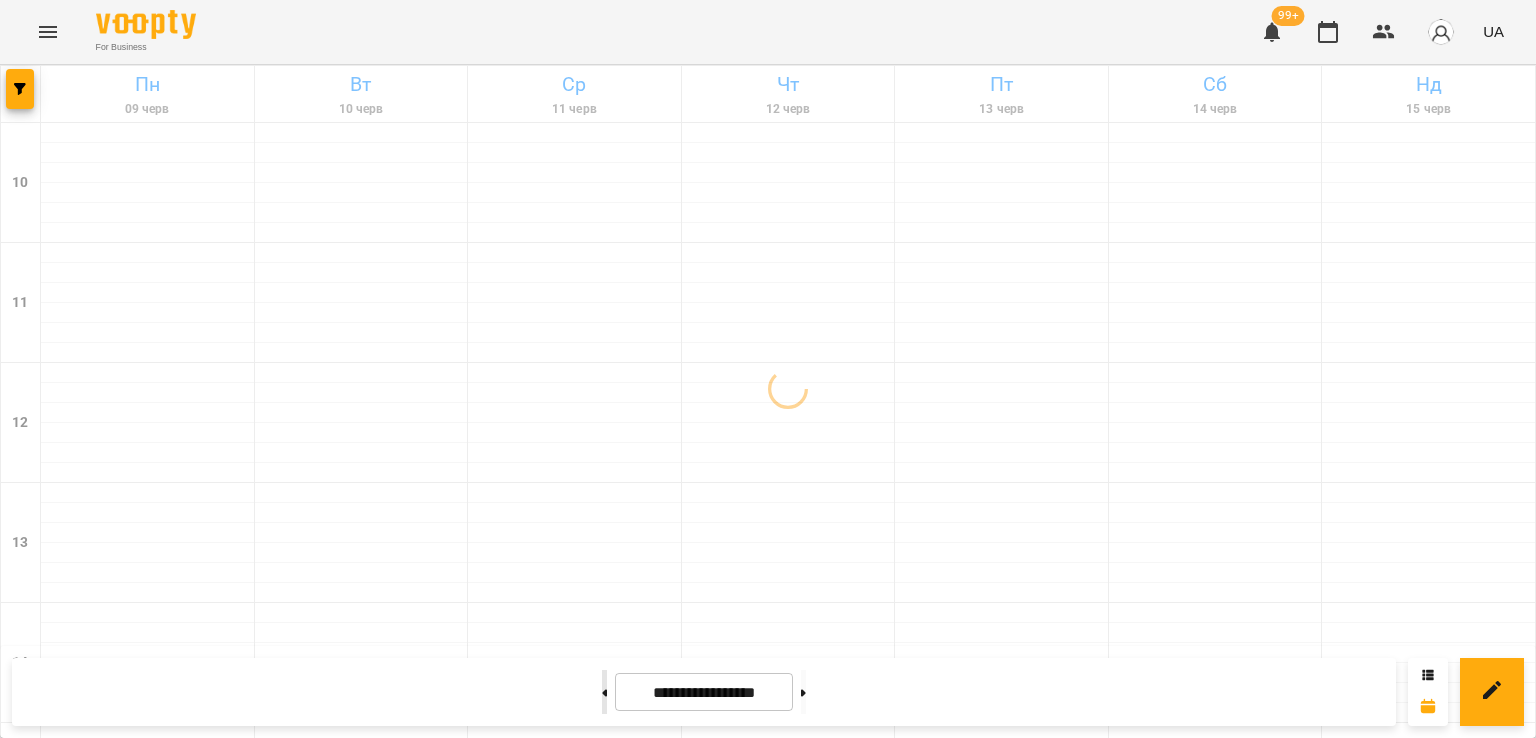 click at bounding box center [604, 692] 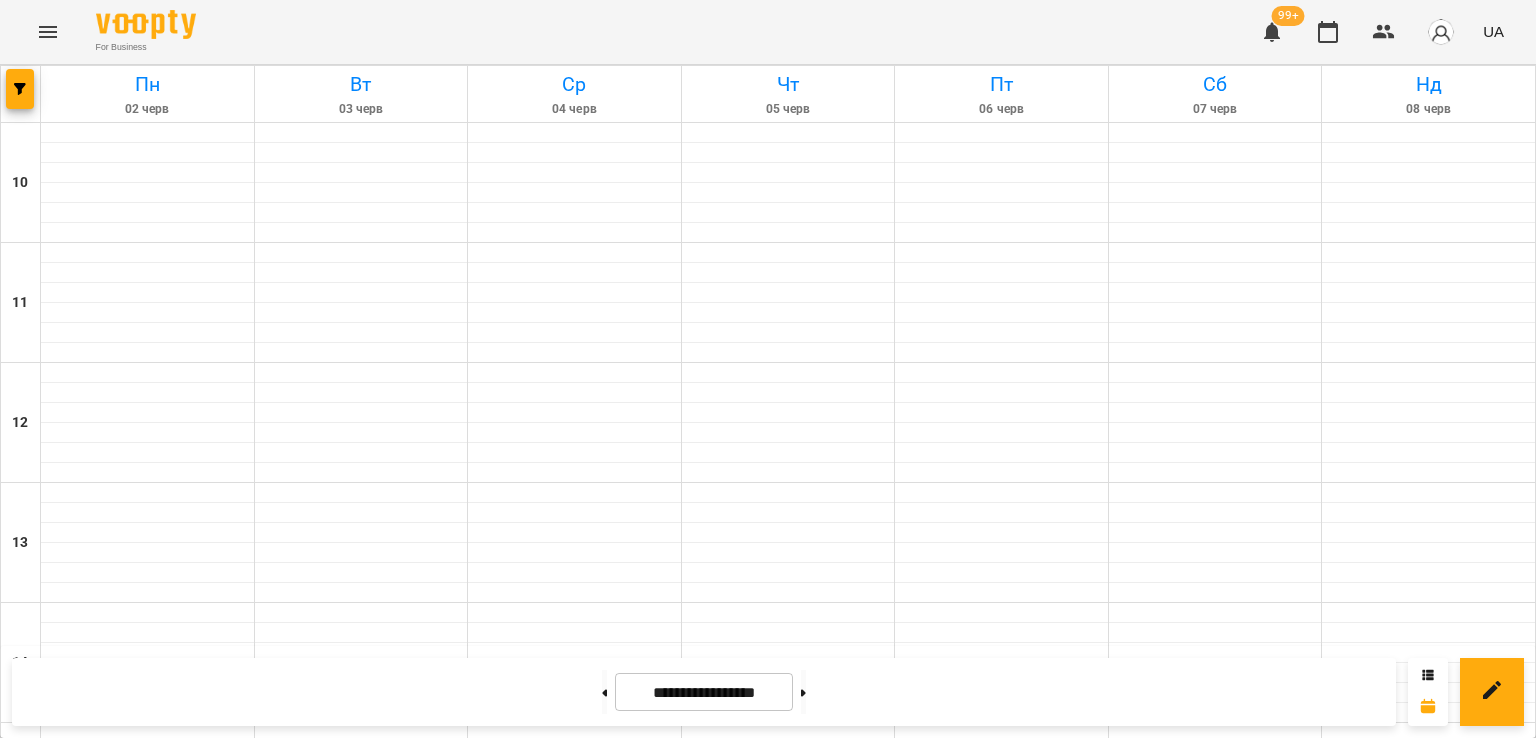 click on "4" at bounding box center (1002, 1506) 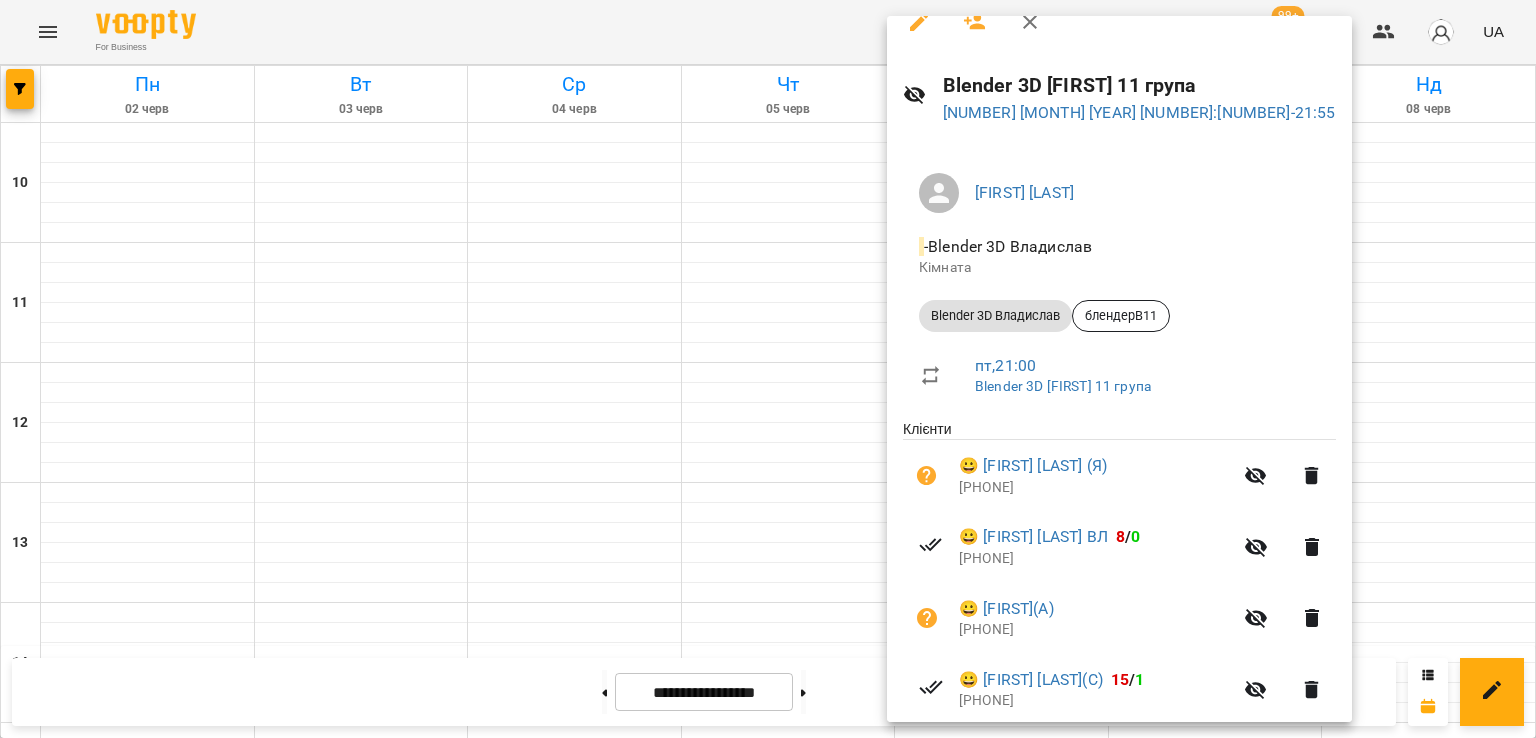 scroll, scrollTop: 100, scrollLeft: 0, axis: vertical 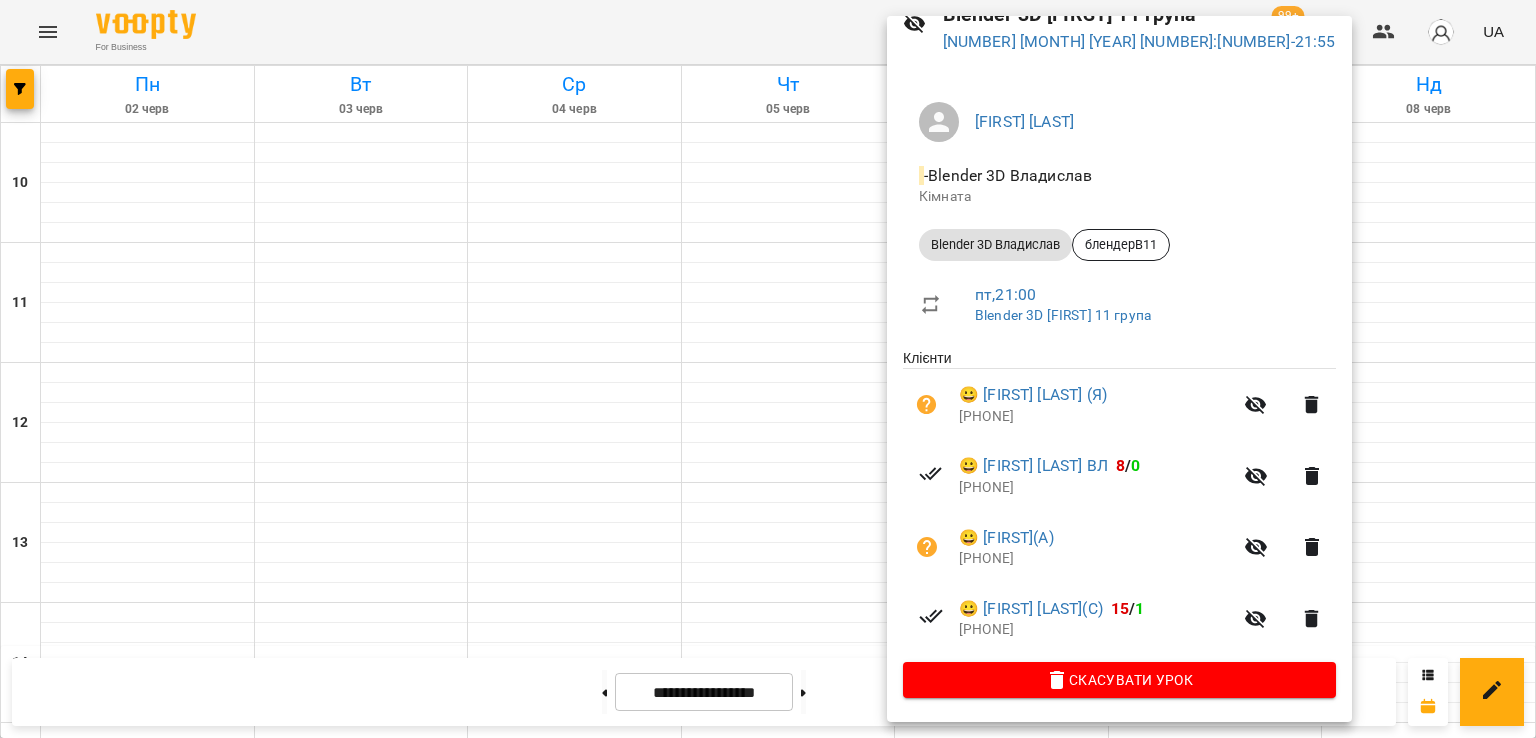 click at bounding box center [768, 369] 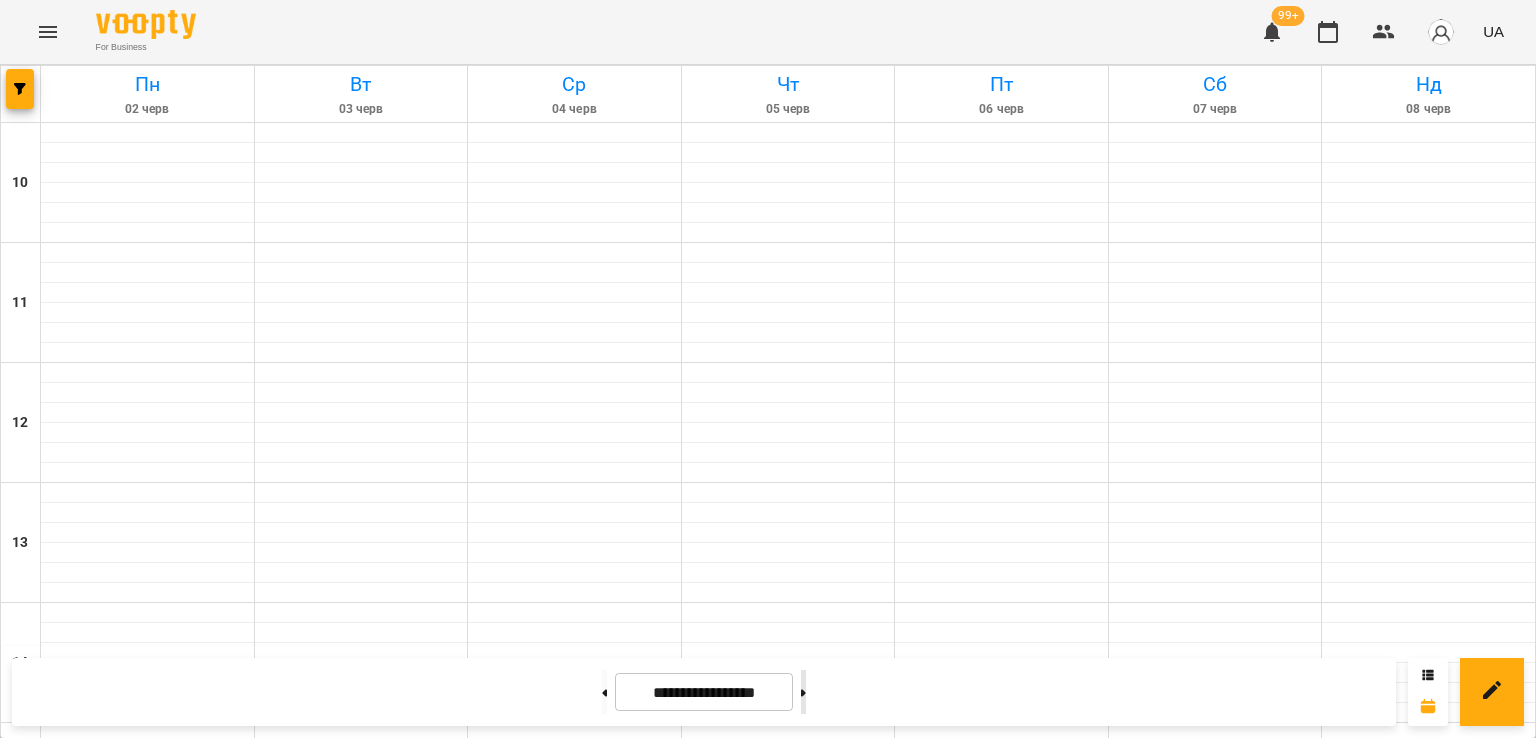 click at bounding box center (803, 692) 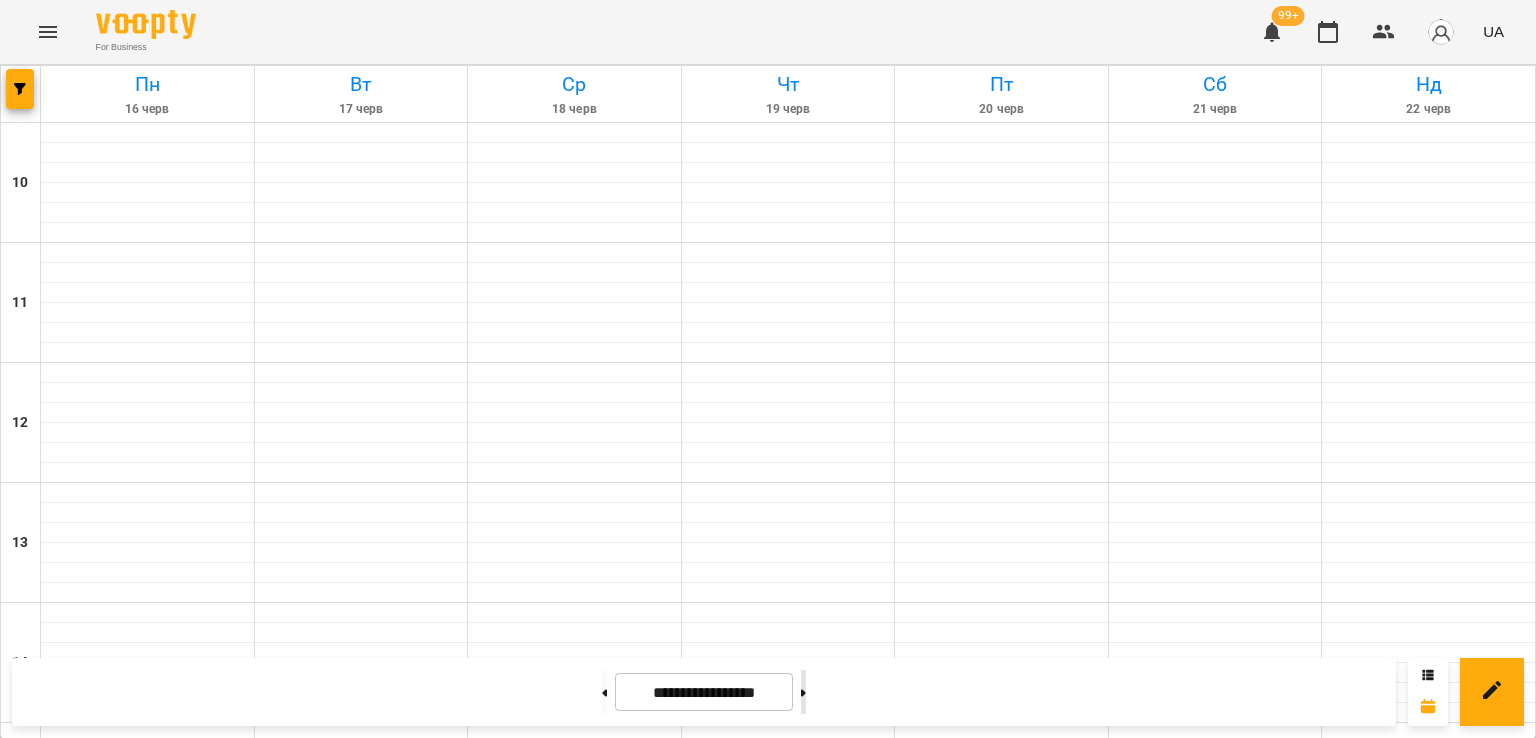 click at bounding box center (803, 692) 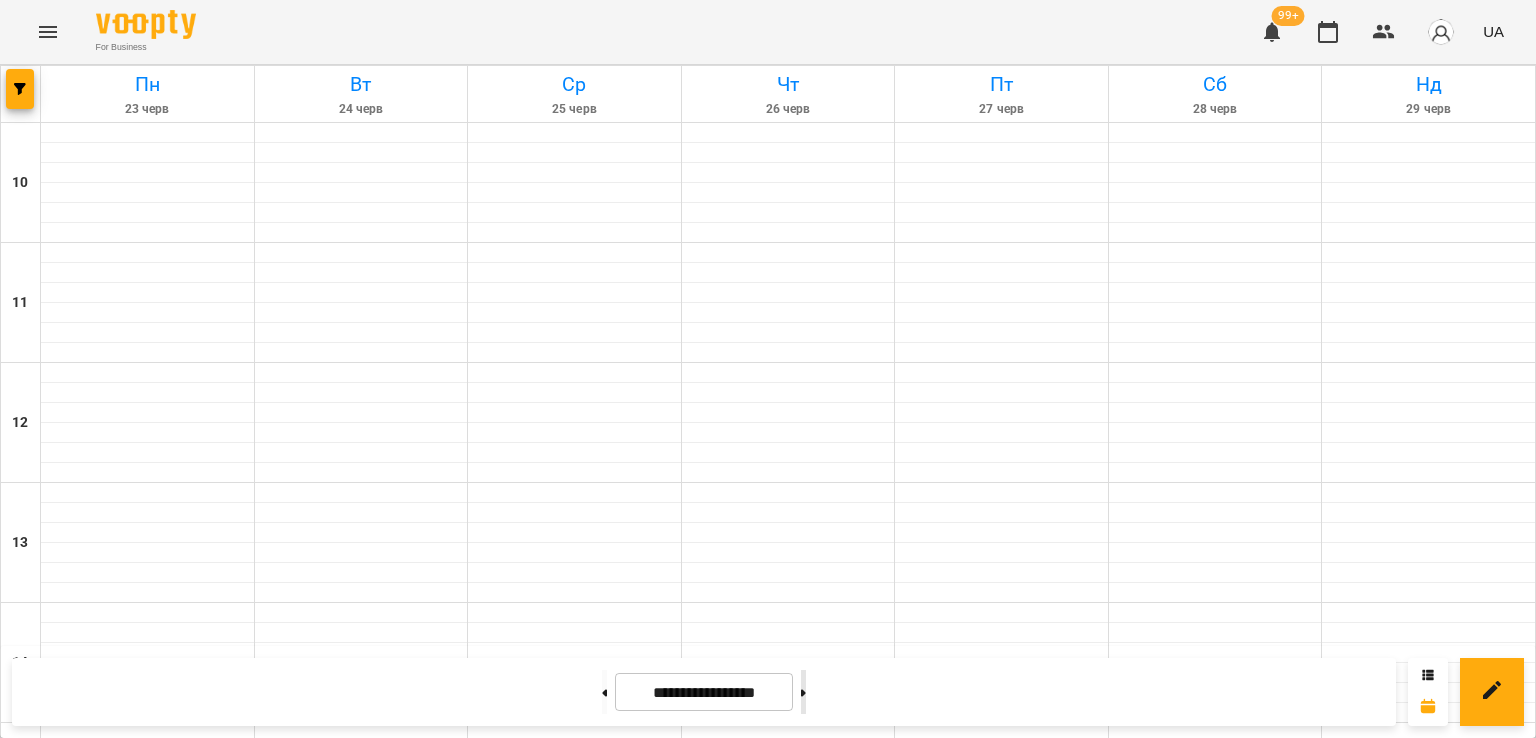 click at bounding box center [803, 692] 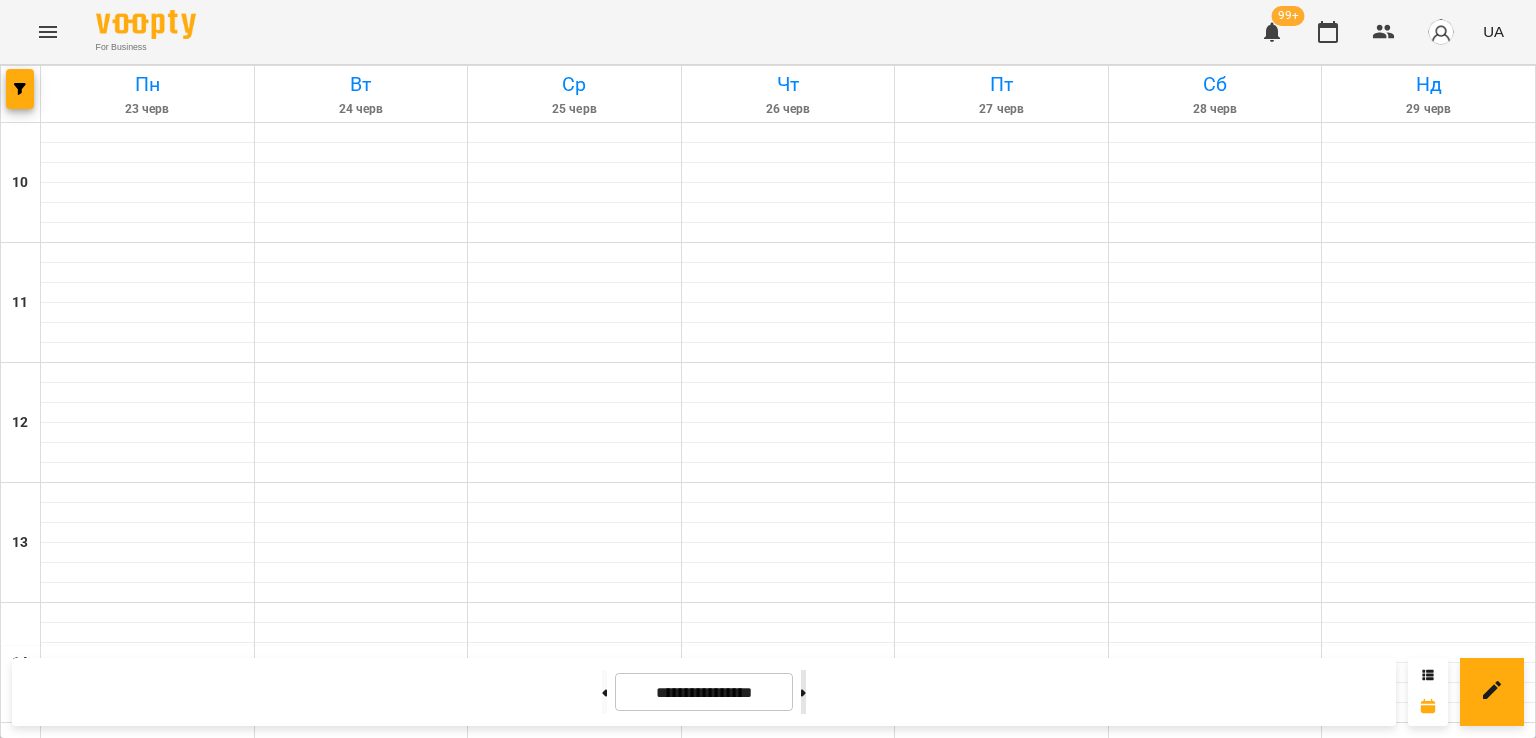 click at bounding box center (803, 692) 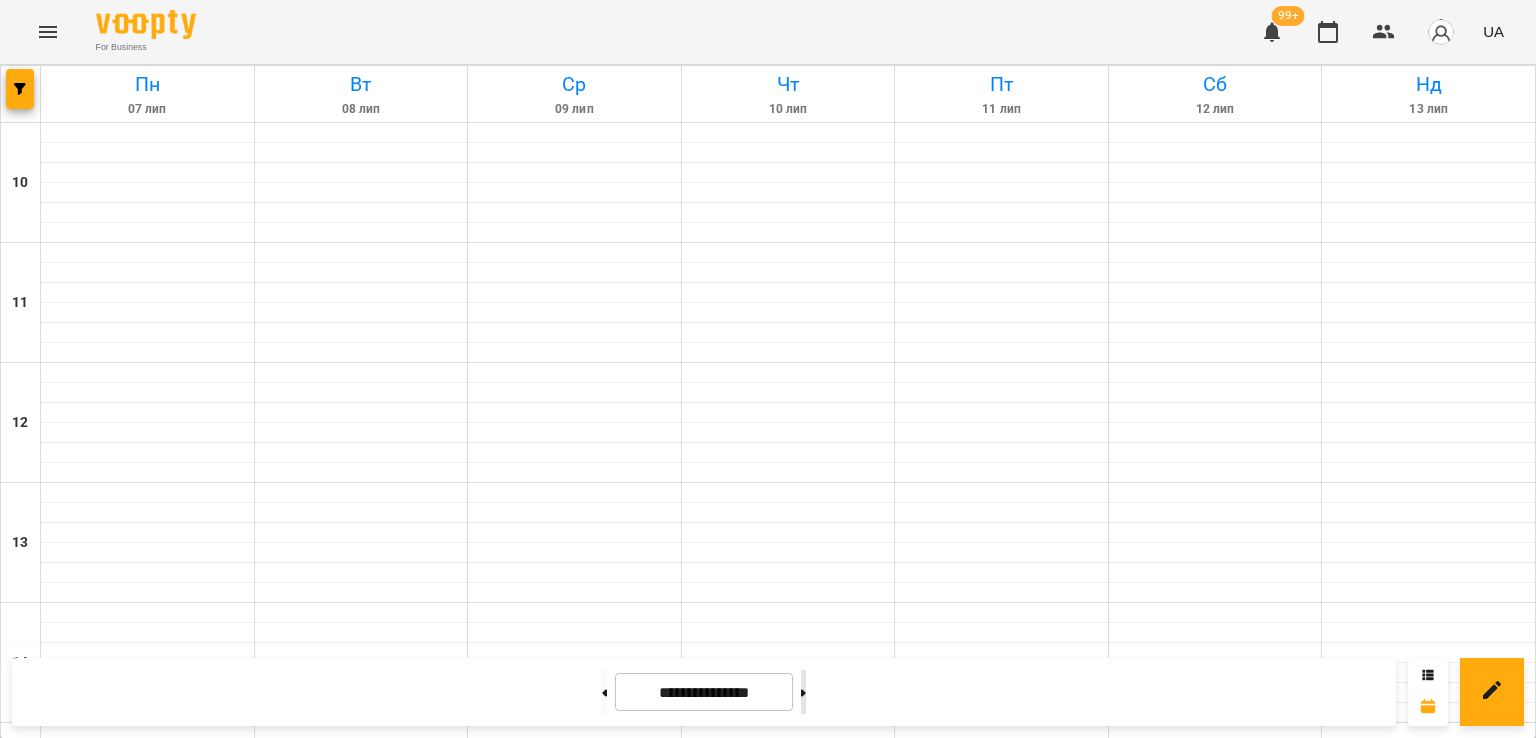 click at bounding box center (803, 692) 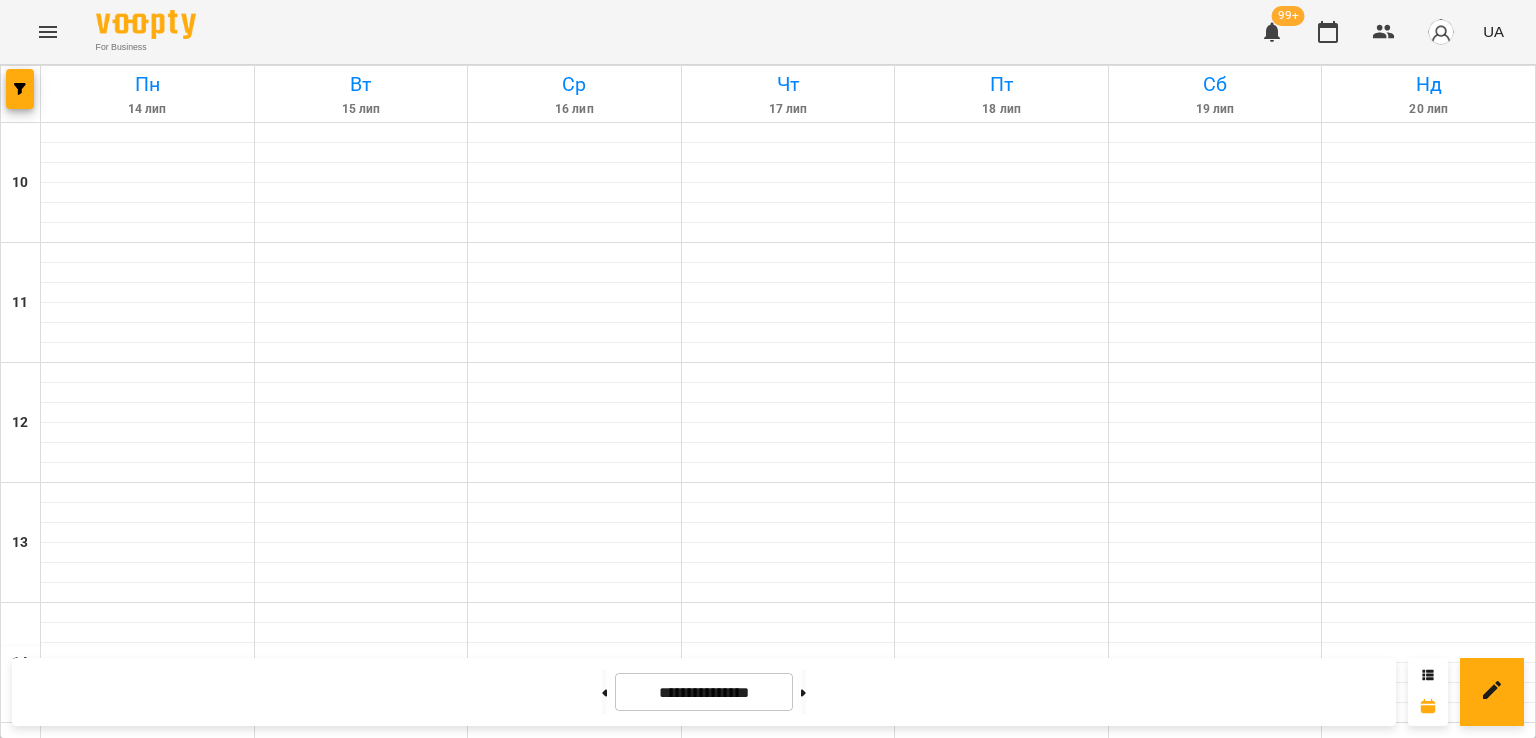 click on "16" at bounding box center (143, 1471) 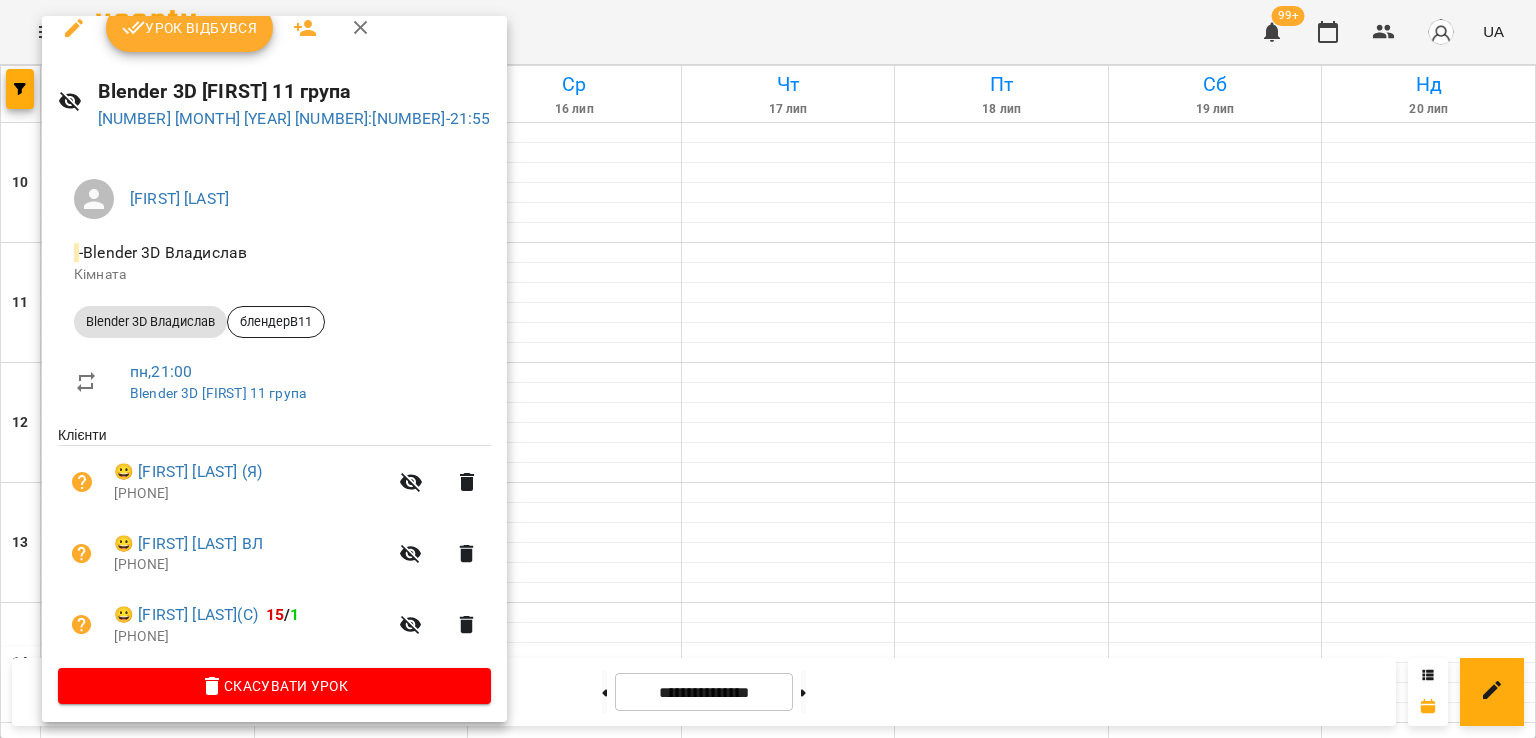 scroll, scrollTop: 29, scrollLeft: 0, axis: vertical 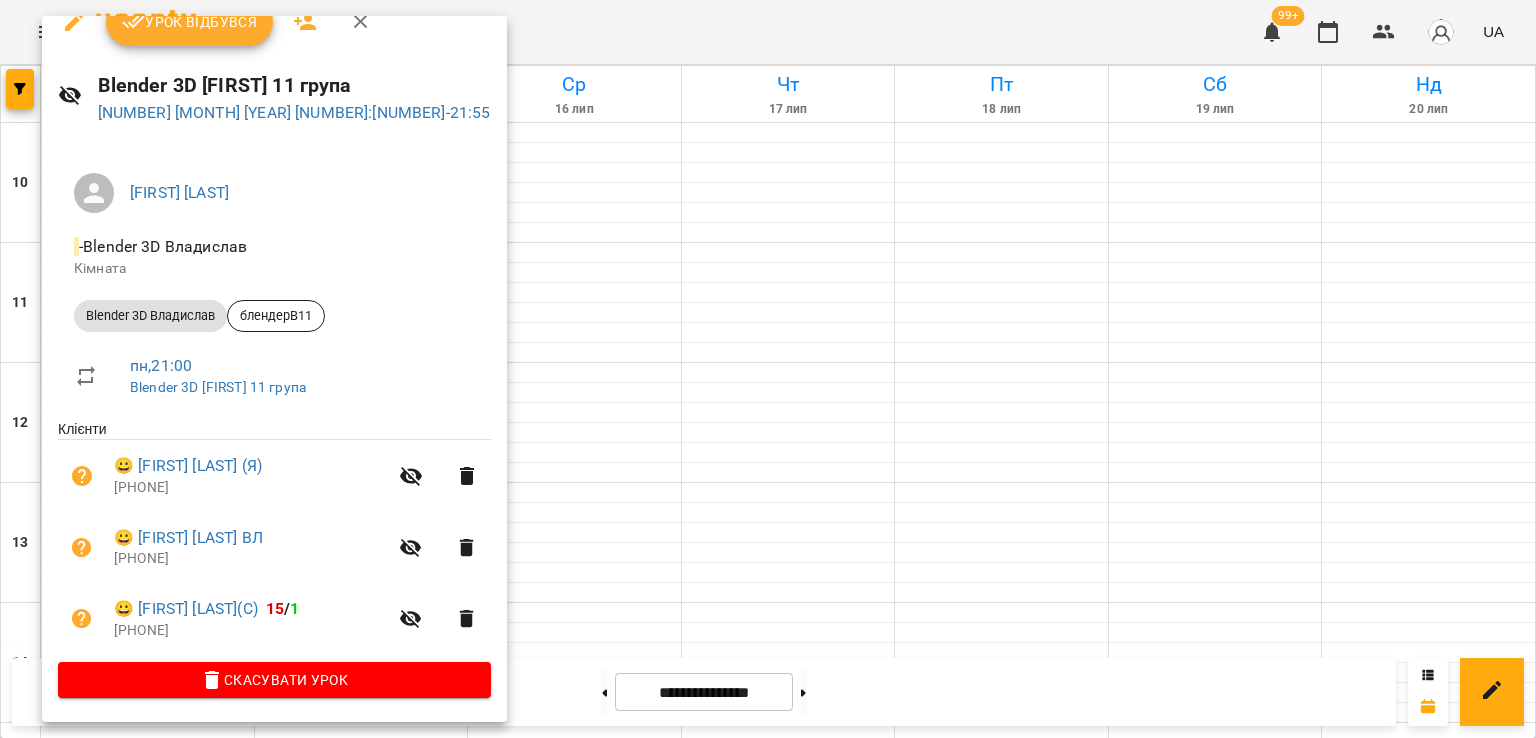 click at bounding box center [768, 369] 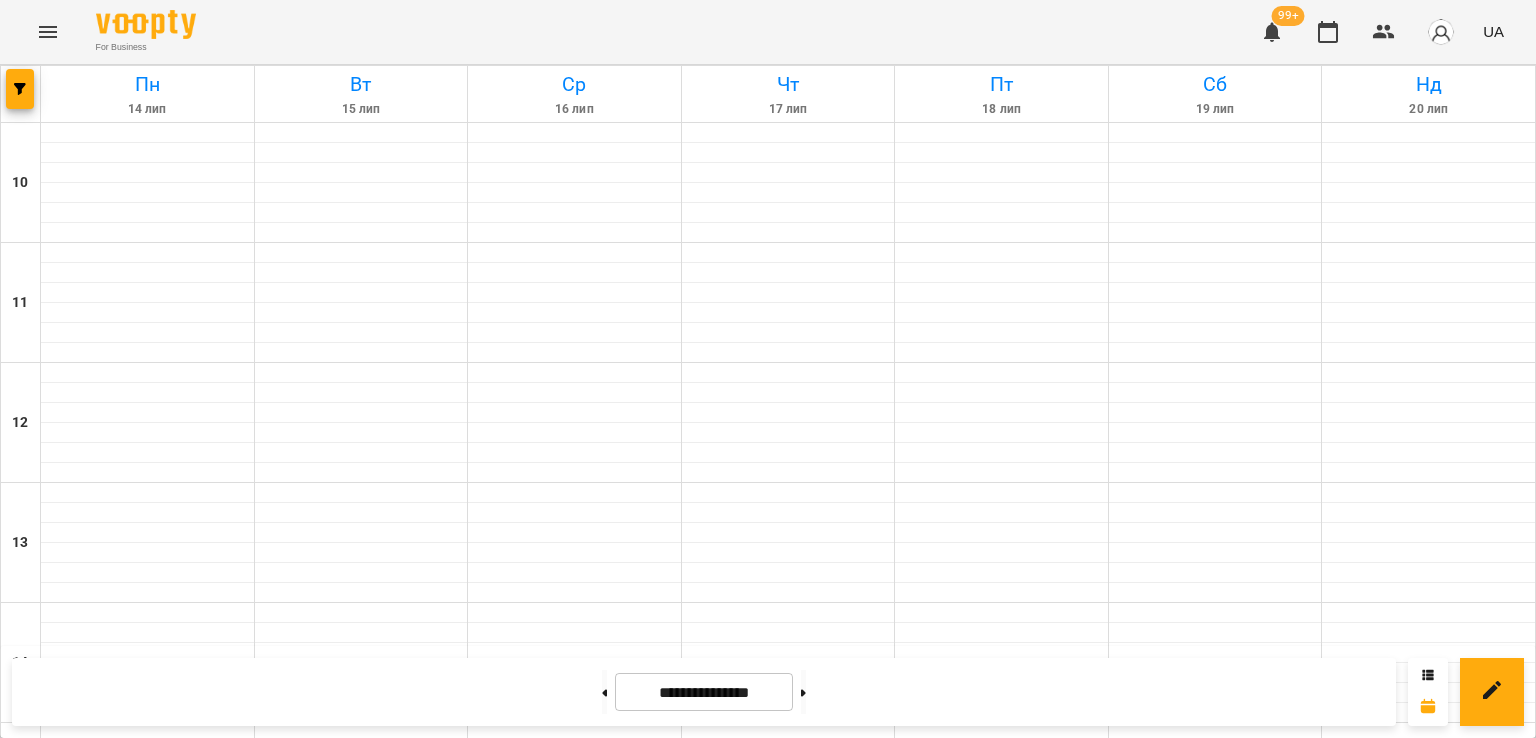 click on "15" at bounding box center [357, 1471] 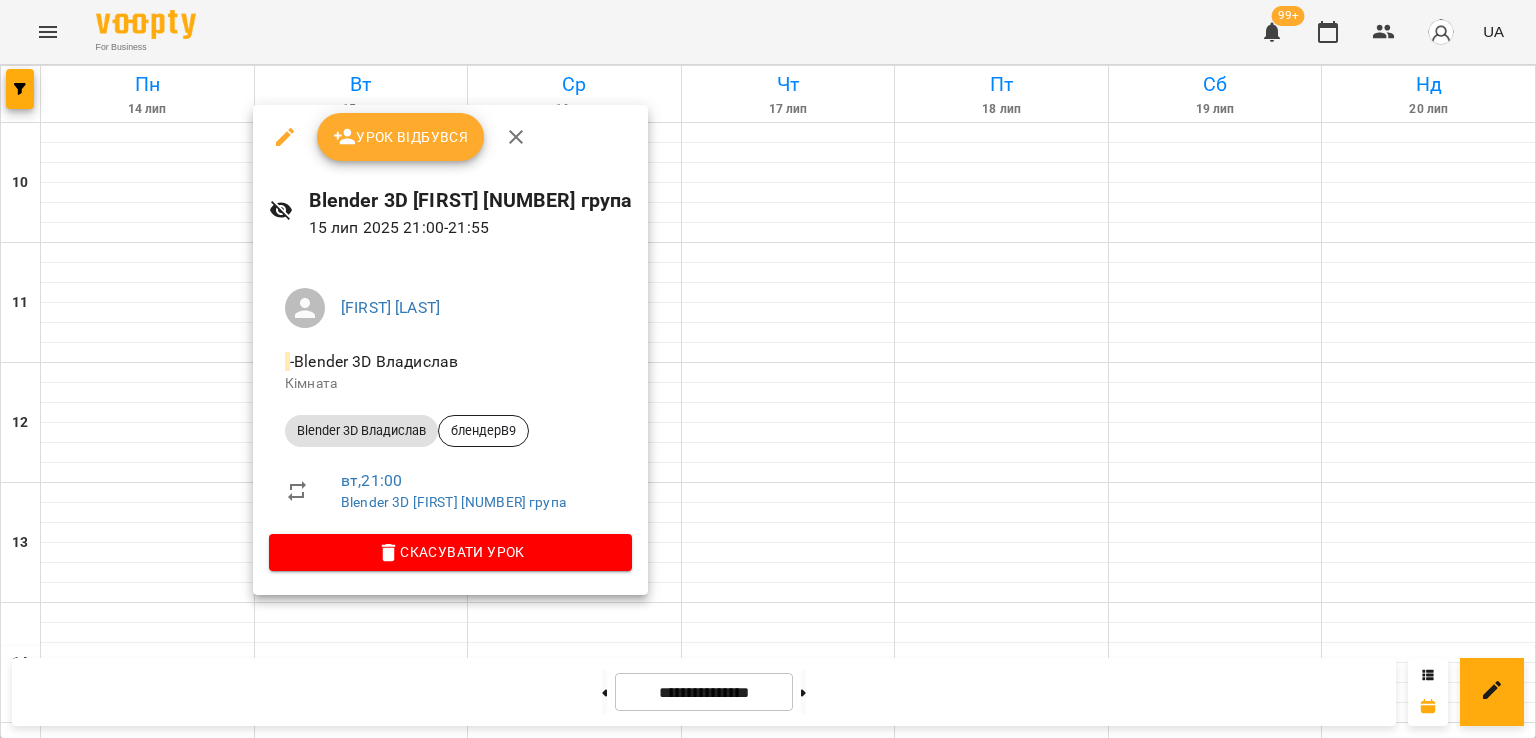click at bounding box center (768, 369) 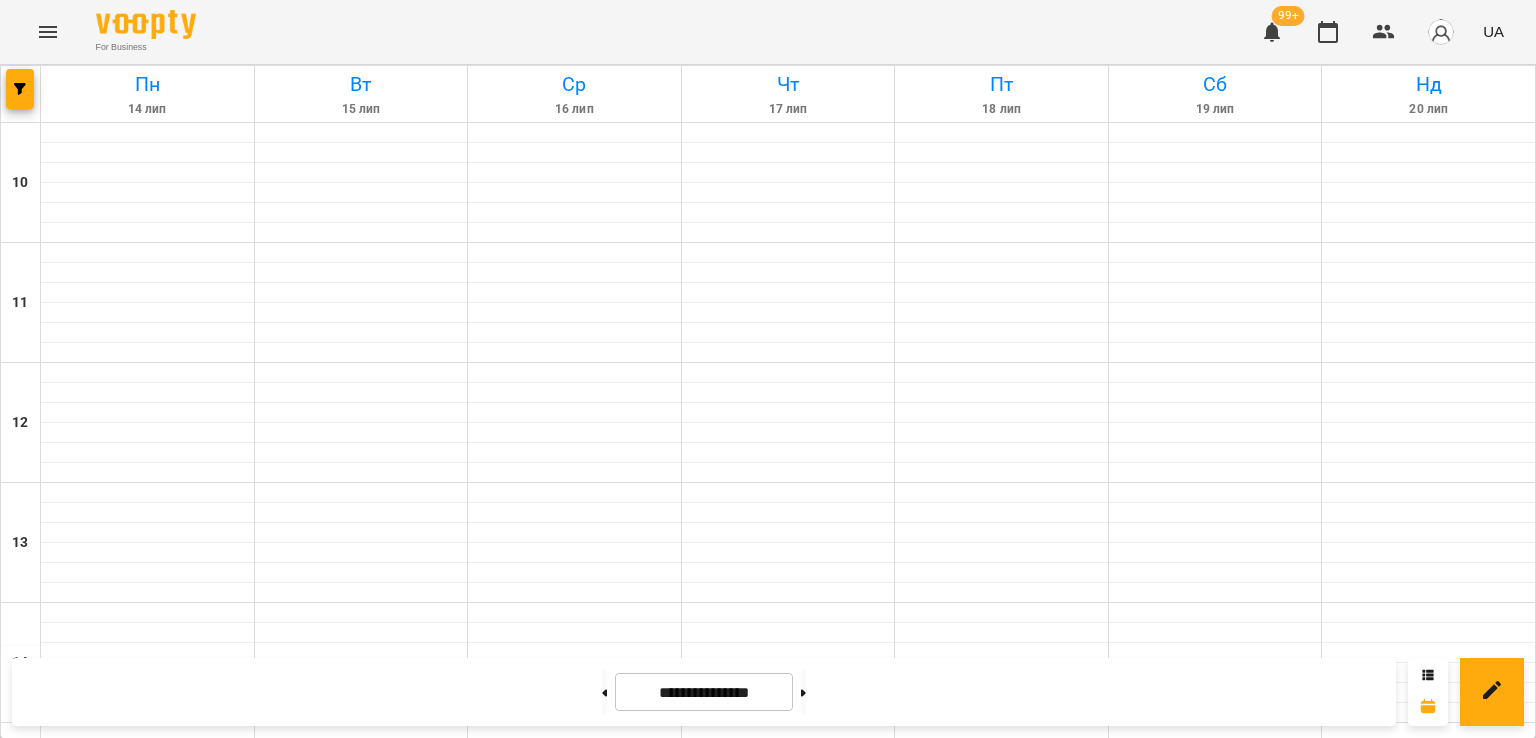 click on "16" at bounding box center [143, 1471] 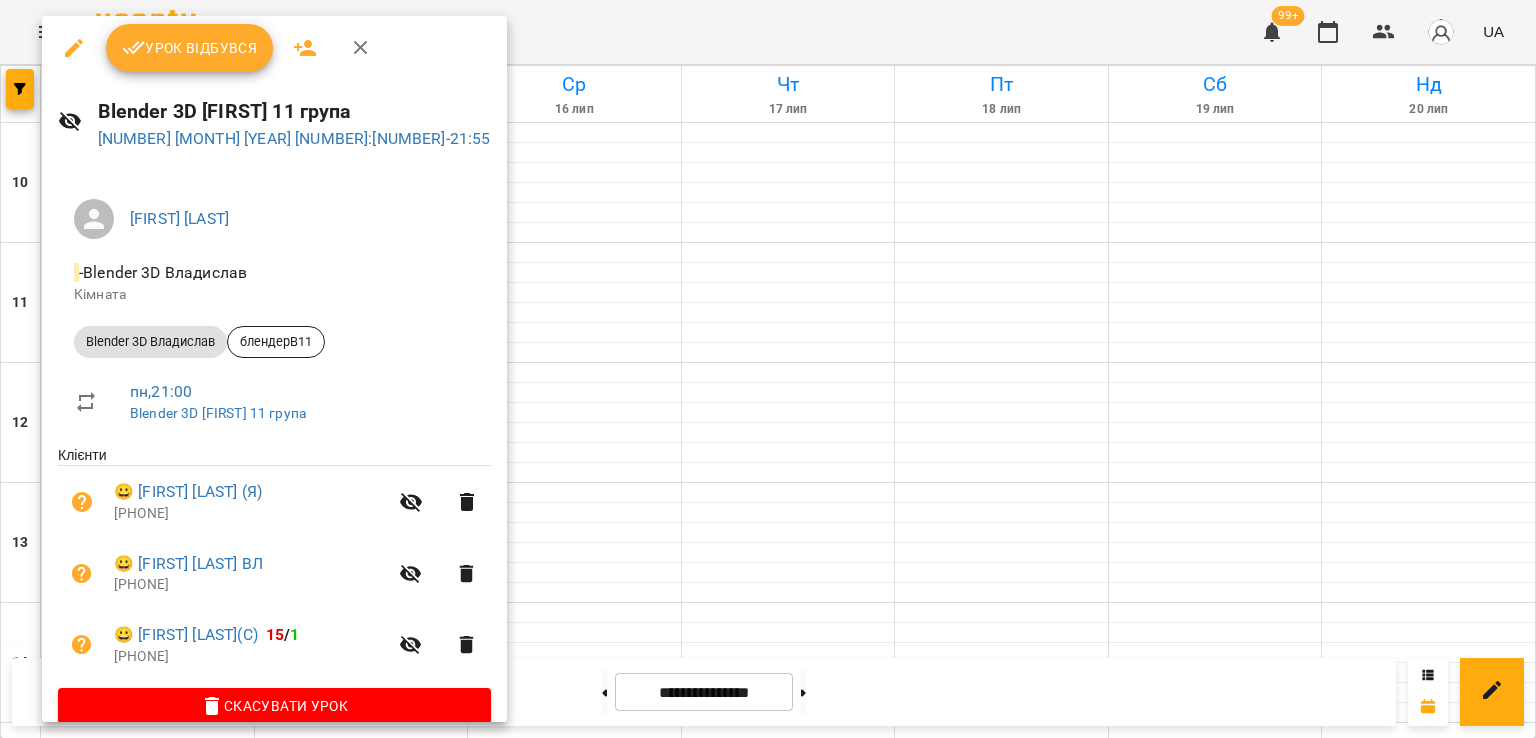 scroll, scrollTop: 29, scrollLeft: 0, axis: vertical 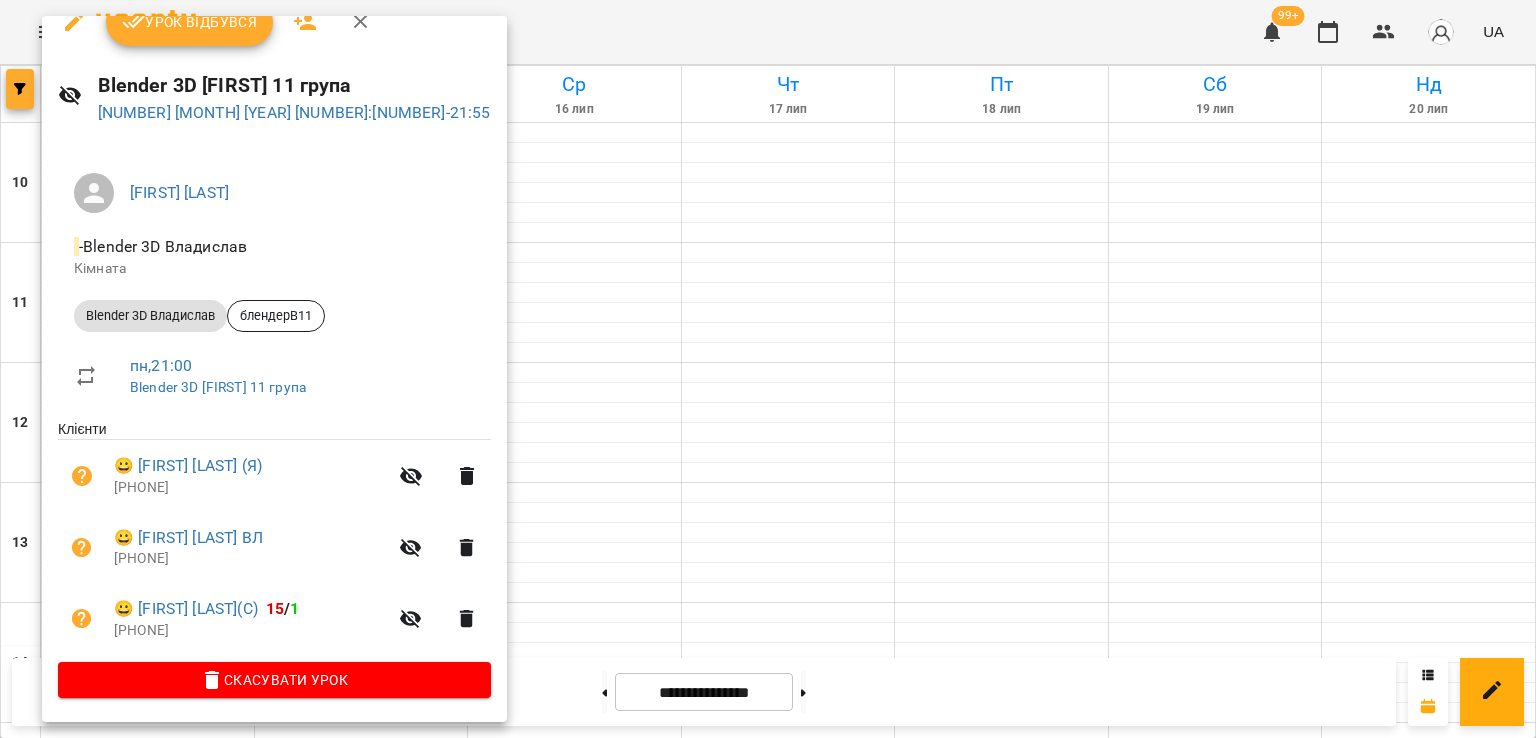 drag, startPoint x: 8, startPoint y: 81, endPoint x: 27, endPoint y: 93, distance: 22.472204 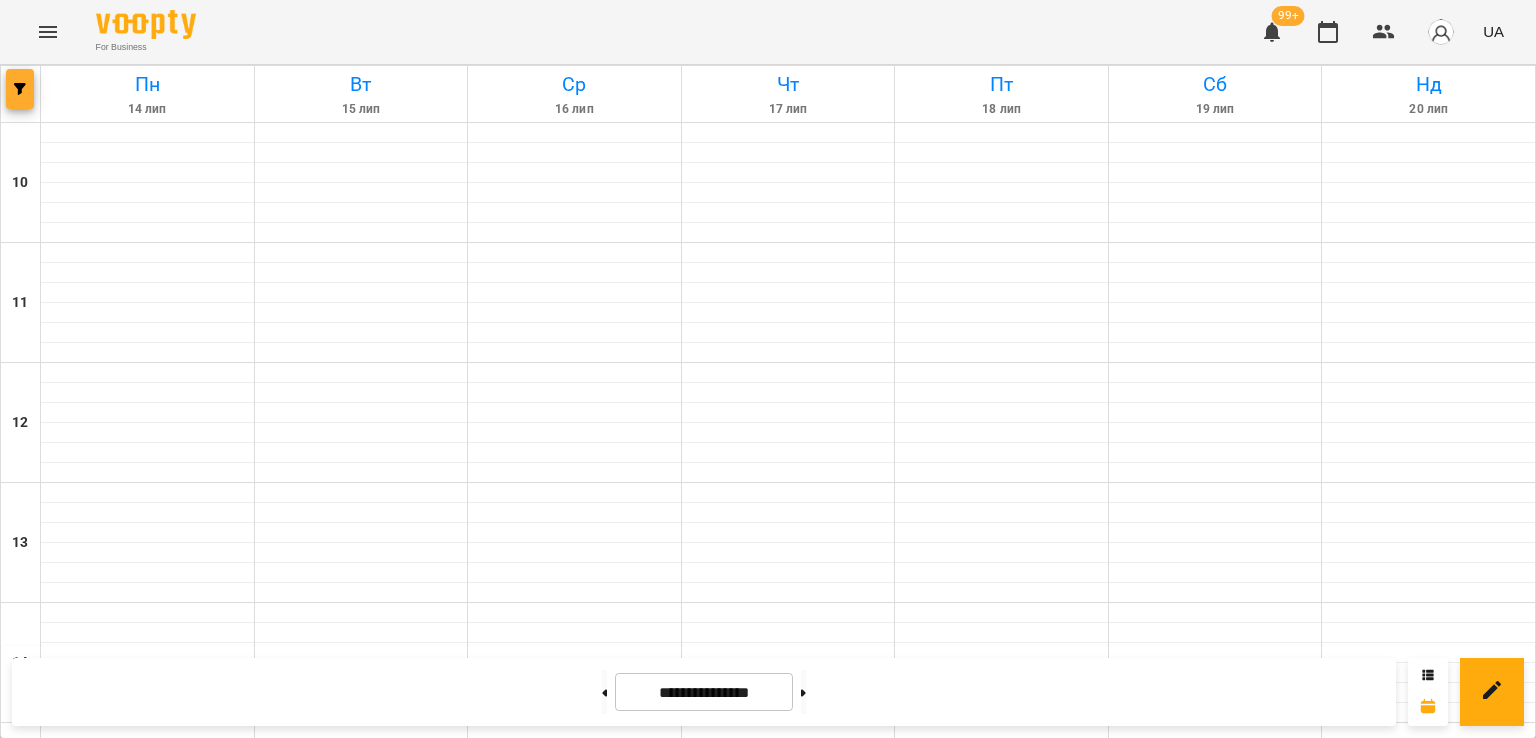click at bounding box center (20, 89) 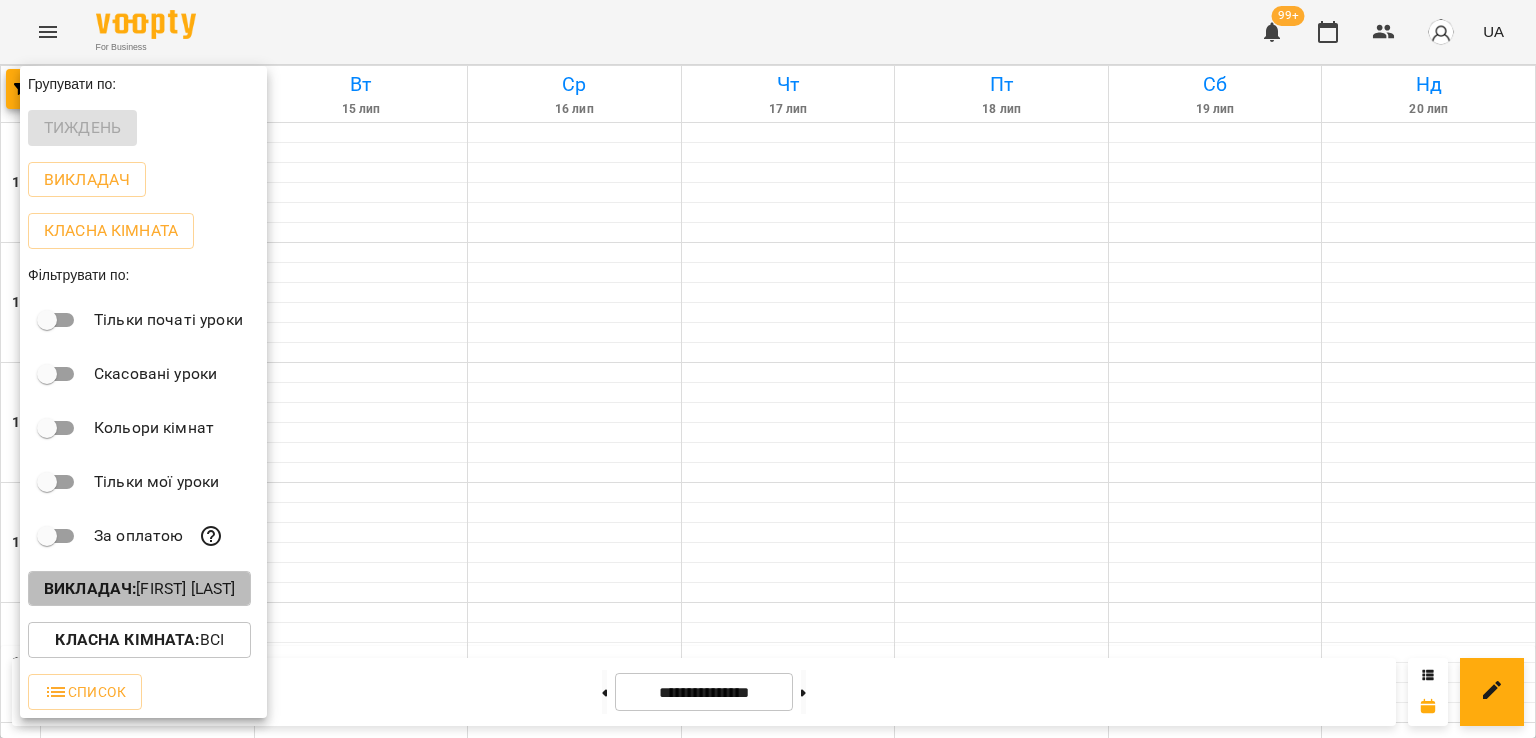 click on "Викладач :  [FIRST] [LAST]" at bounding box center [139, 589] 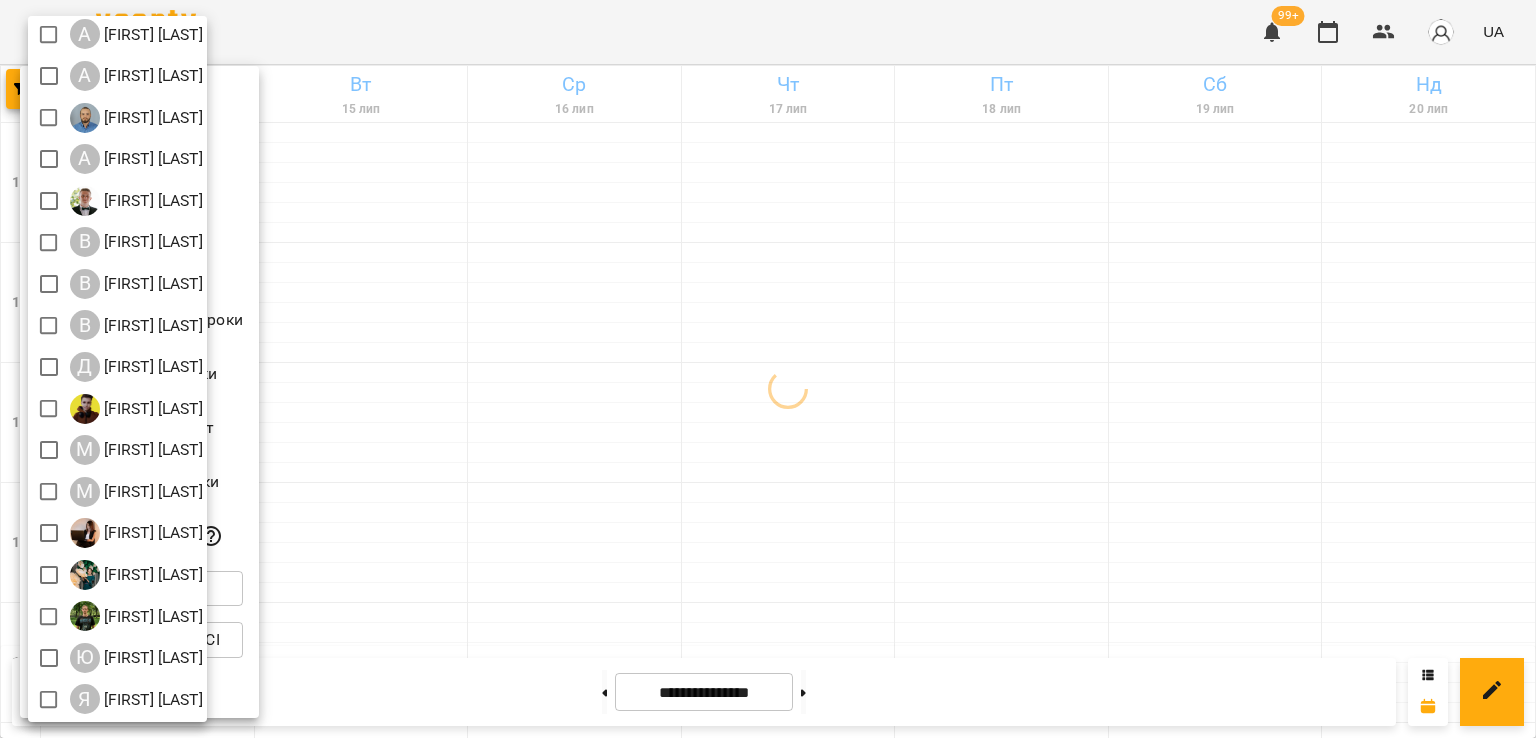 scroll, scrollTop: 129, scrollLeft: 0, axis: vertical 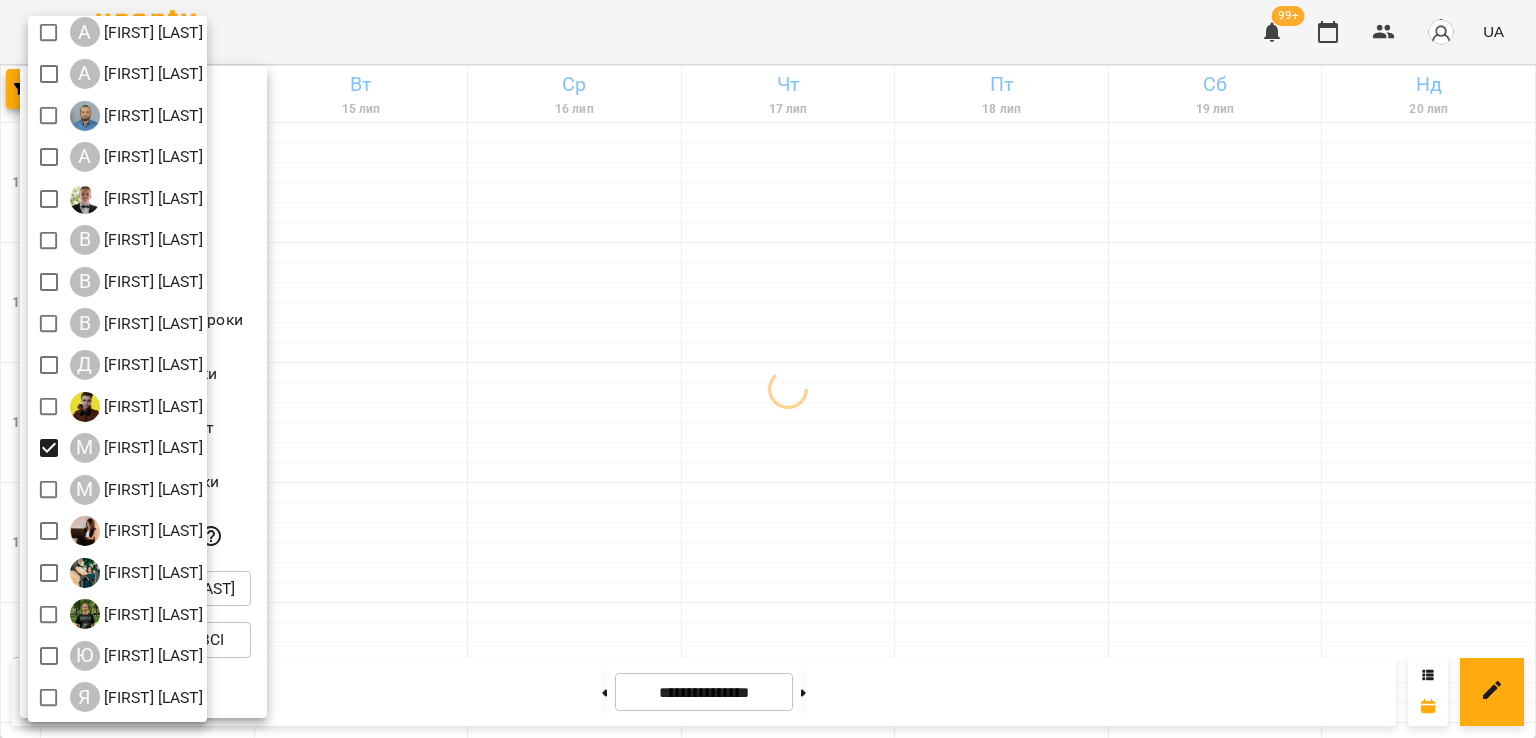 click at bounding box center (768, 369) 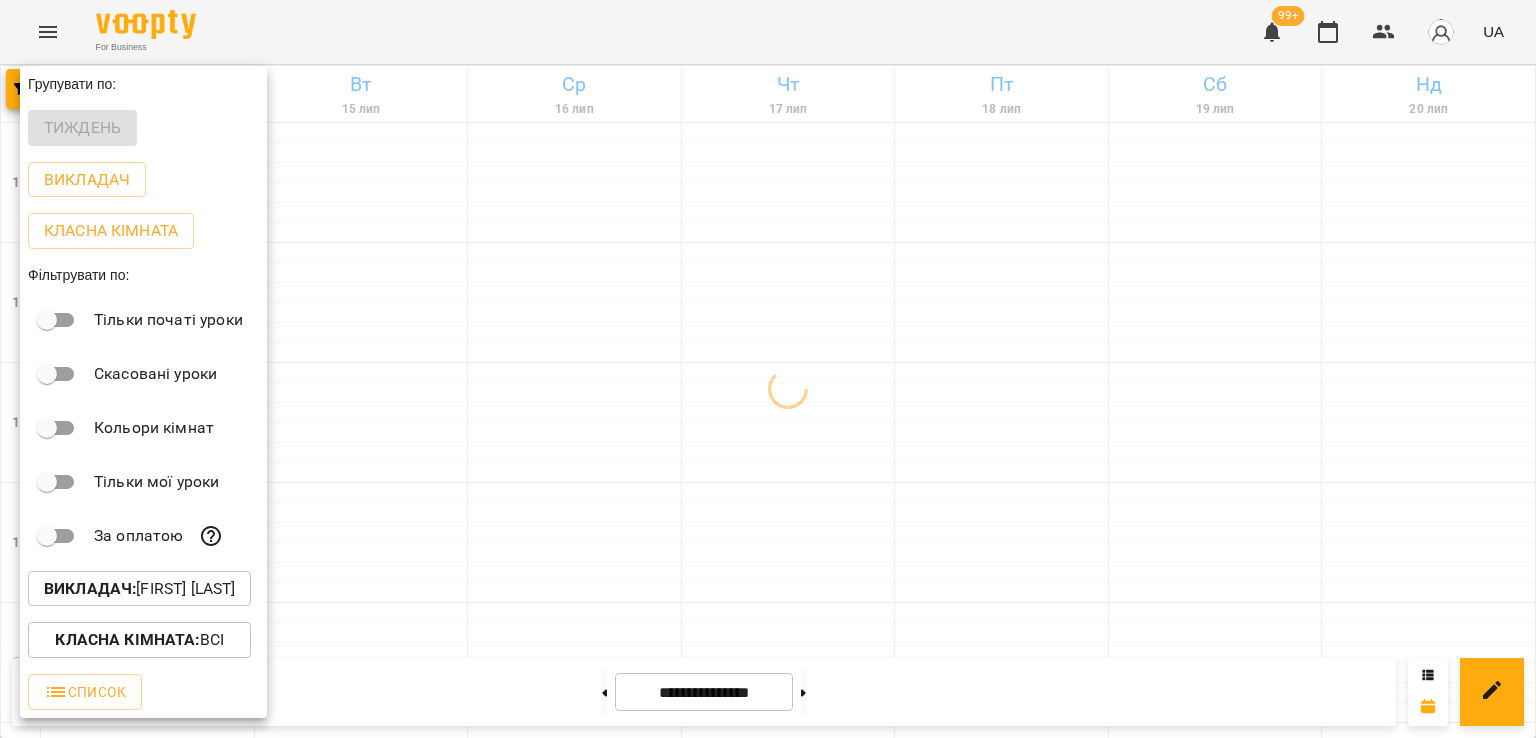 click at bounding box center (768, 369) 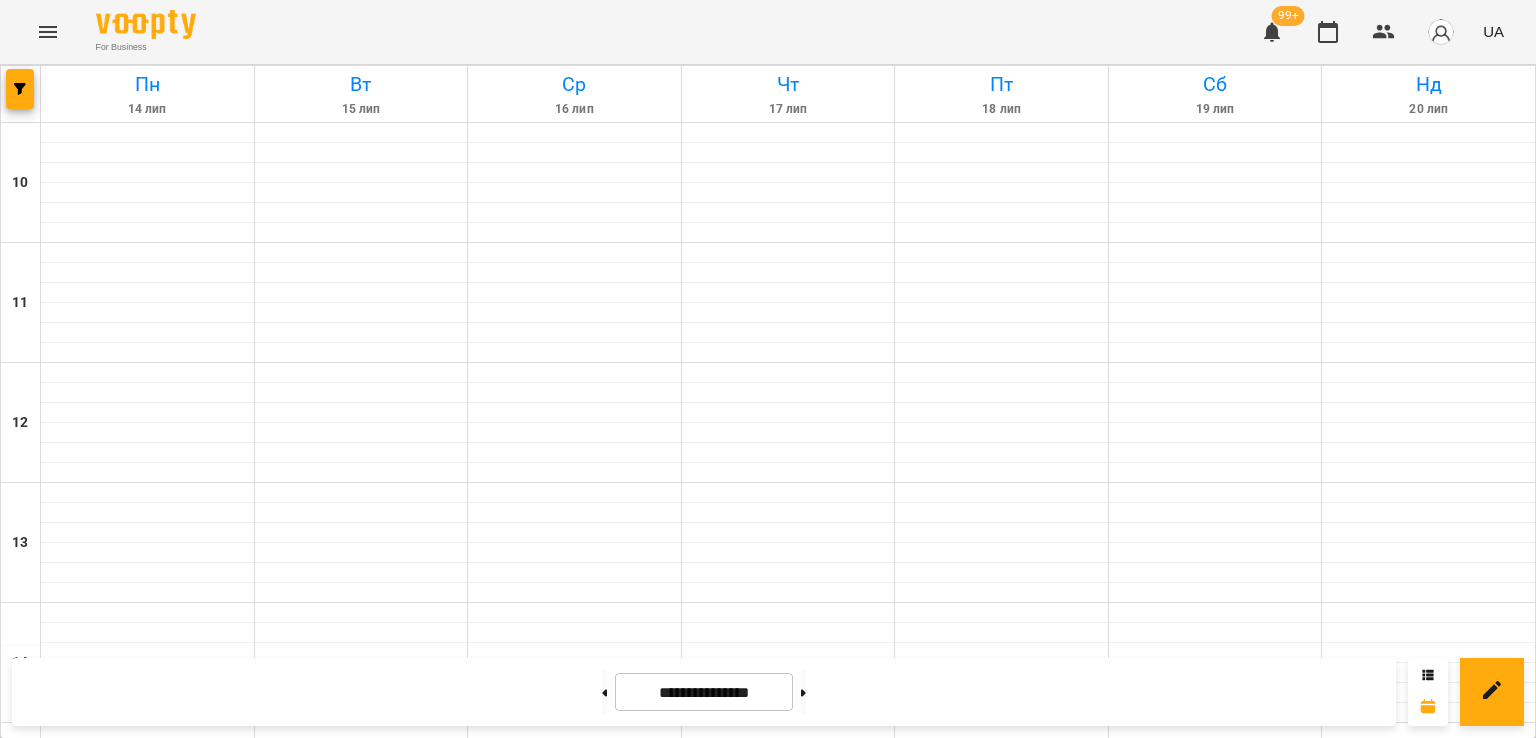 click on "16" at bounding box center (143, 1231) 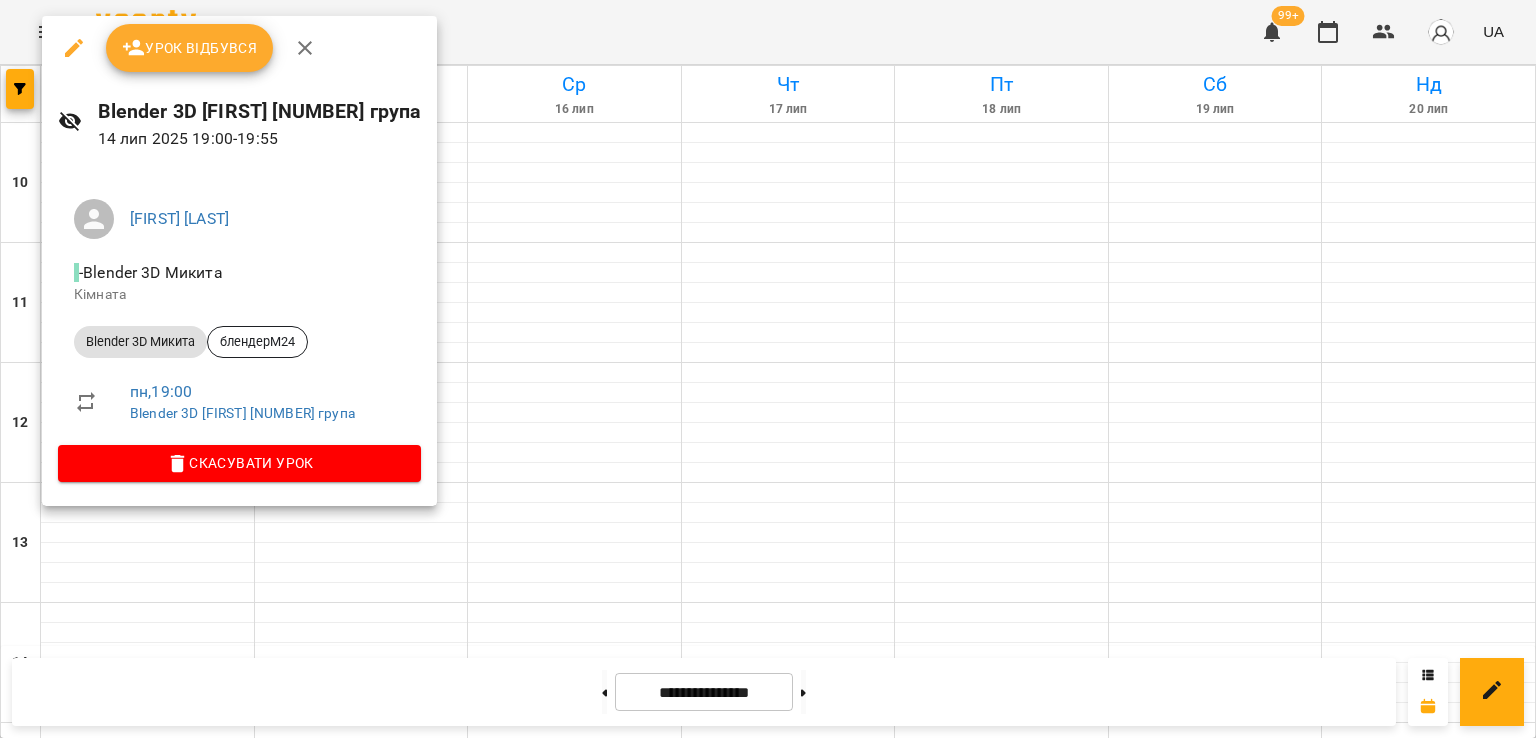 click at bounding box center [768, 369] 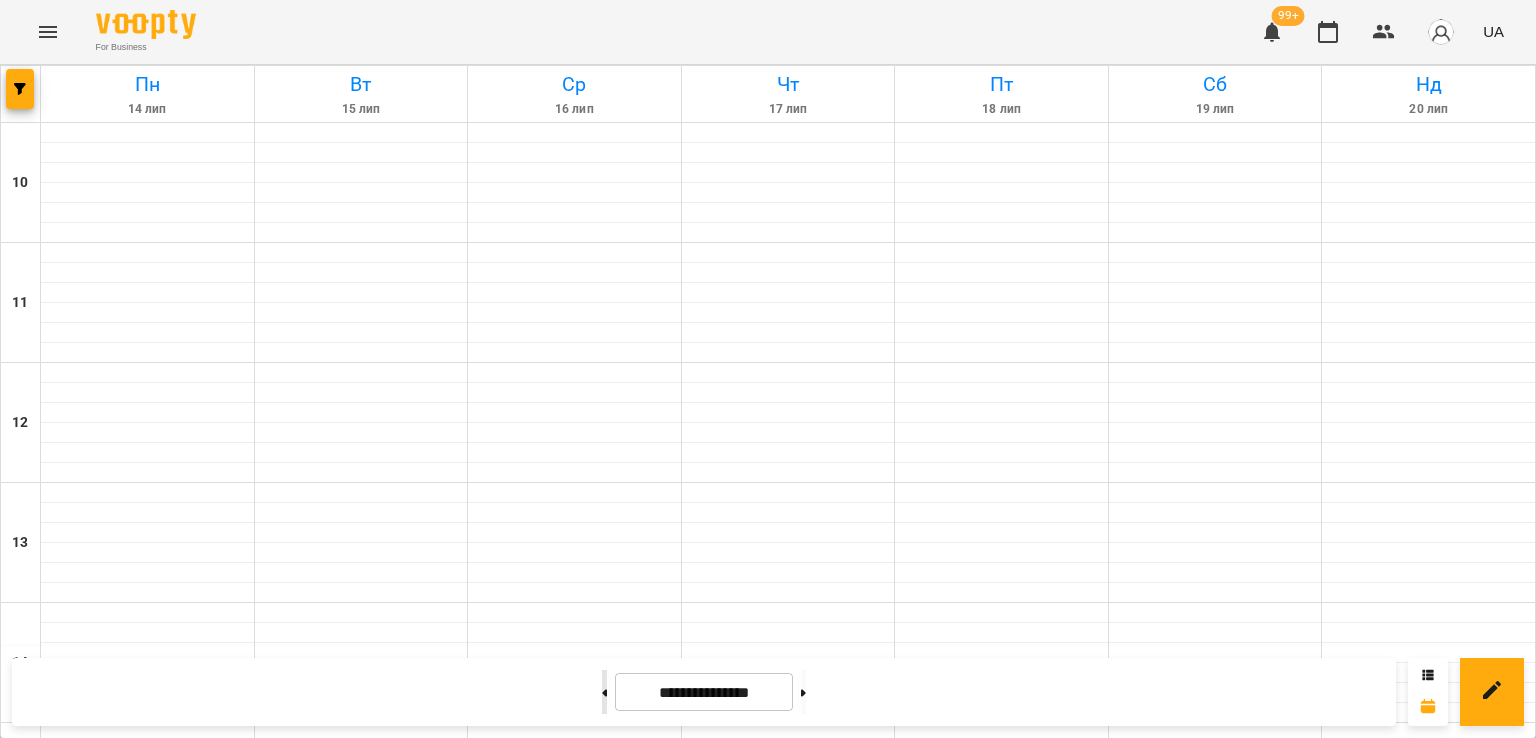 click at bounding box center [604, 692] 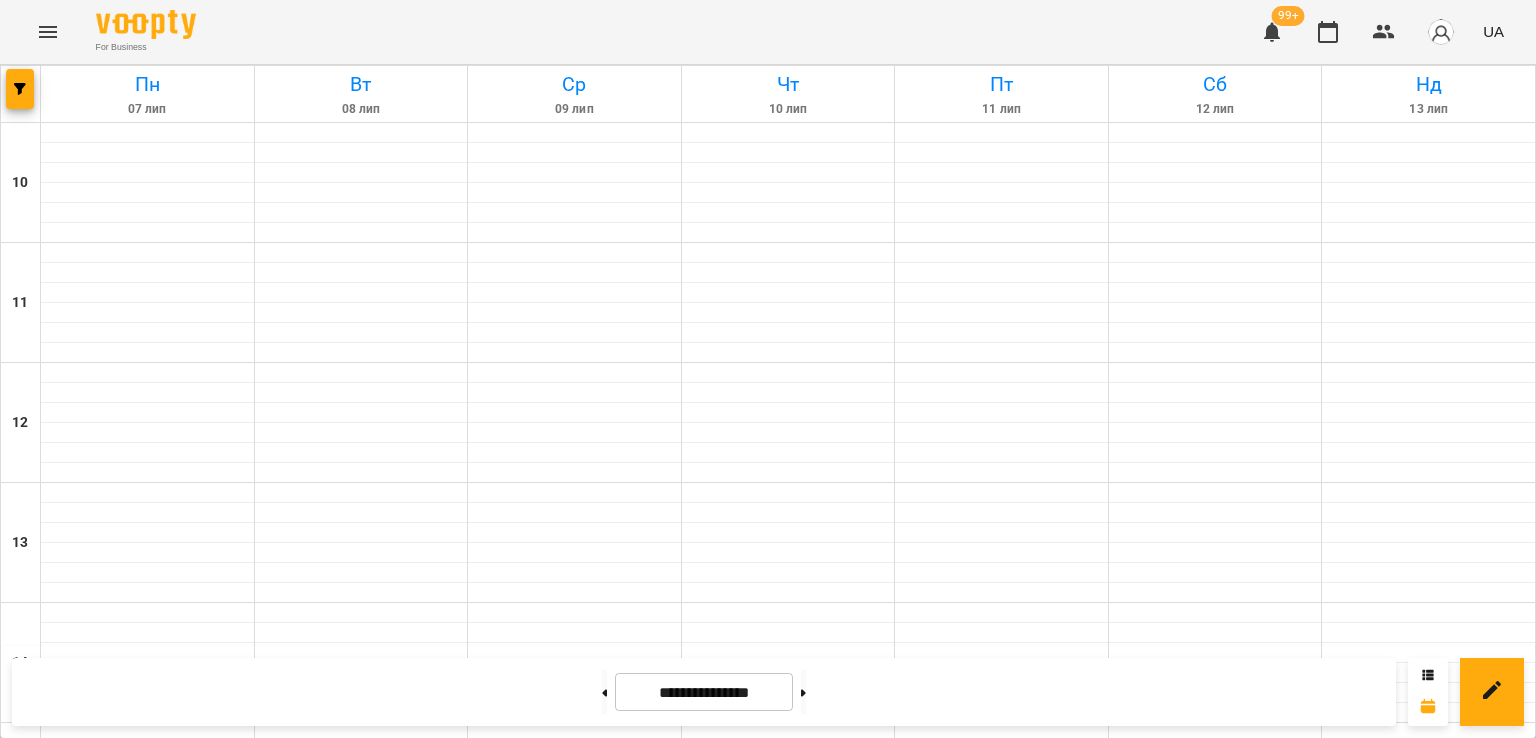 click on "1" at bounding box center [784, 1111] 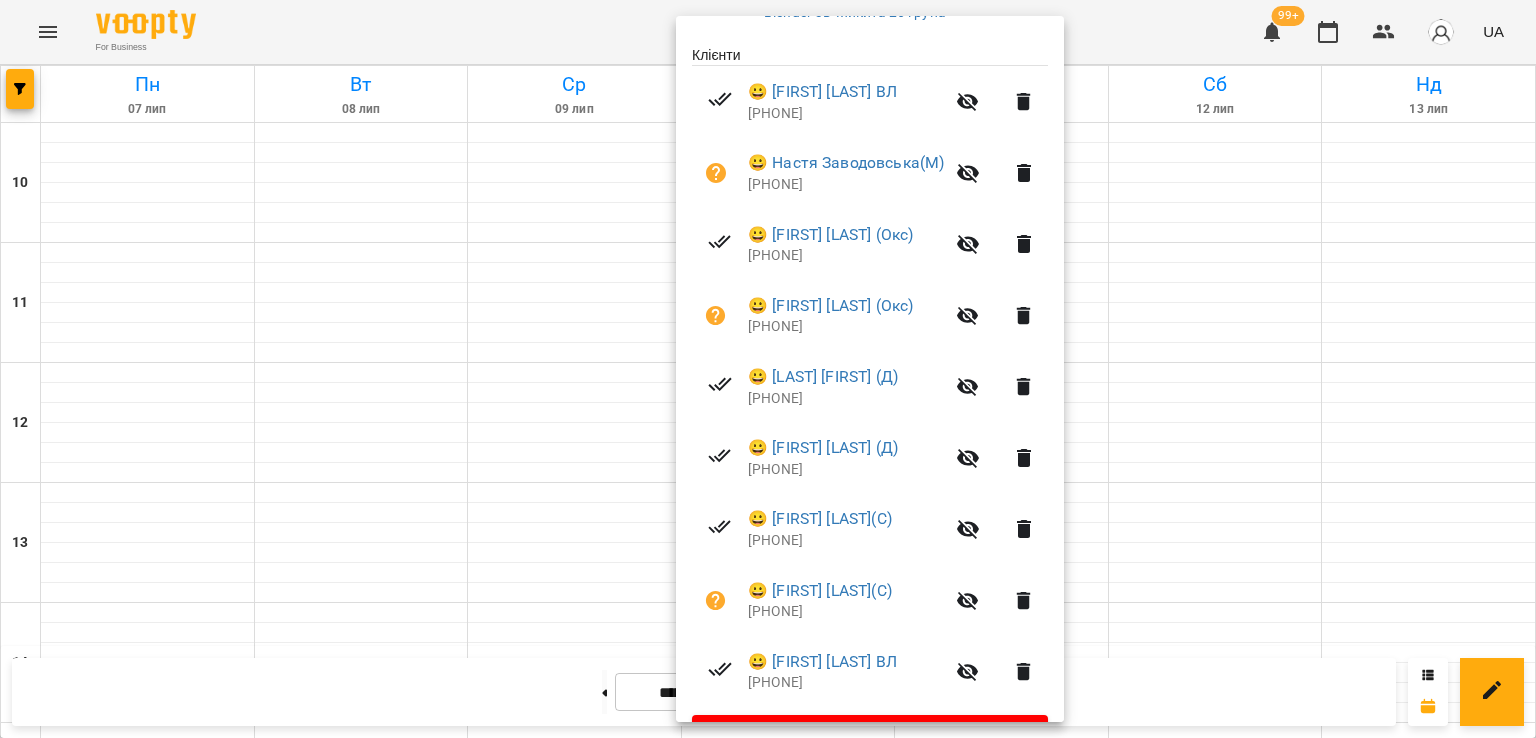 scroll, scrollTop: 456, scrollLeft: 0, axis: vertical 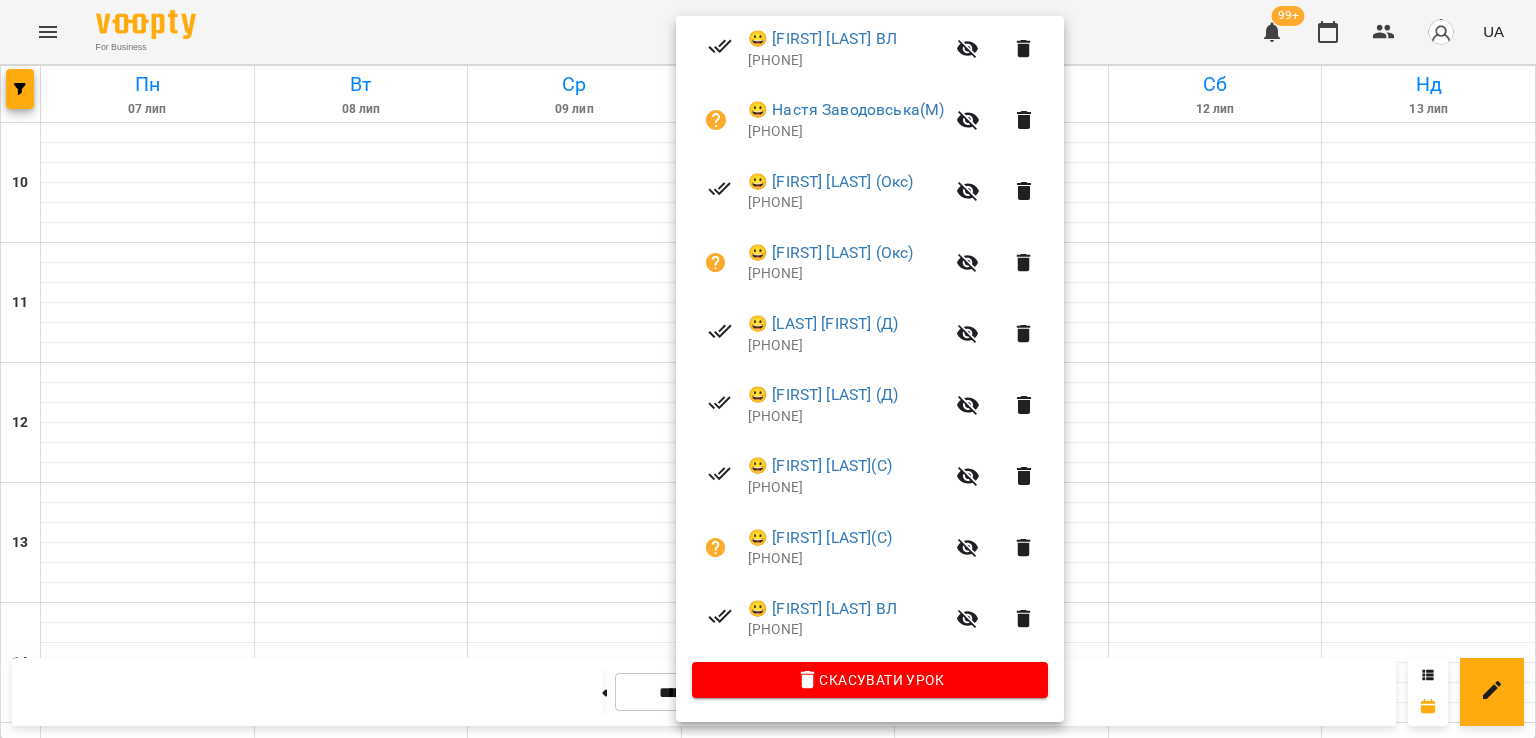 click at bounding box center [768, 369] 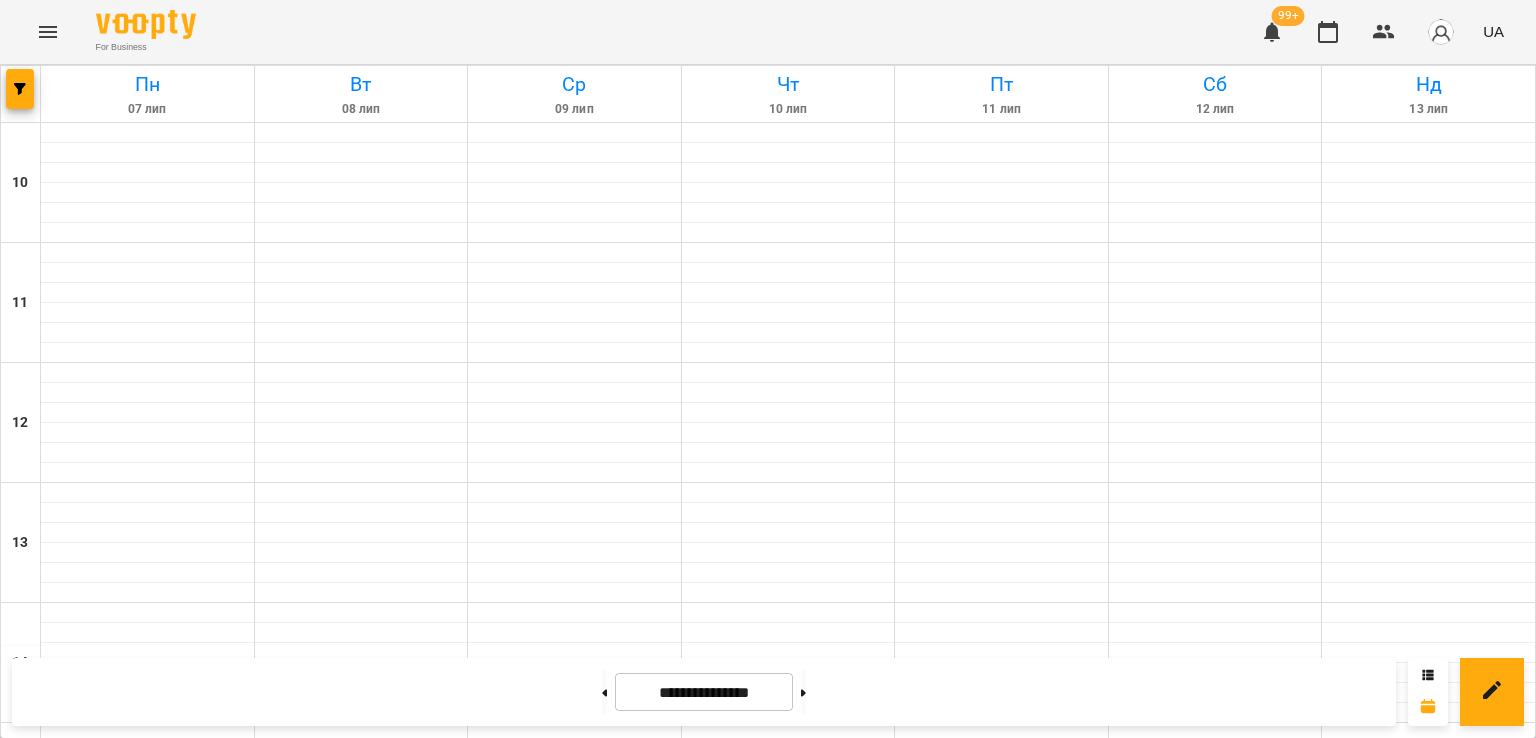 click on "7" at bounding box center (575, 1266) 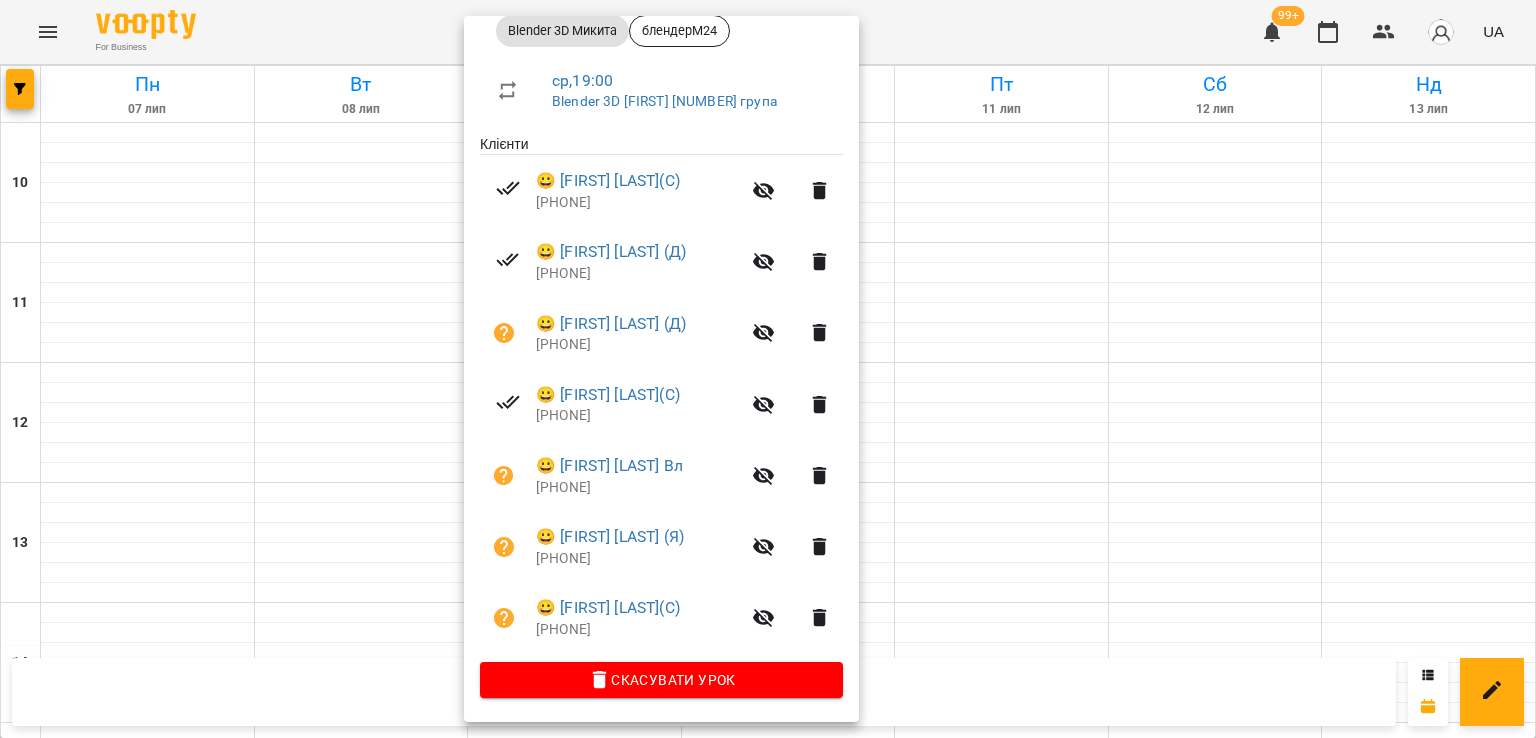 scroll, scrollTop: 313, scrollLeft: 0, axis: vertical 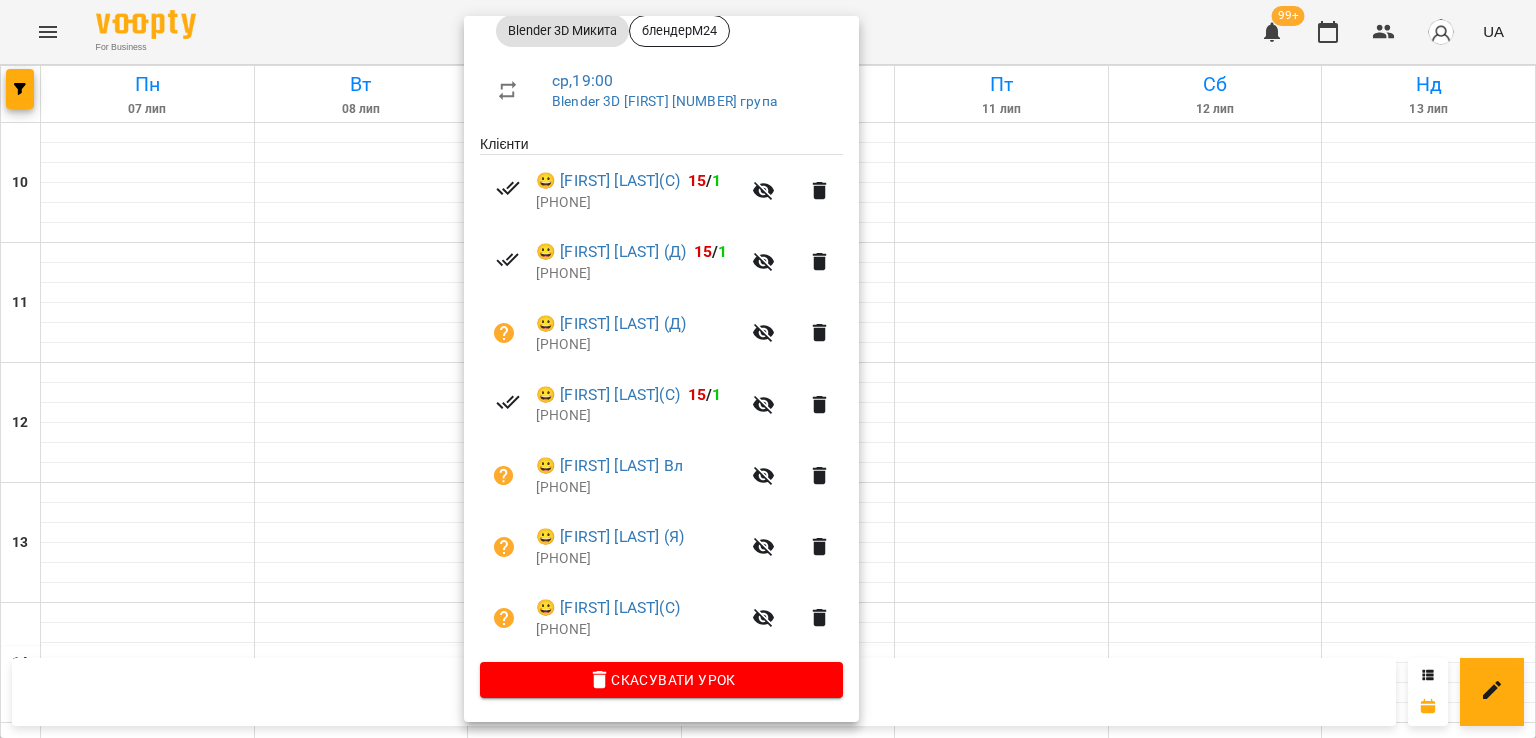 click at bounding box center [768, 369] 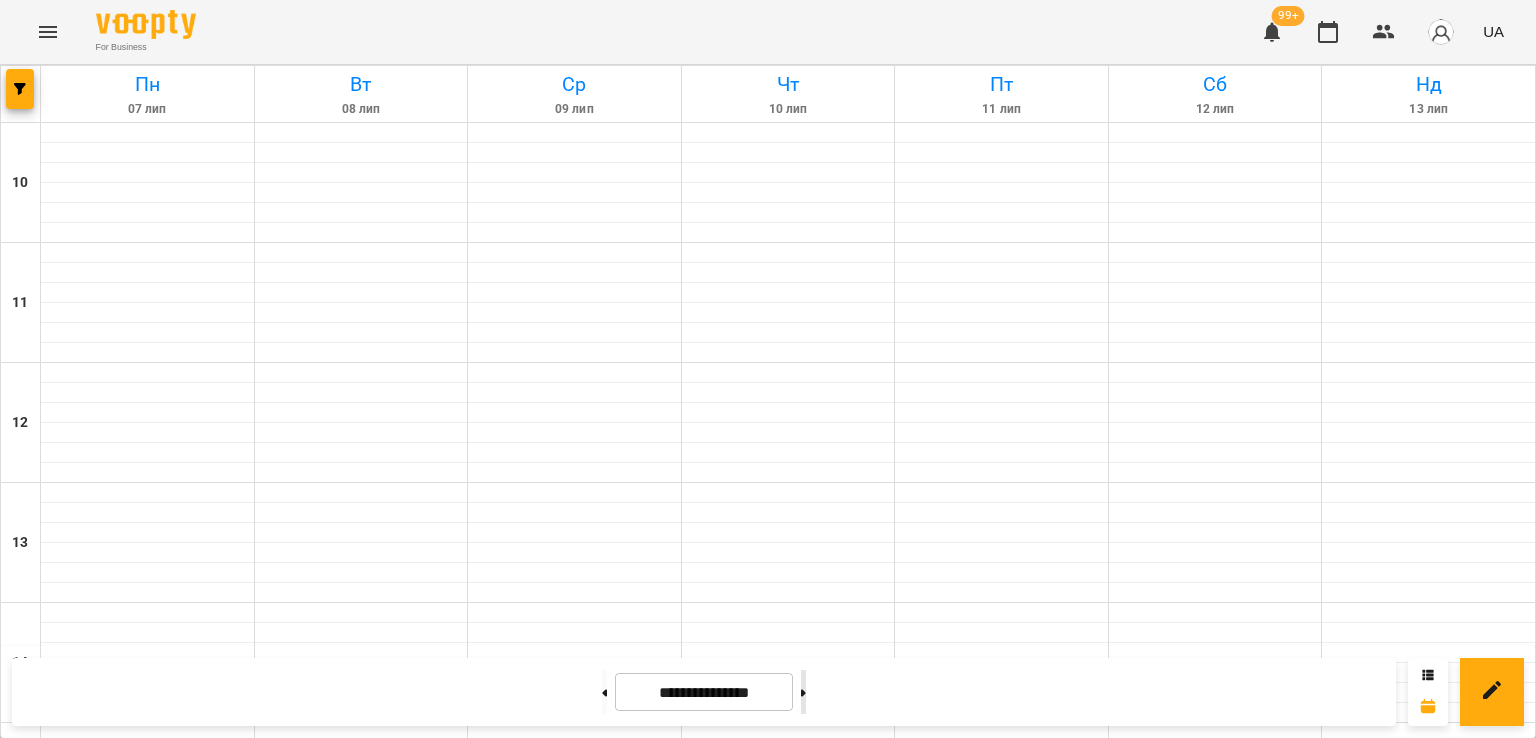 click at bounding box center (803, 692) 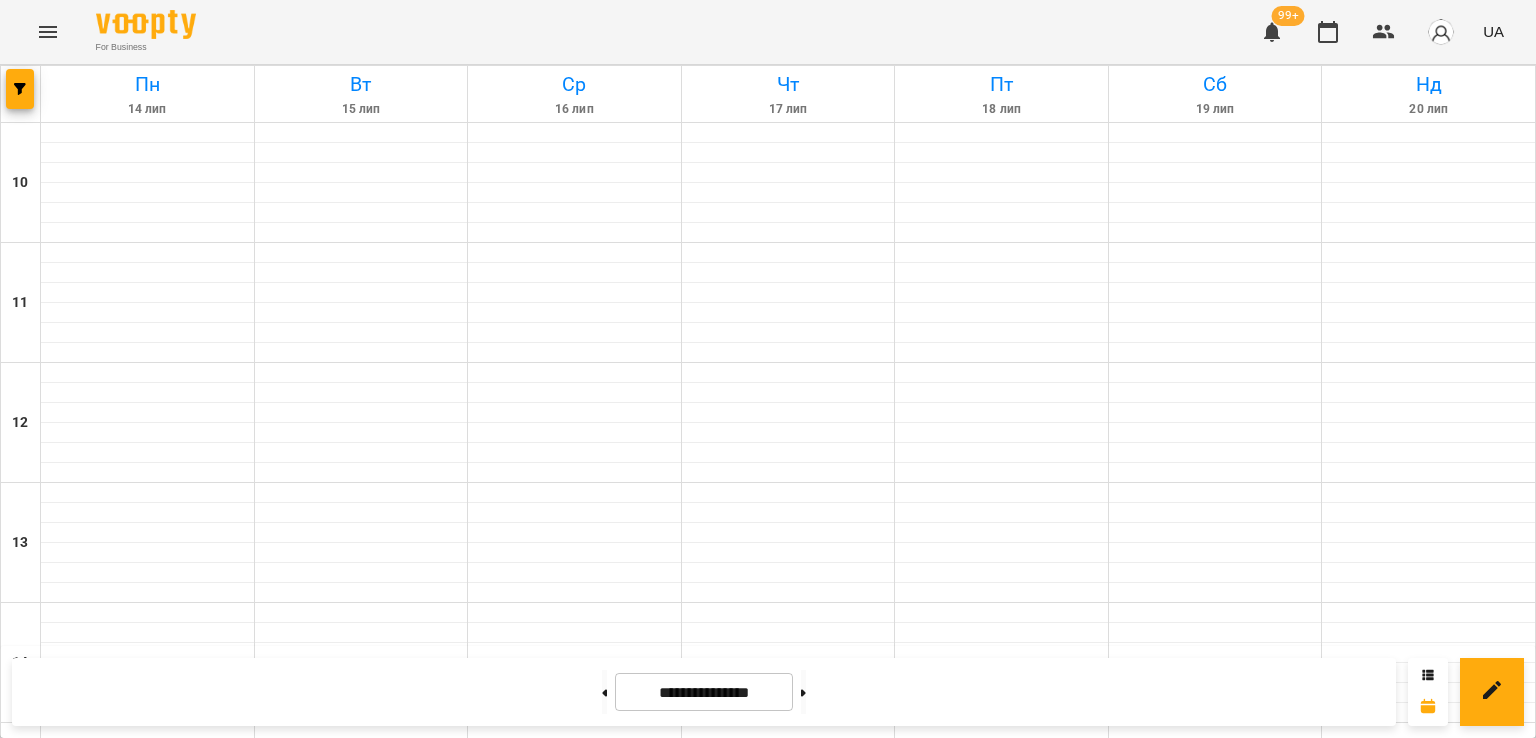 click on "Blender  3D [FIRST] - блендерМ24" at bounding box center [148, 1277] 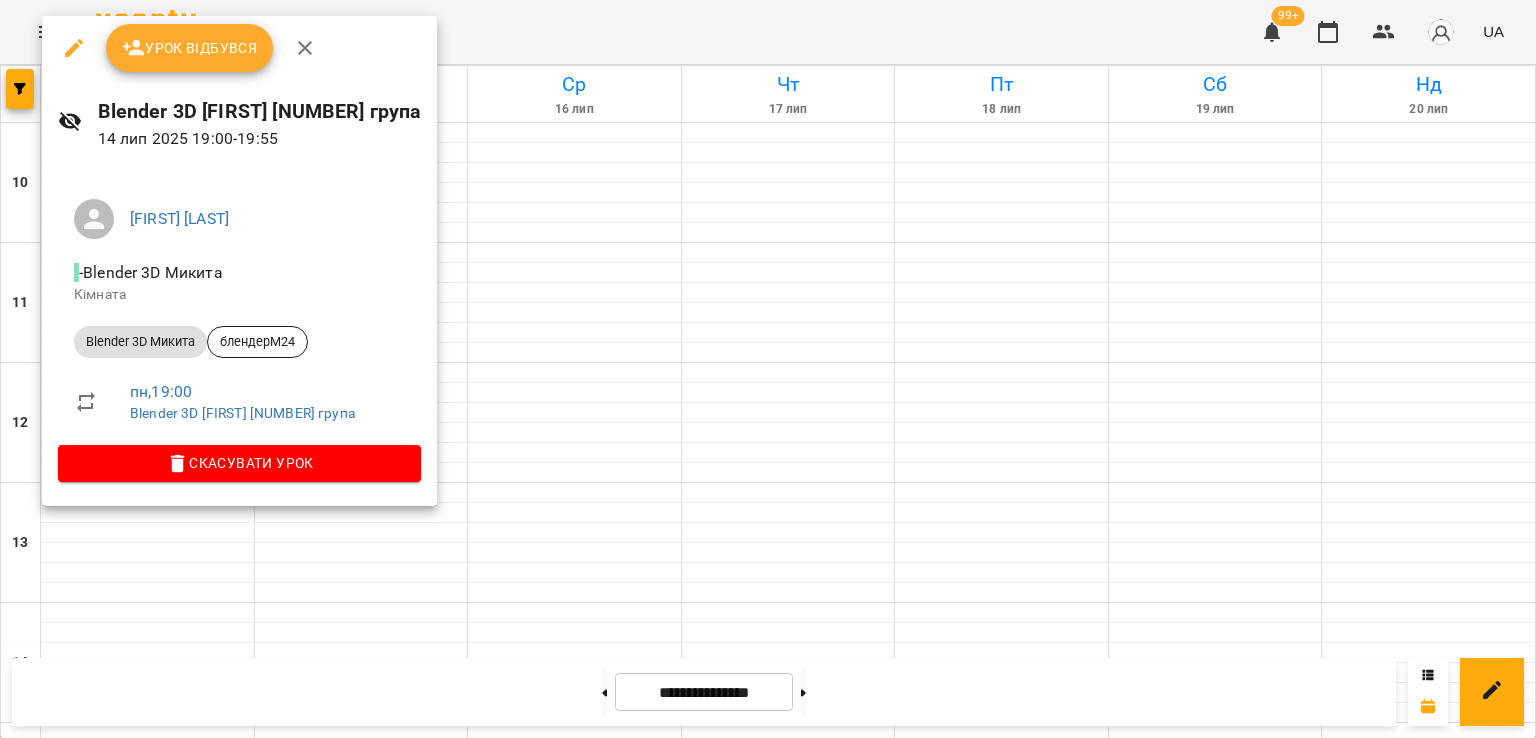 click at bounding box center [768, 369] 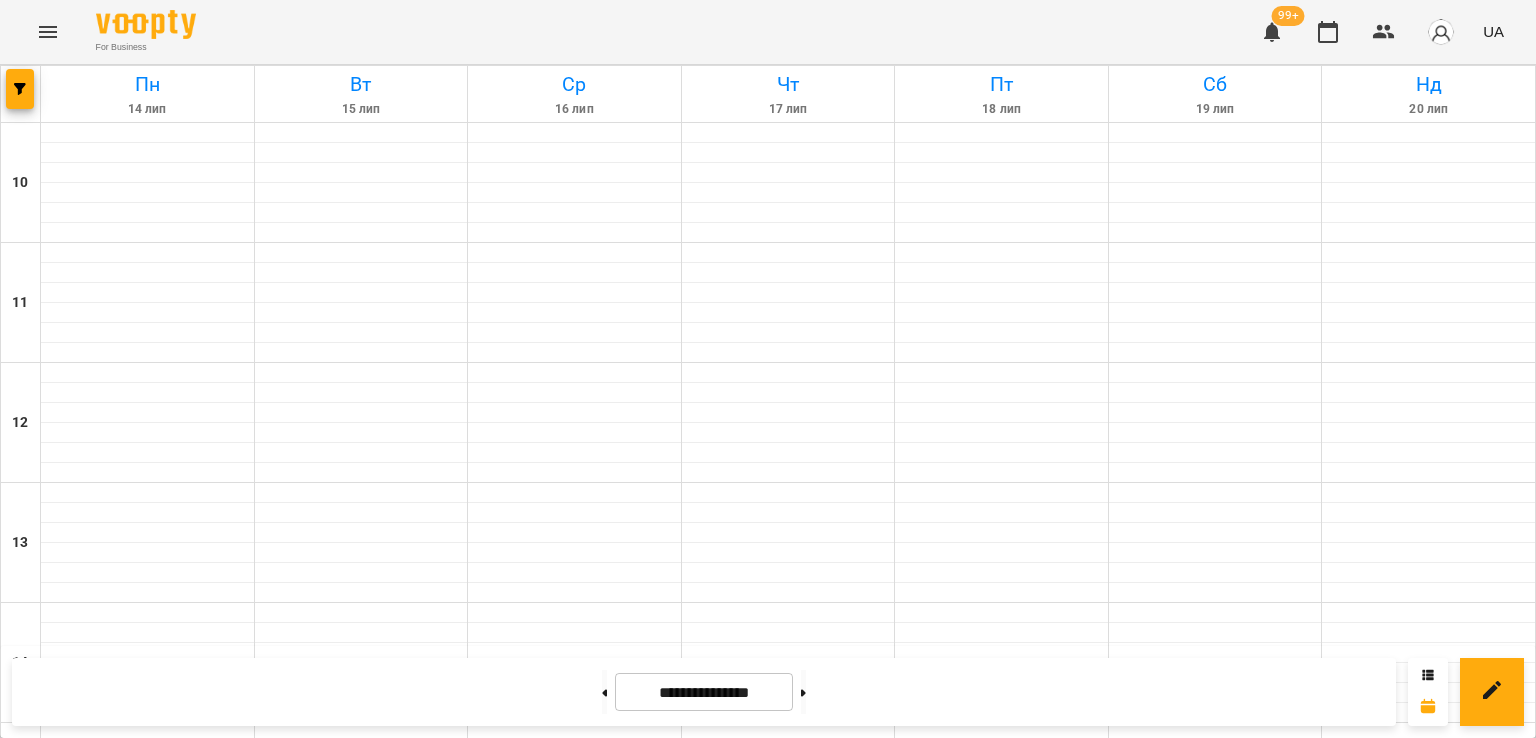 drag, startPoint x: 567, startPoint y: 697, endPoint x: 324, endPoint y: 309, distance: 457.8133 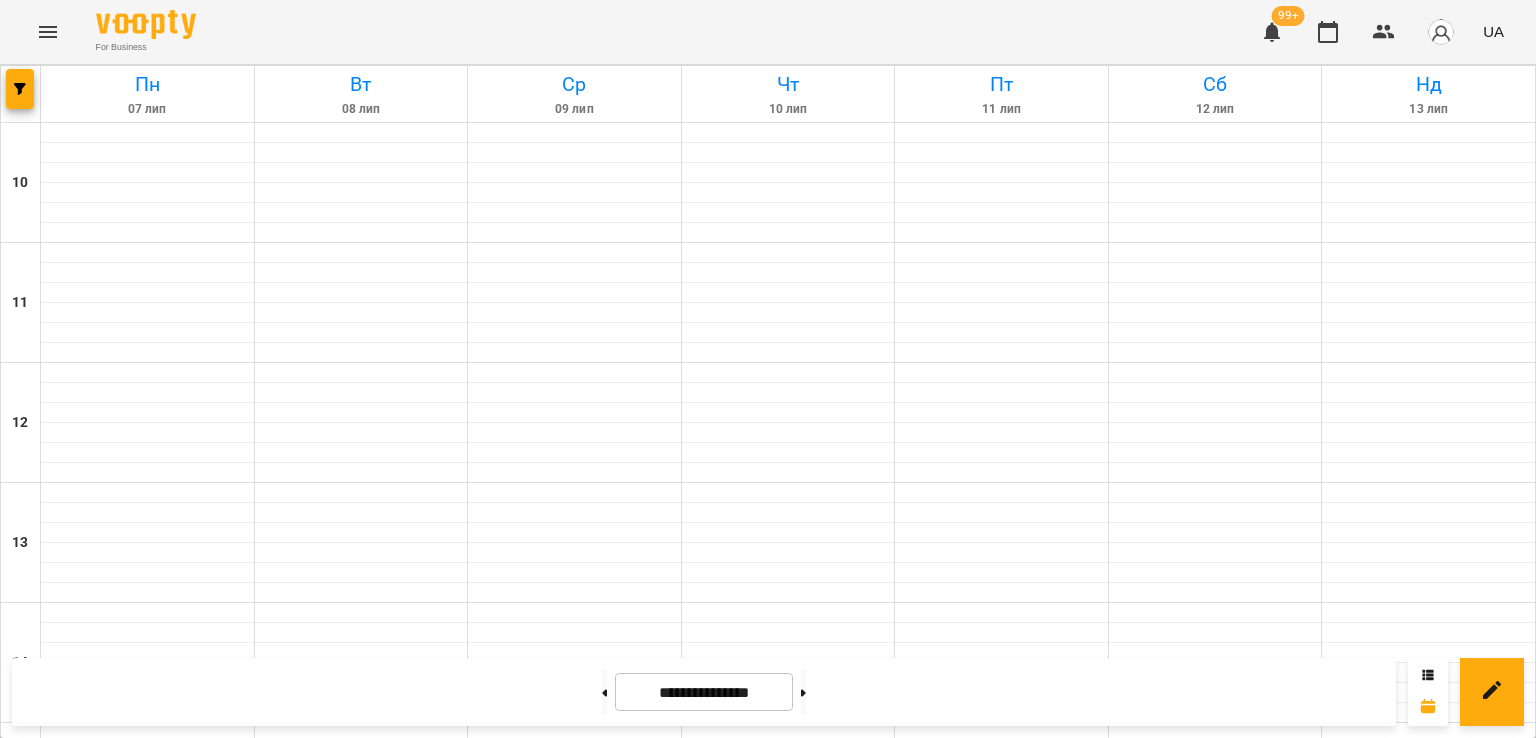 scroll, scrollTop: 735, scrollLeft: 0, axis: vertical 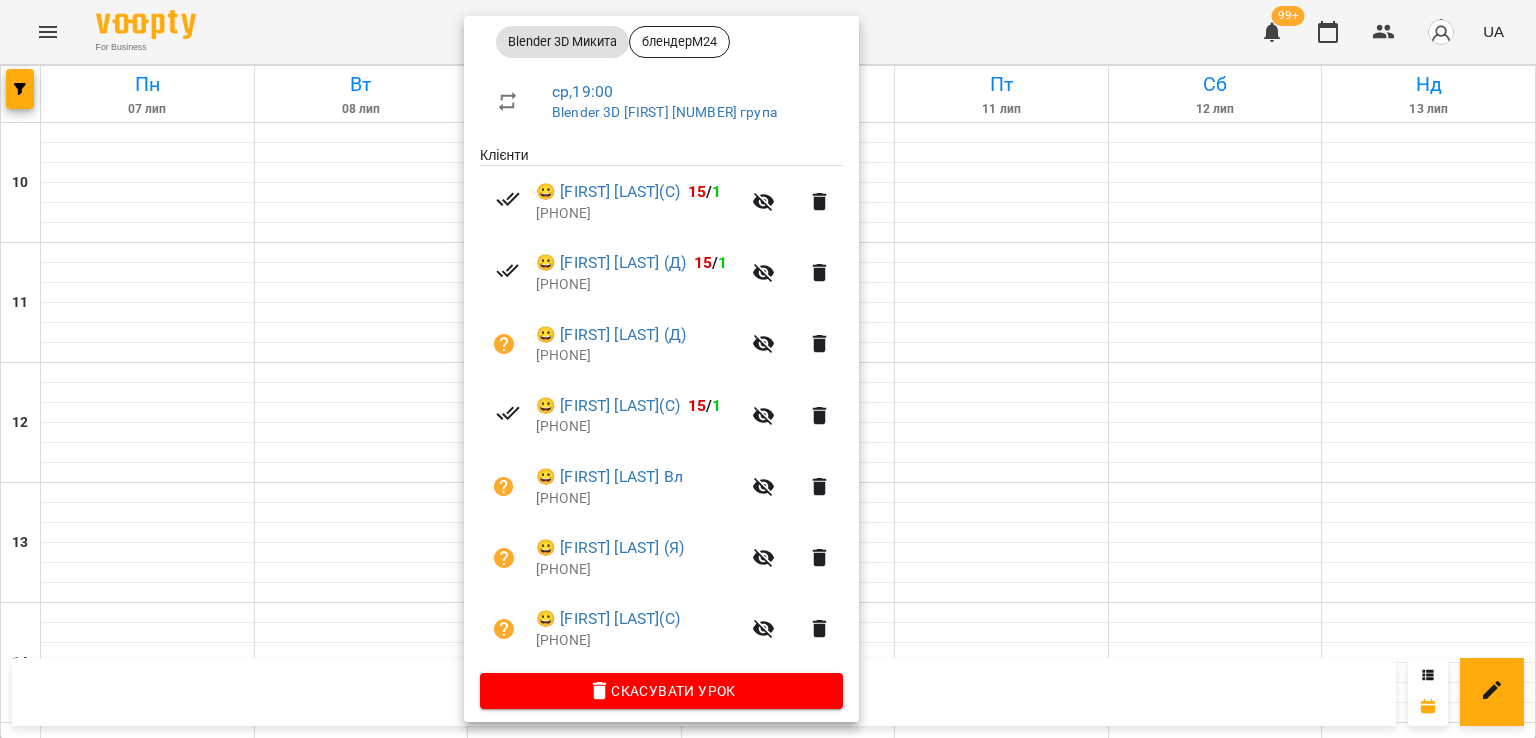 click at bounding box center [768, 369] 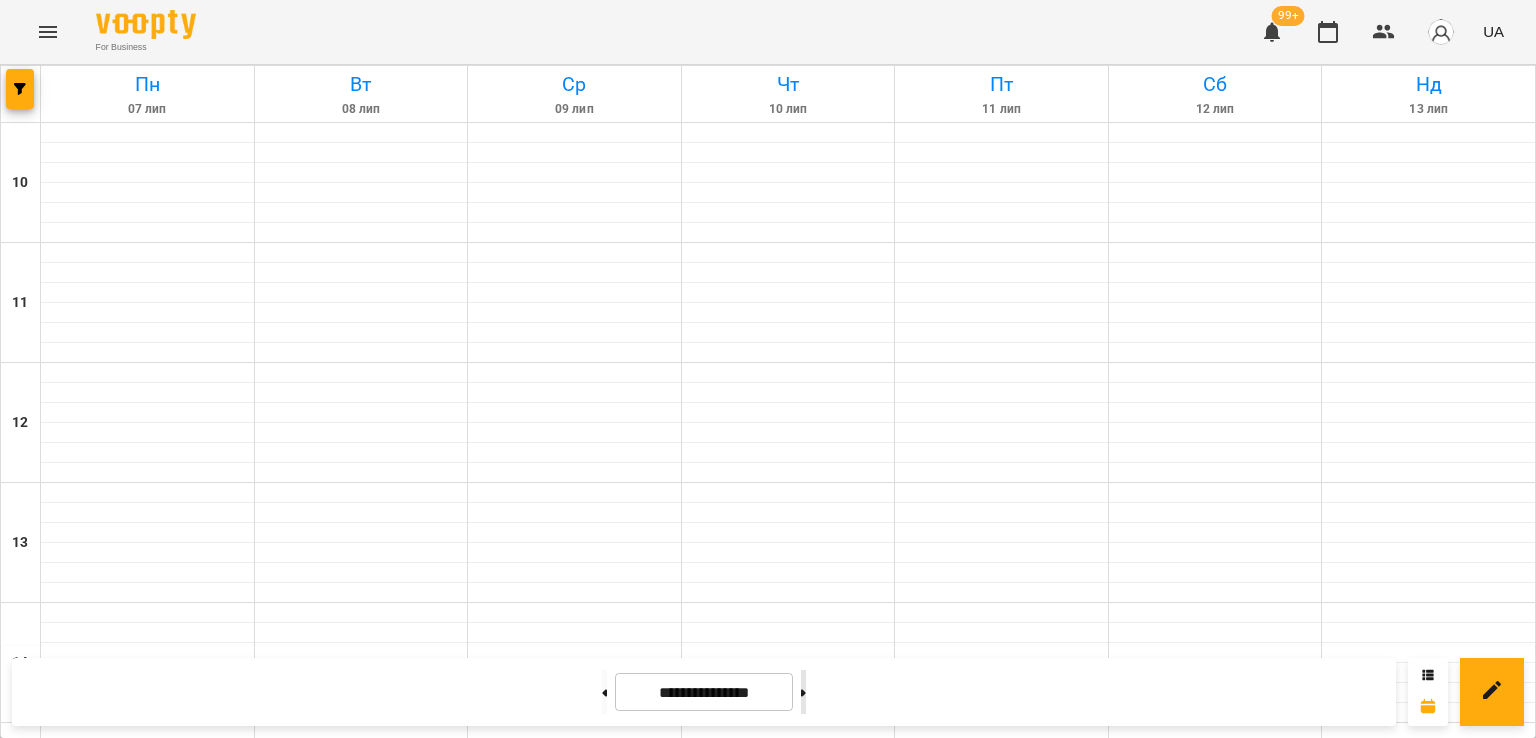 drag, startPoint x: 841, startPoint y: 692, endPoint x: 668, endPoint y: 521, distance: 243.24884 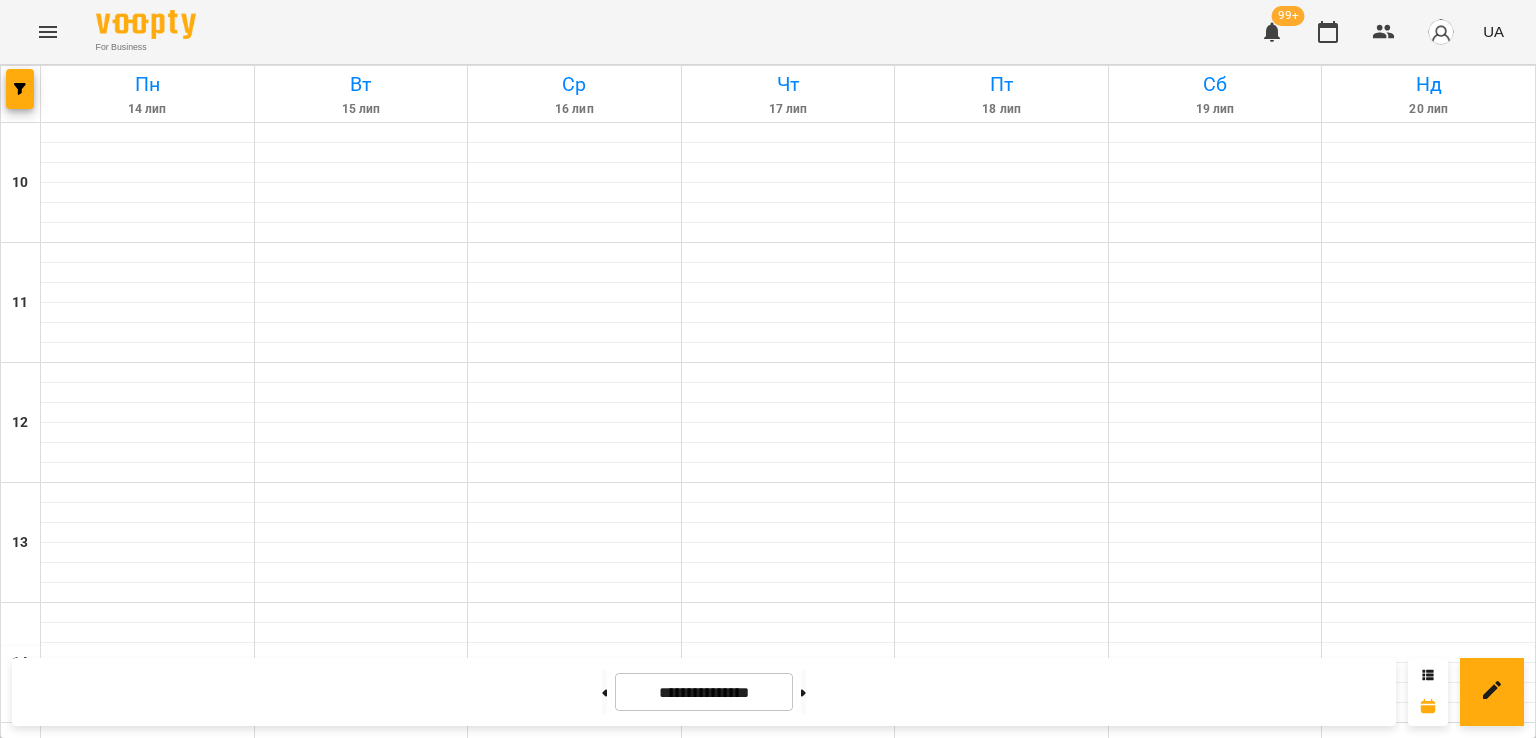 click on "16" at bounding box center [143, 1231] 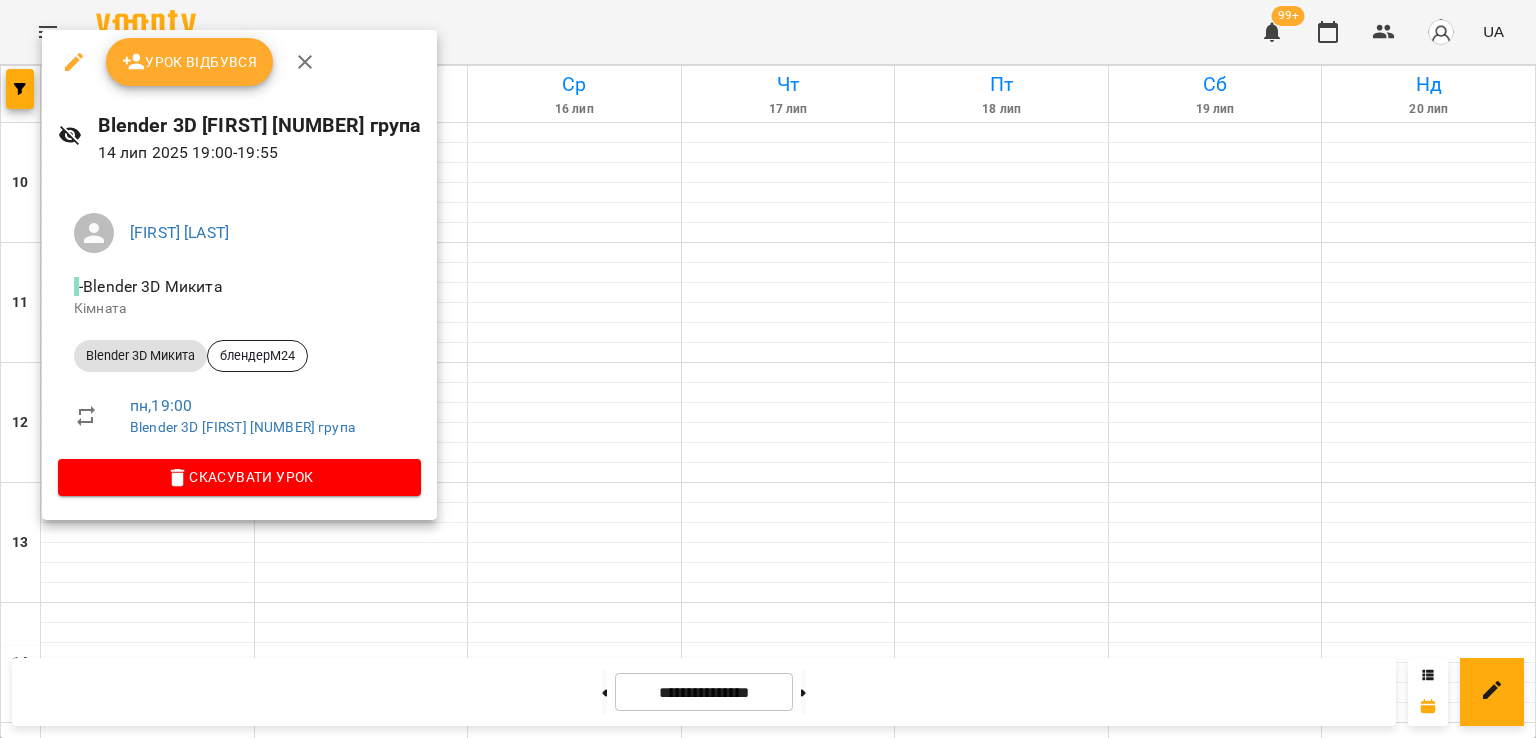 drag, startPoint x: 592, startPoint y: 584, endPoint x: 597, endPoint y: 598, distance: 14.866069 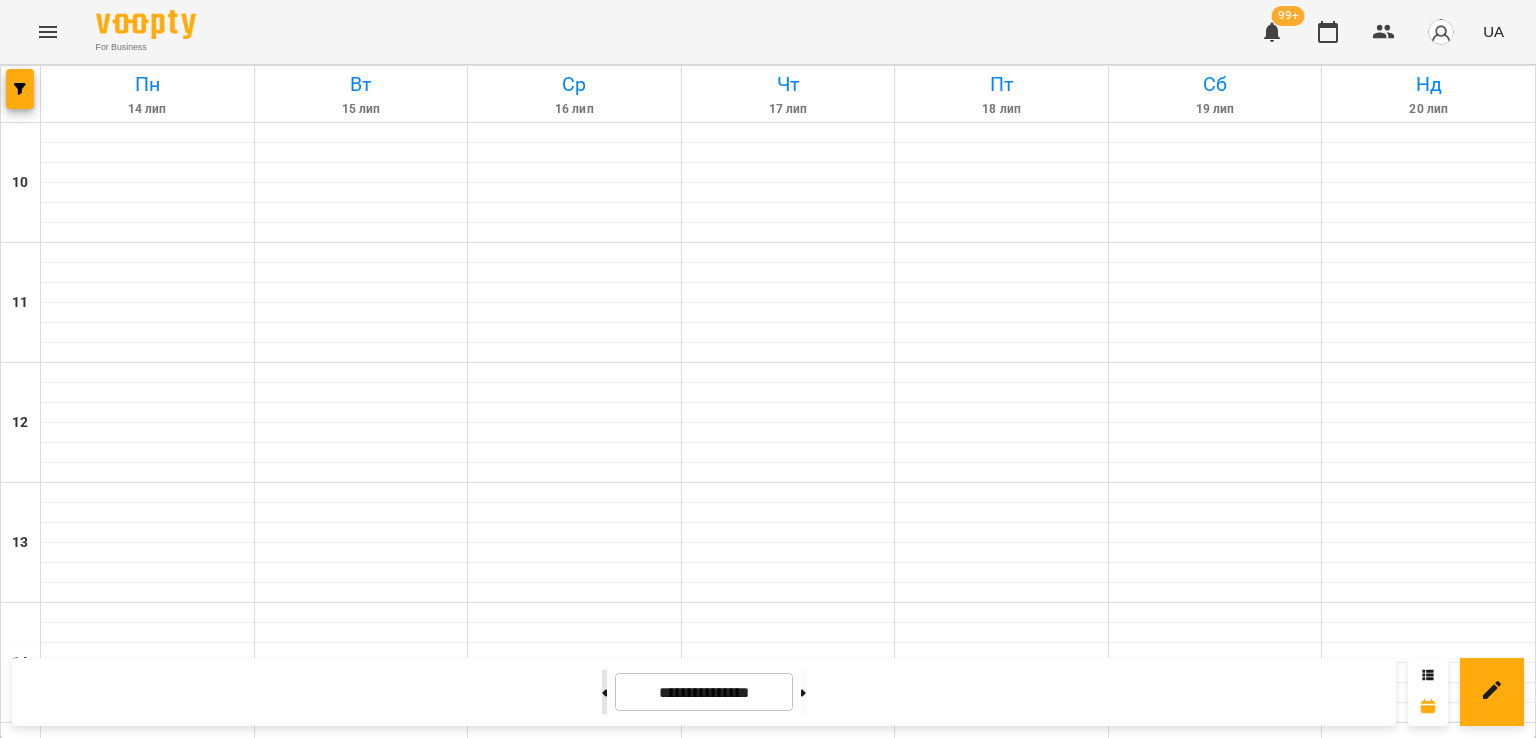 click at bounding box center (604, 692) 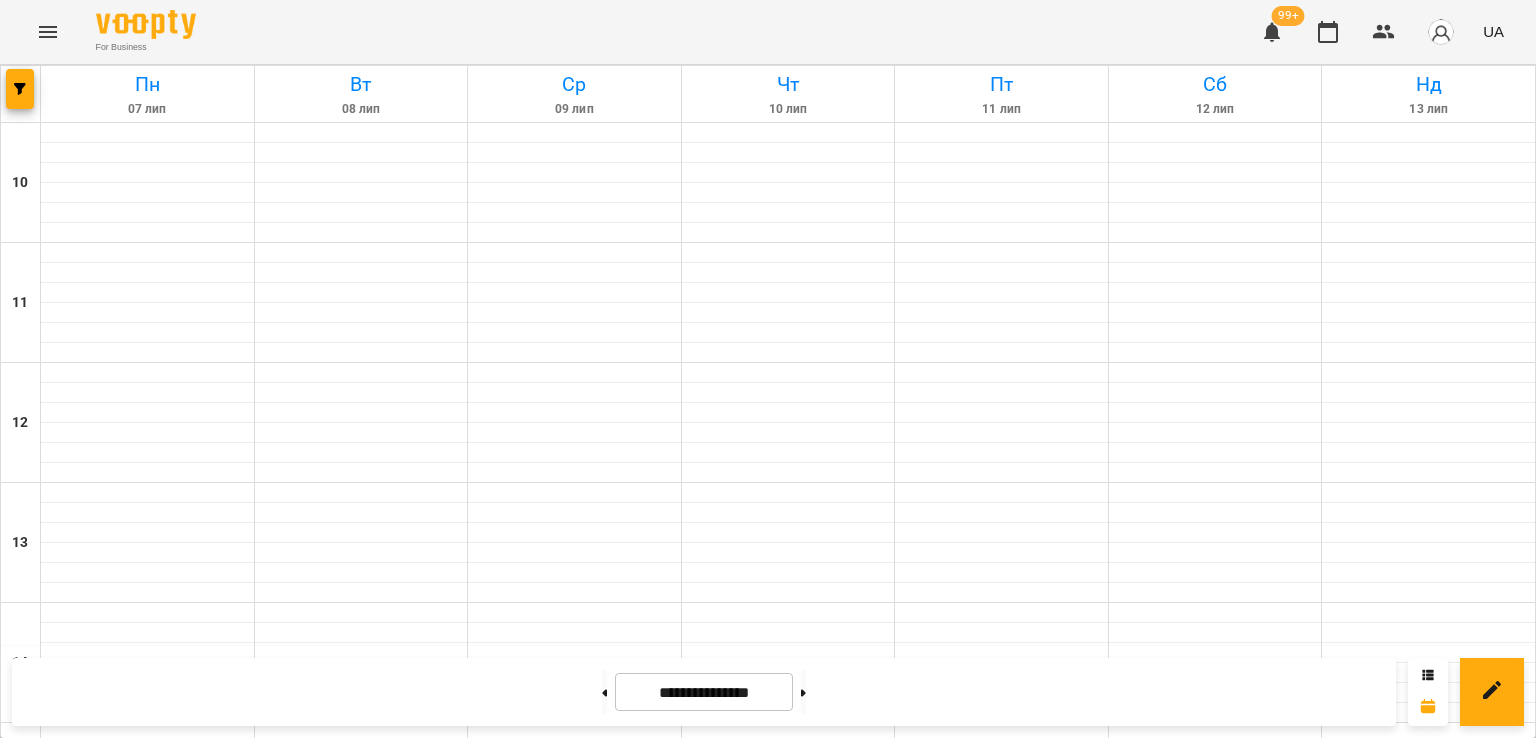 click on "15" at bounding box center [570, 1223] 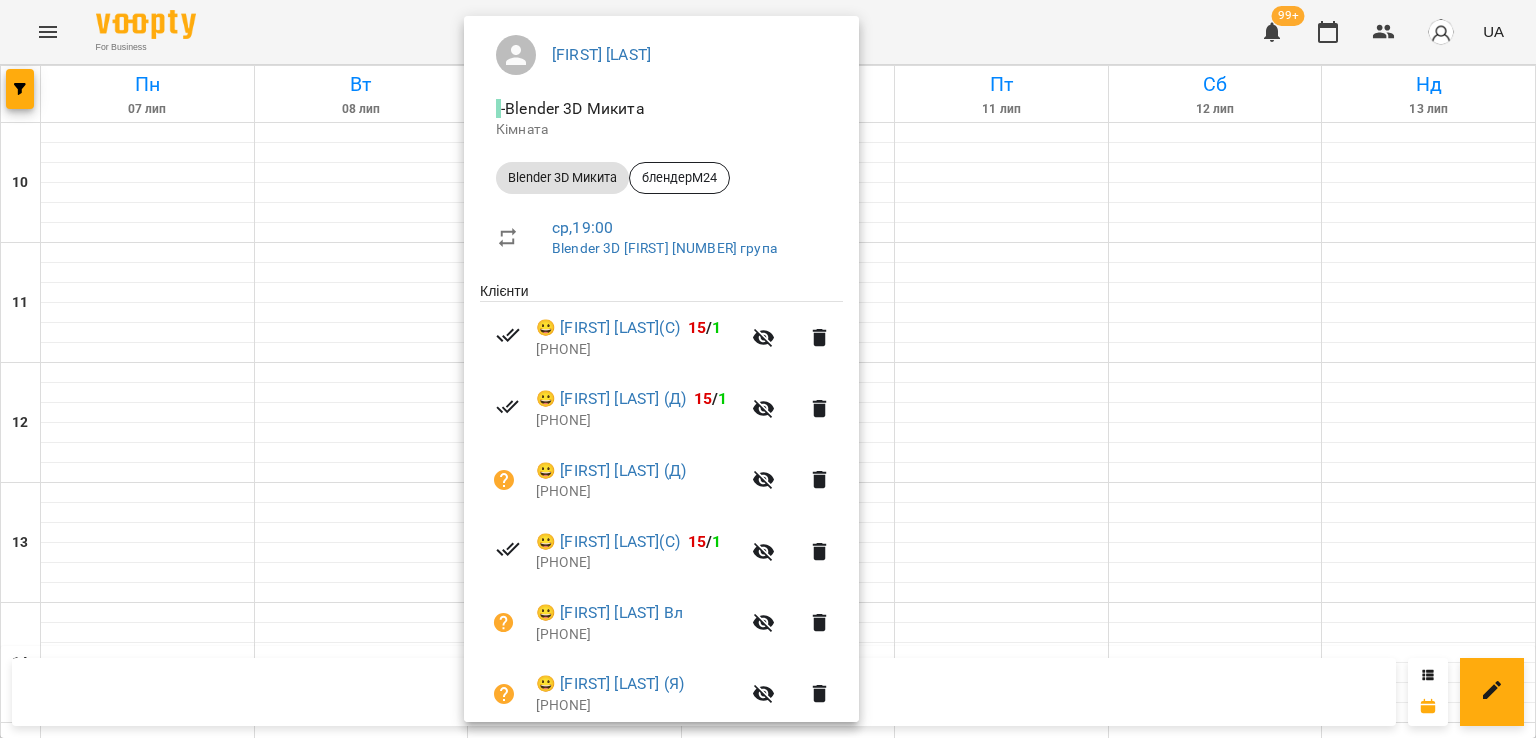 scroll, scrollTop: 313, scrollLeft: 0, axis: vertical 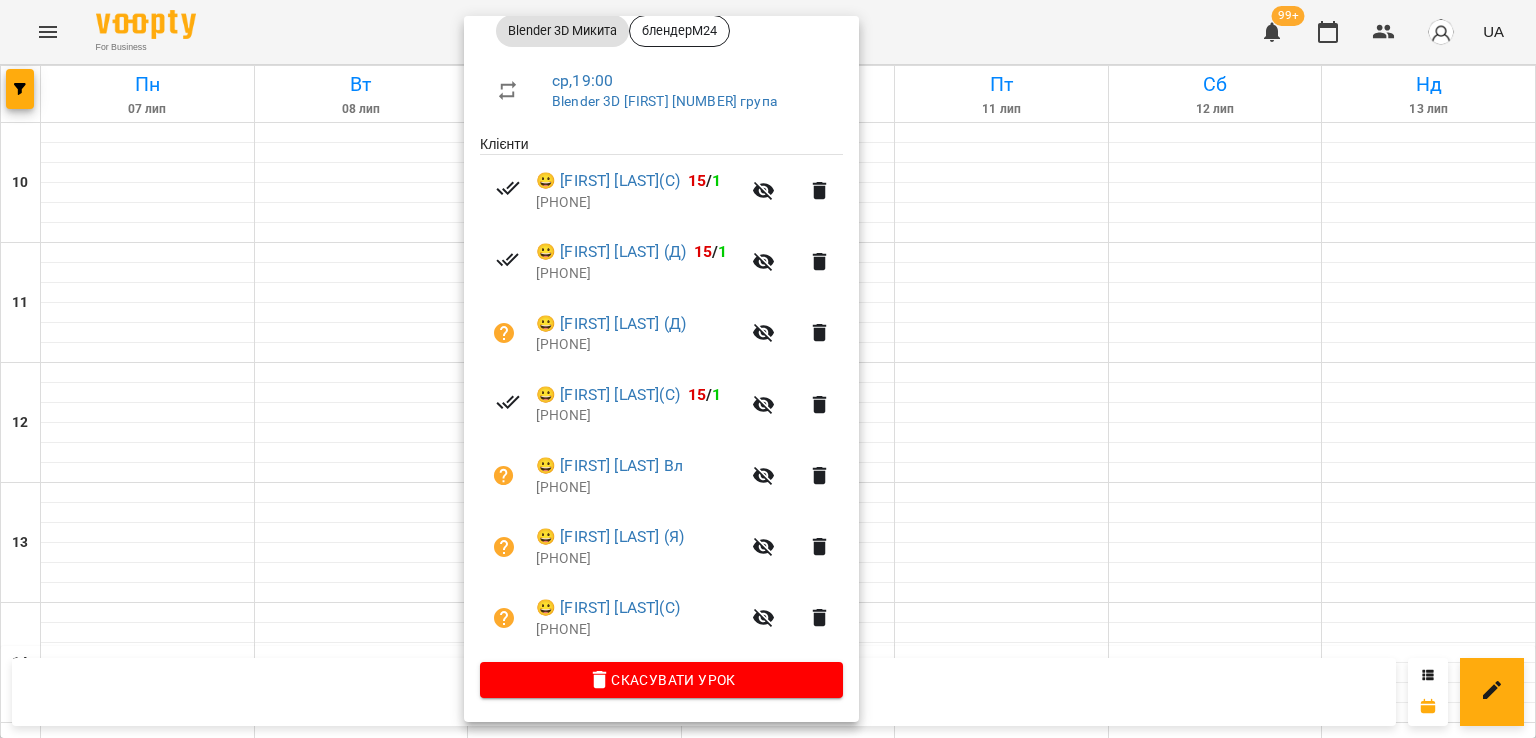 click on "😀   [FIRST] [LAST](С) [PHONE]" at bounding box center (661, 617) 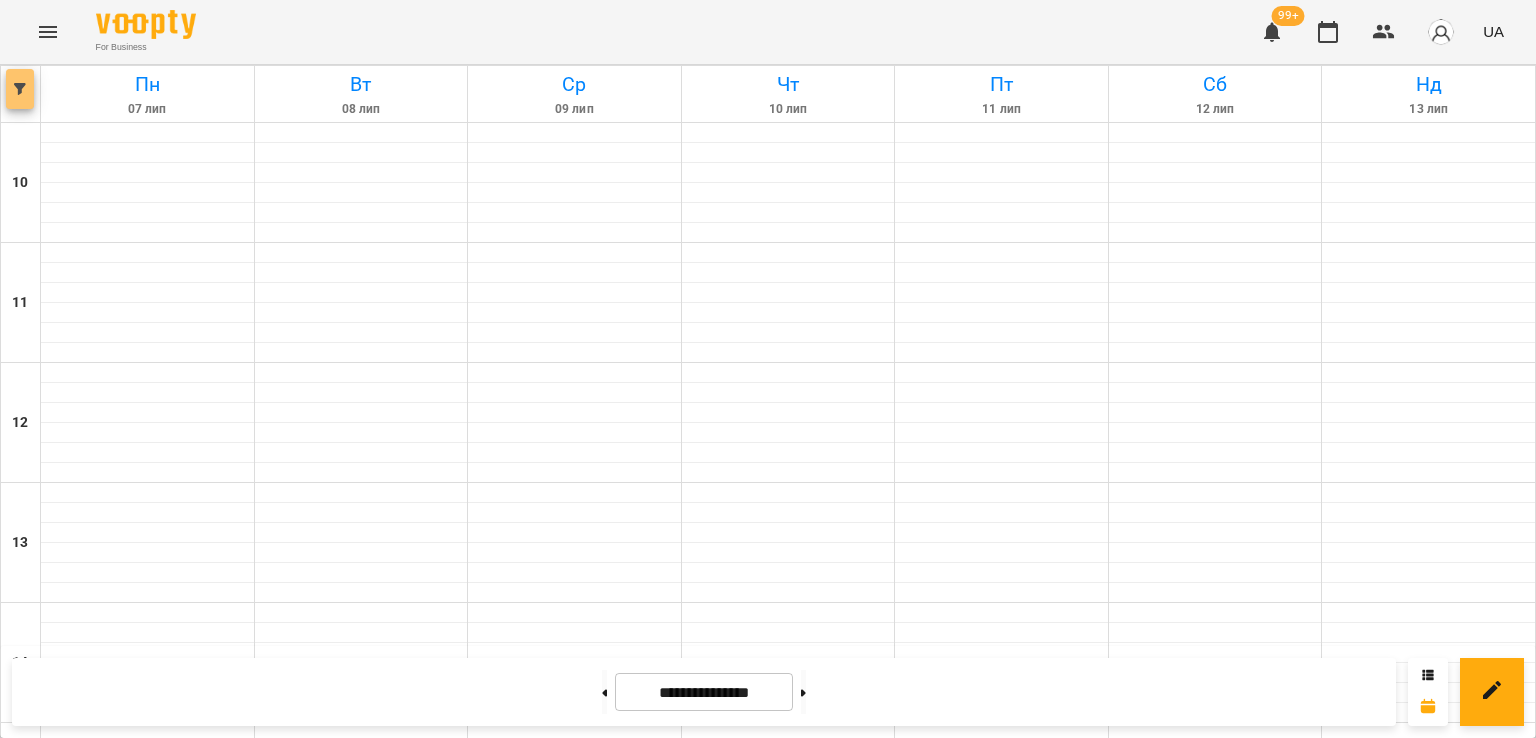 click at bounding box center (20, 89) 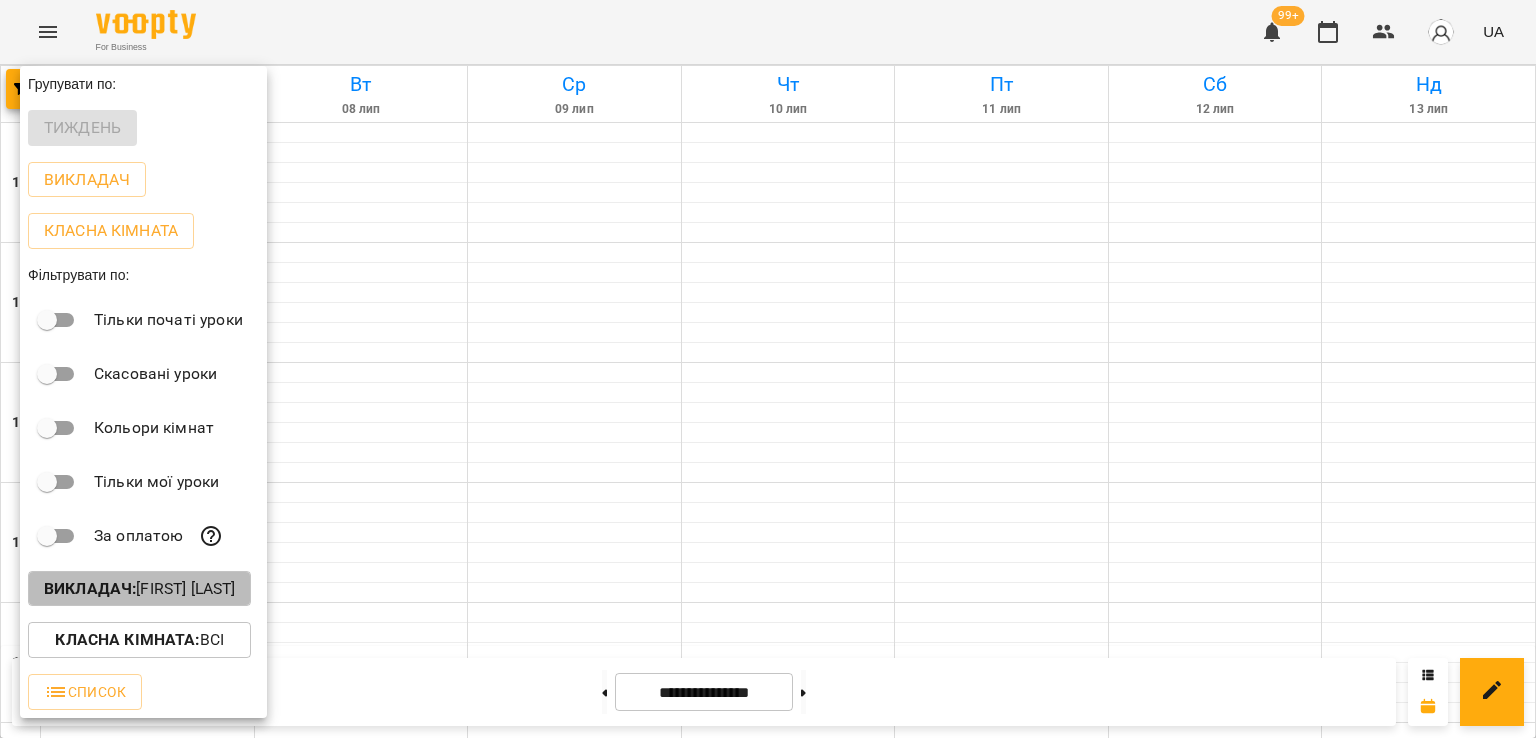 click on "Викладач :  [FIRST] [LAST]" at bounding box center (139, 589) 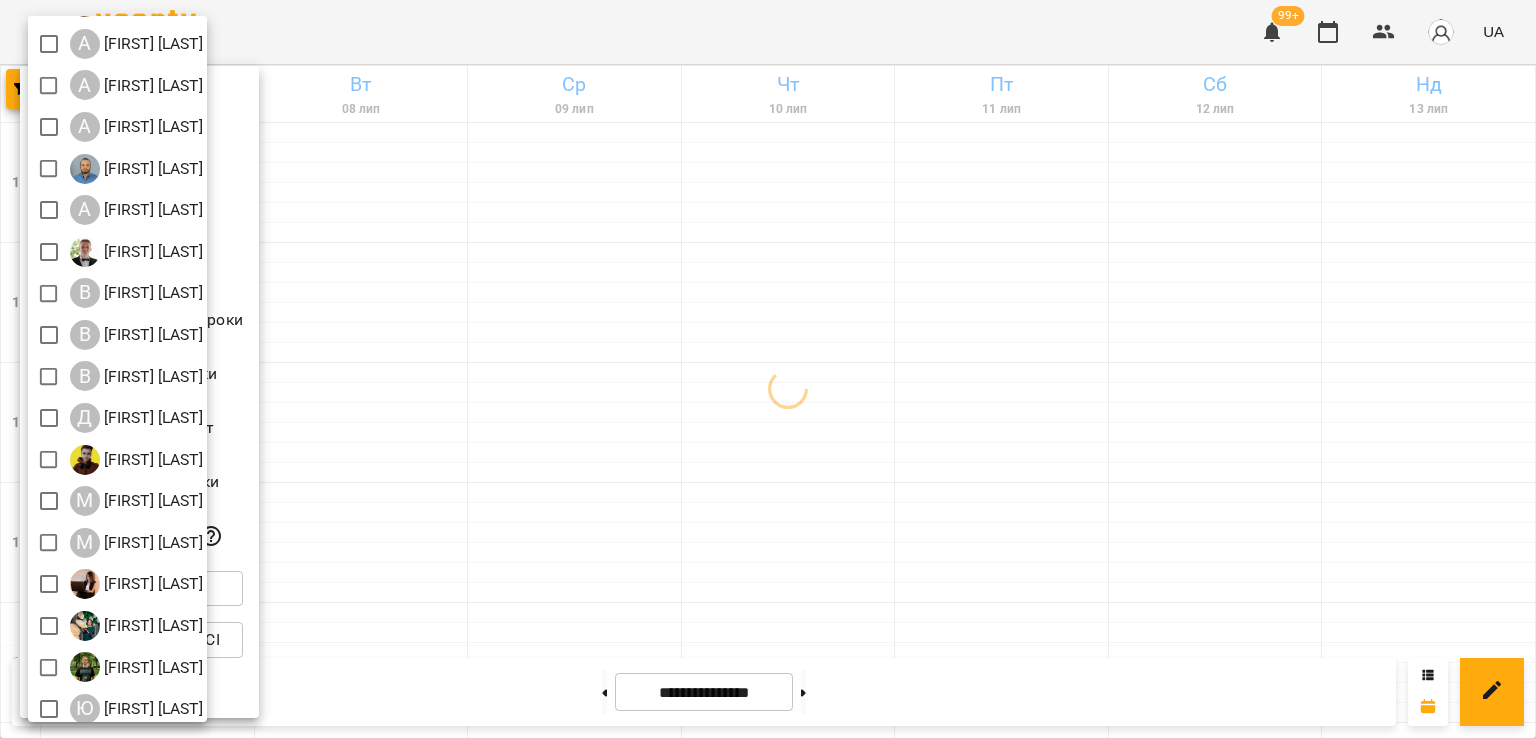 scroll, scrollTop: 129, scrollLeft: 0, axis: vertical 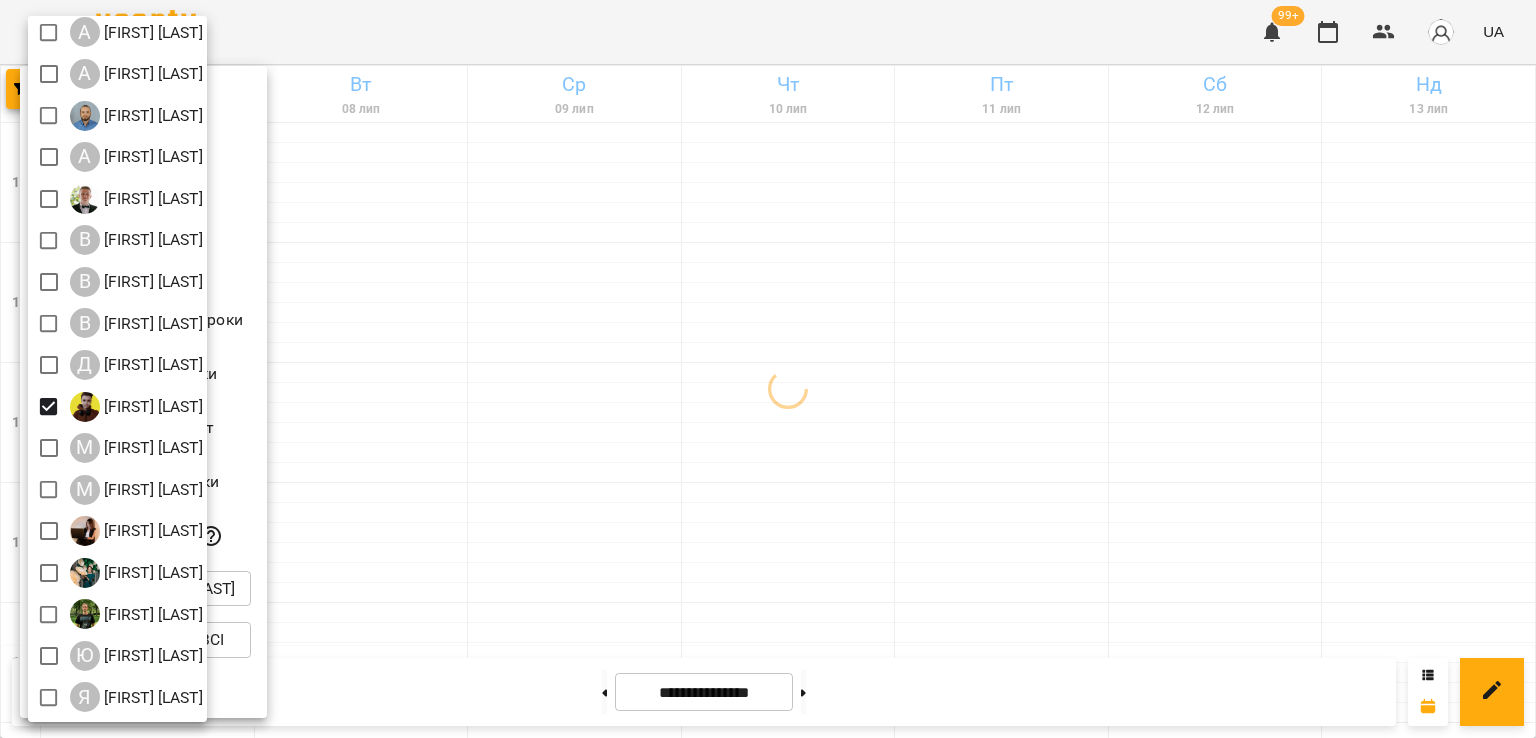 drag, startPoint x: 936, startPoint y: 465, endPoint x: 1022, endPoint y: 476, distance: 86.70064 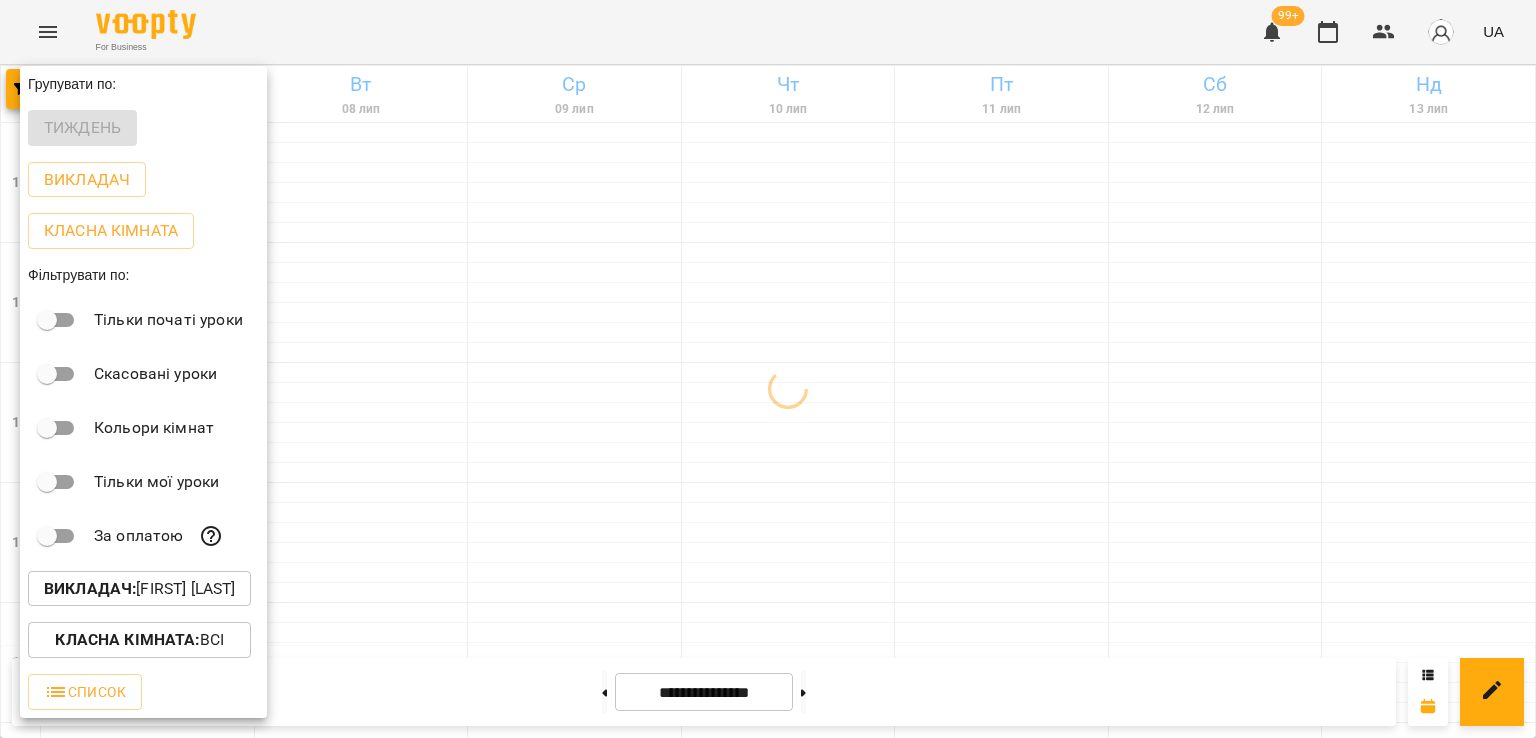 drag, startPoint x: 995, startPoint y: 533, endPoint x: 972, endPoint y: 514, distance: 29.832869 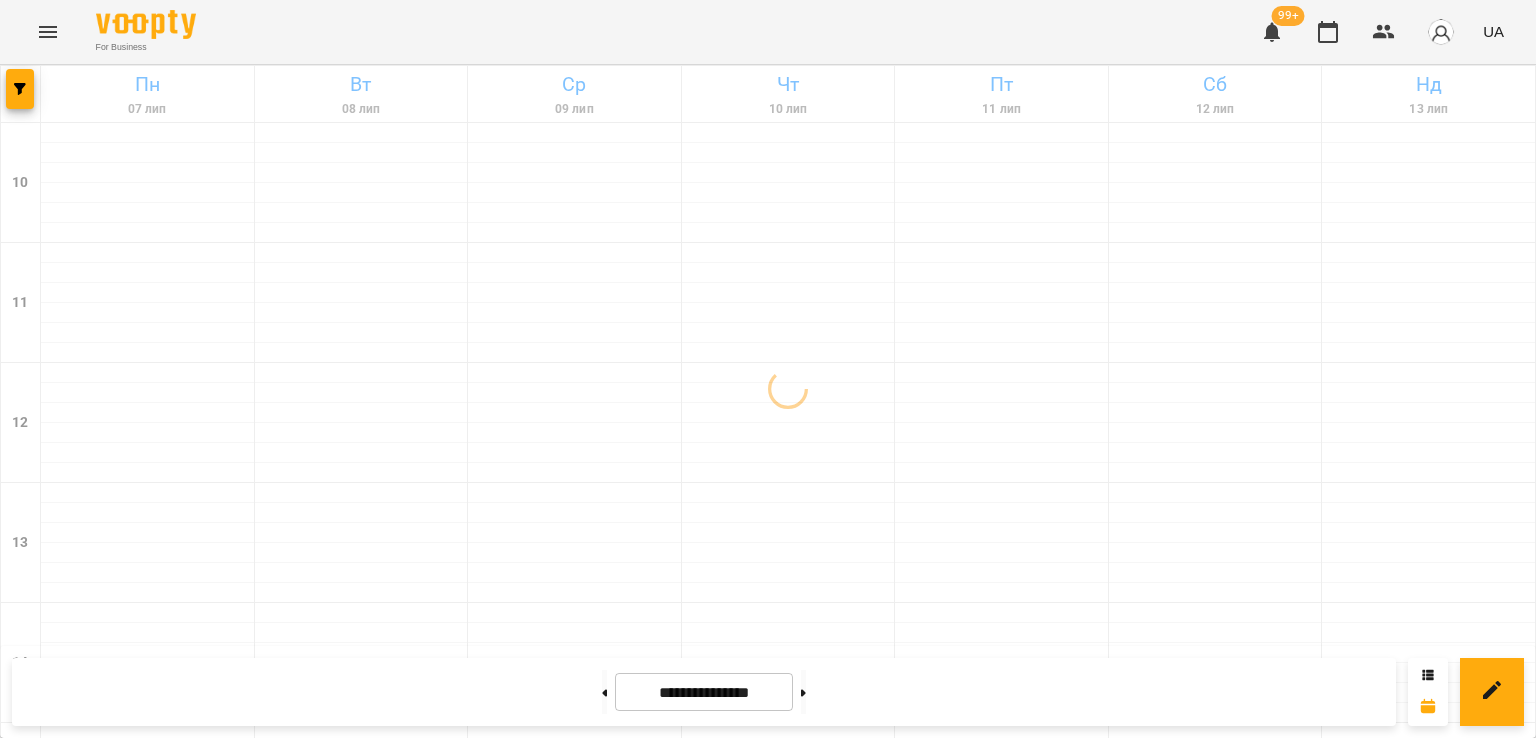 scroll, scrollTop: 1035, scrollLeft: 0, axis: vertical 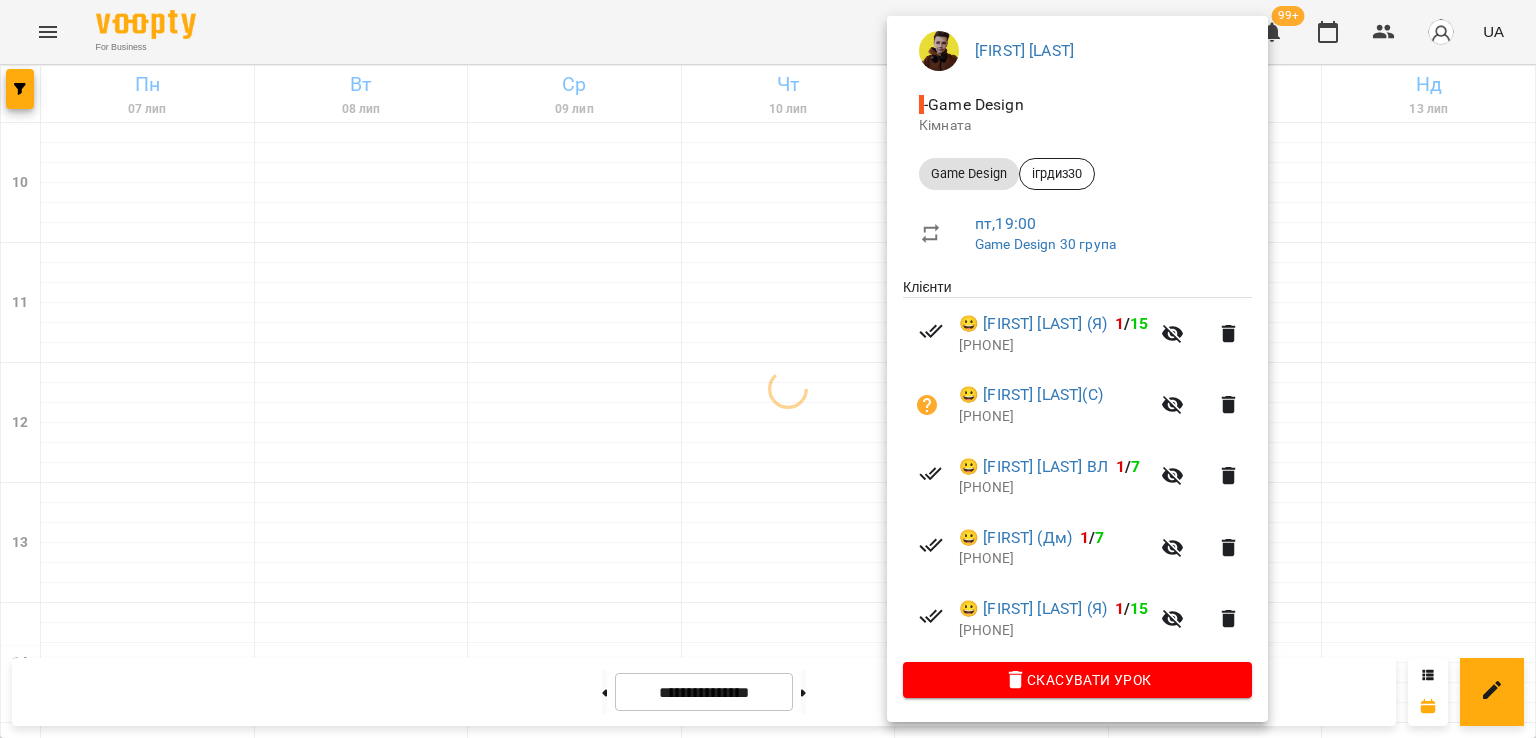click at bounding box center [768, 369] 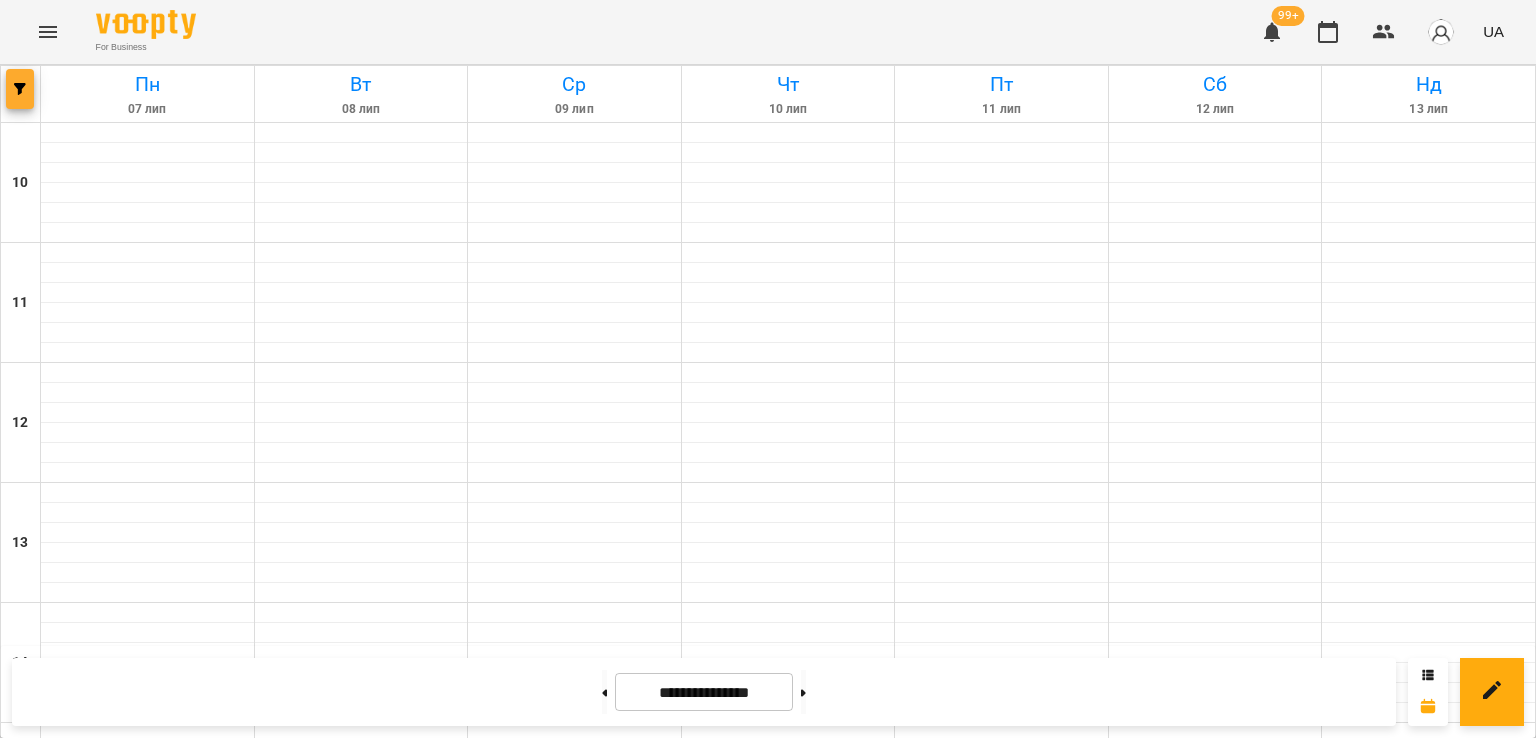 click at bounding box center (20, 89) 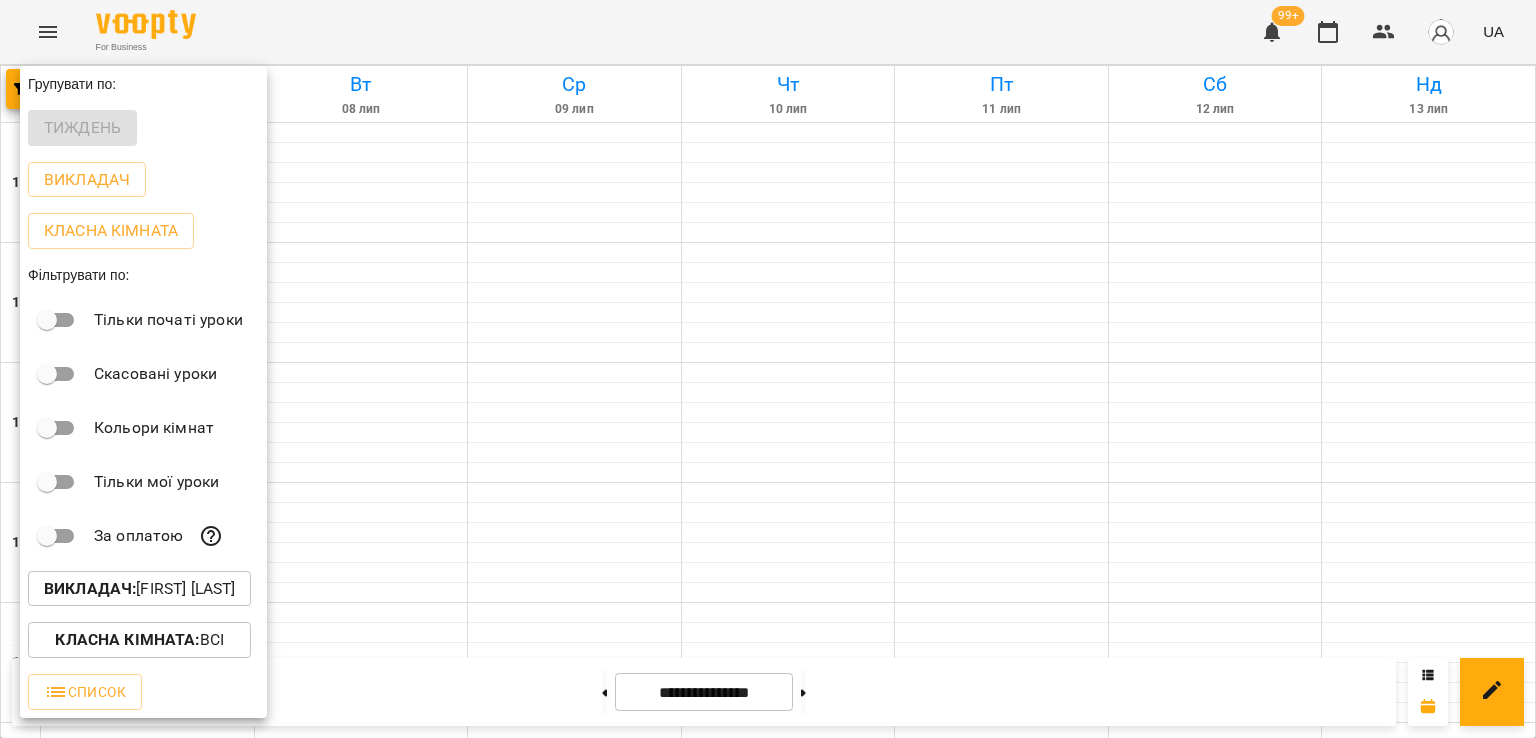 click on "Викладач :  [FIRST] [LAST]" at bounding box center [139, 589] 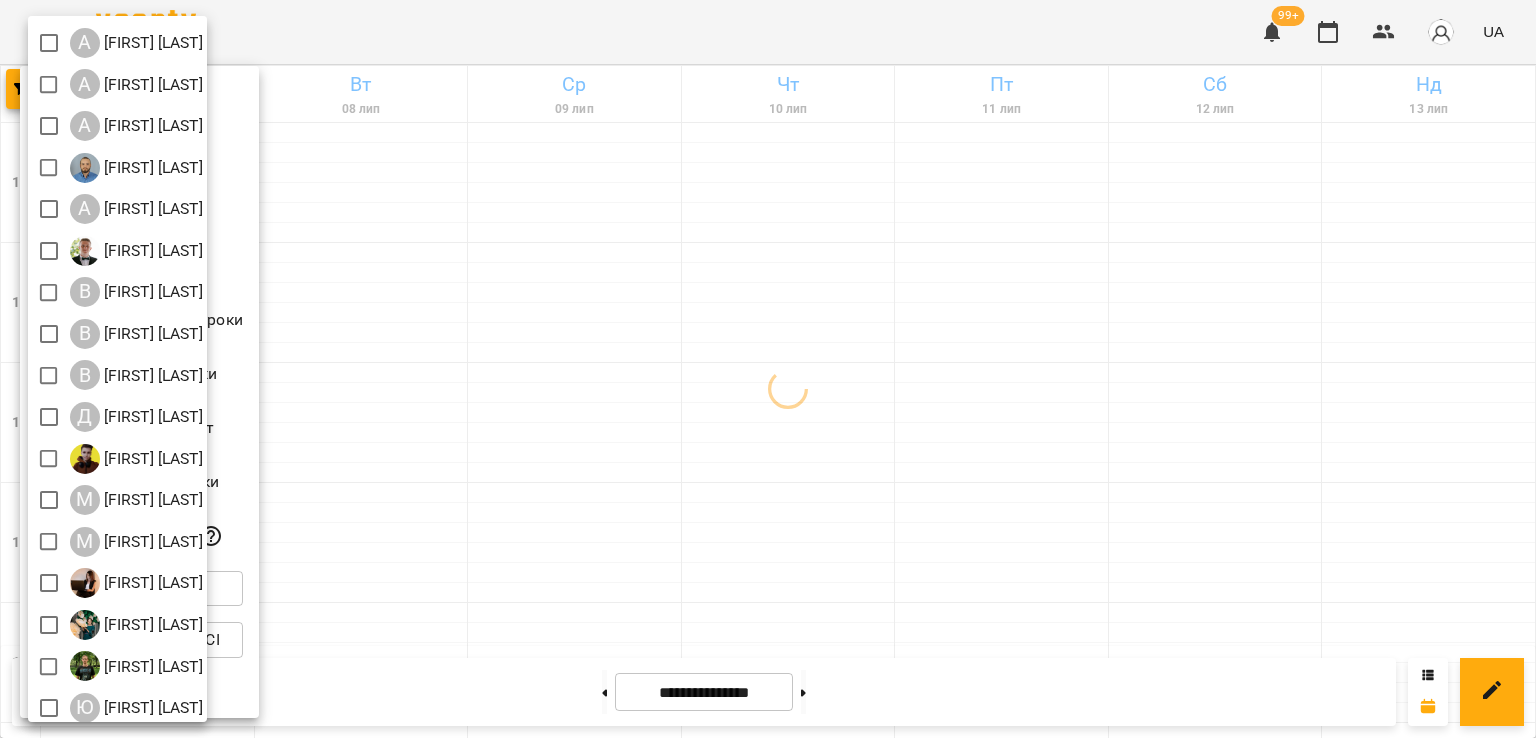 scroll, scrollTop: 129, scrollLeft: 0, axis: vertical 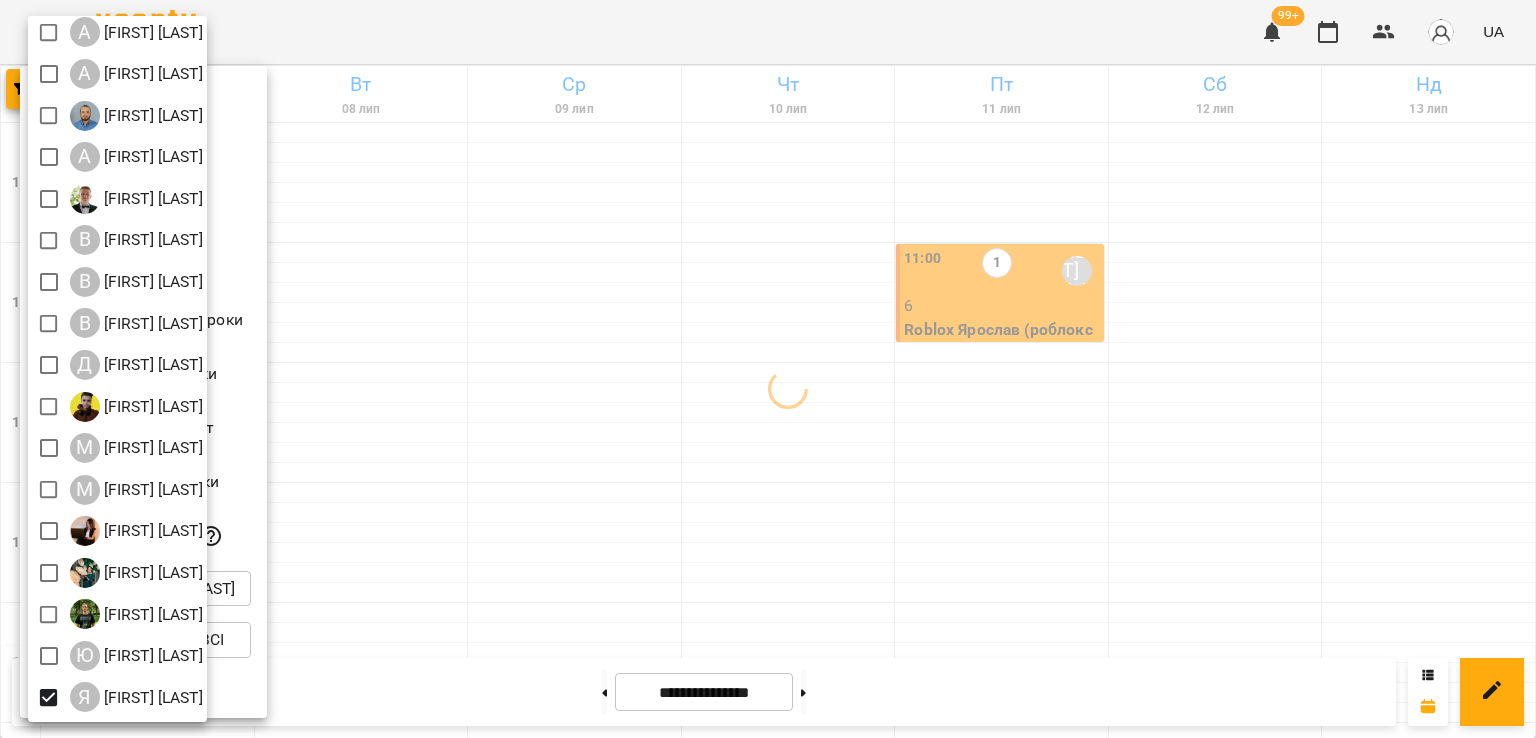 drag, startPoint x: 860, startPoint y: 476, endPoint x: 932, endPoint y: 449, distance: 76.896034 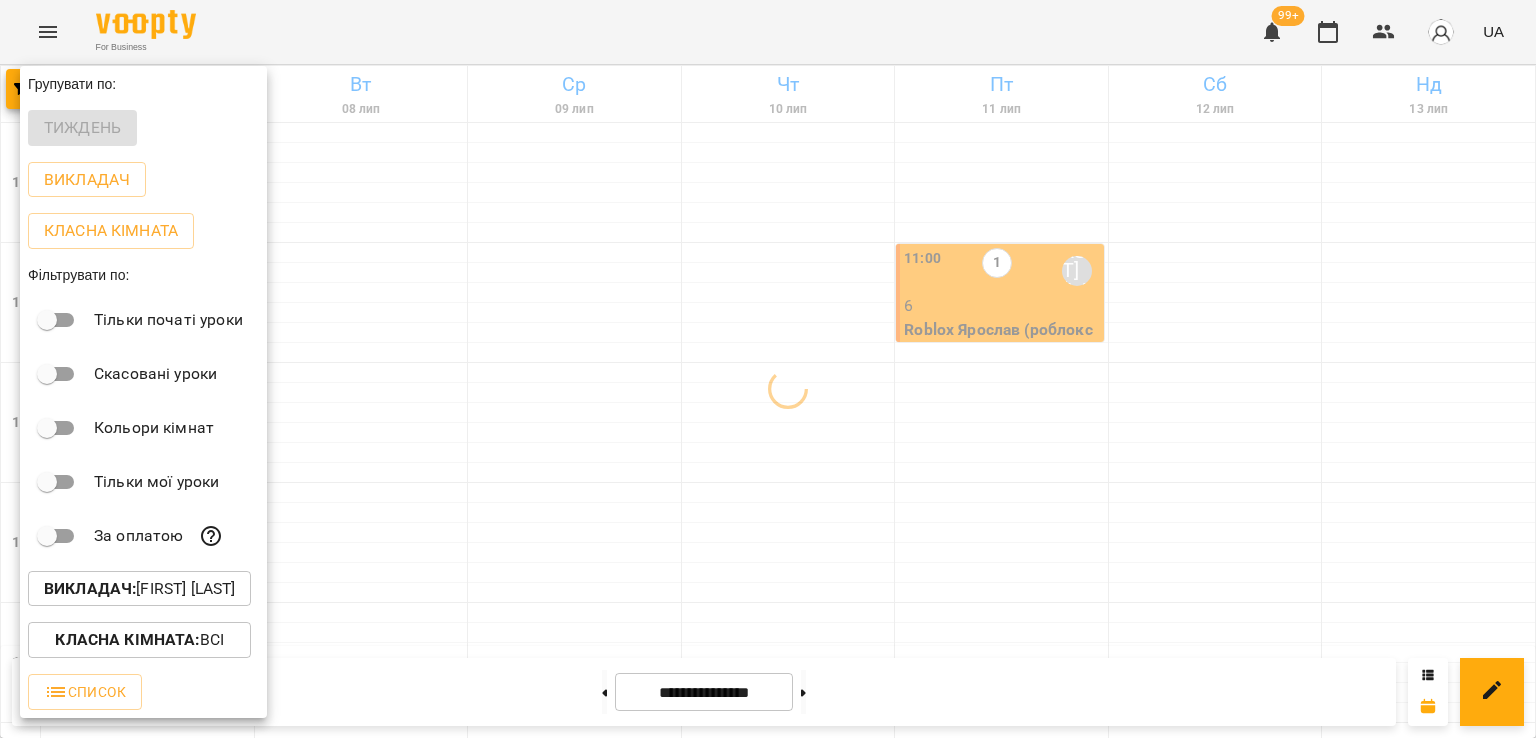 click at bounding box center [768, 369] 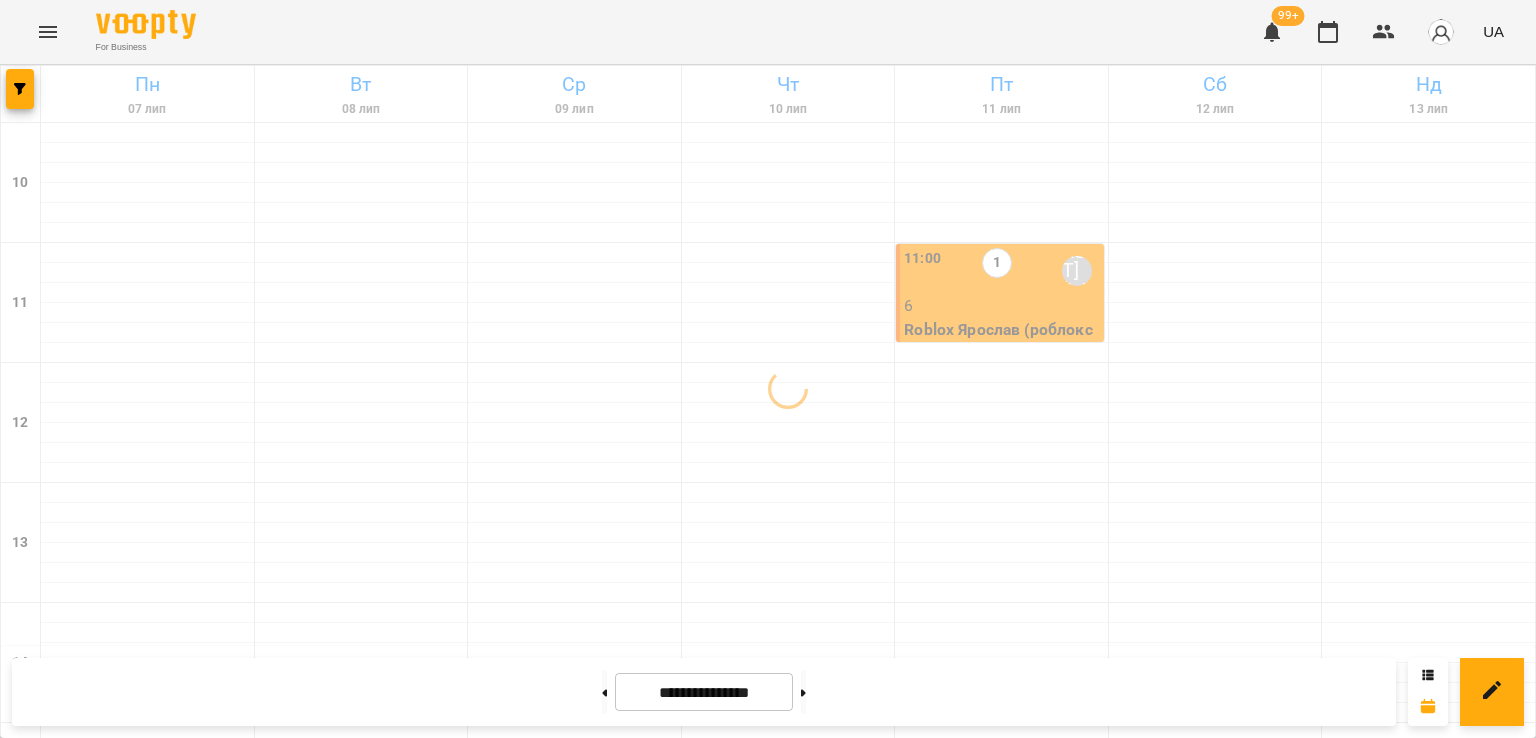 scroll, scrollTop: 0, scrollLeft: 0, axis: both 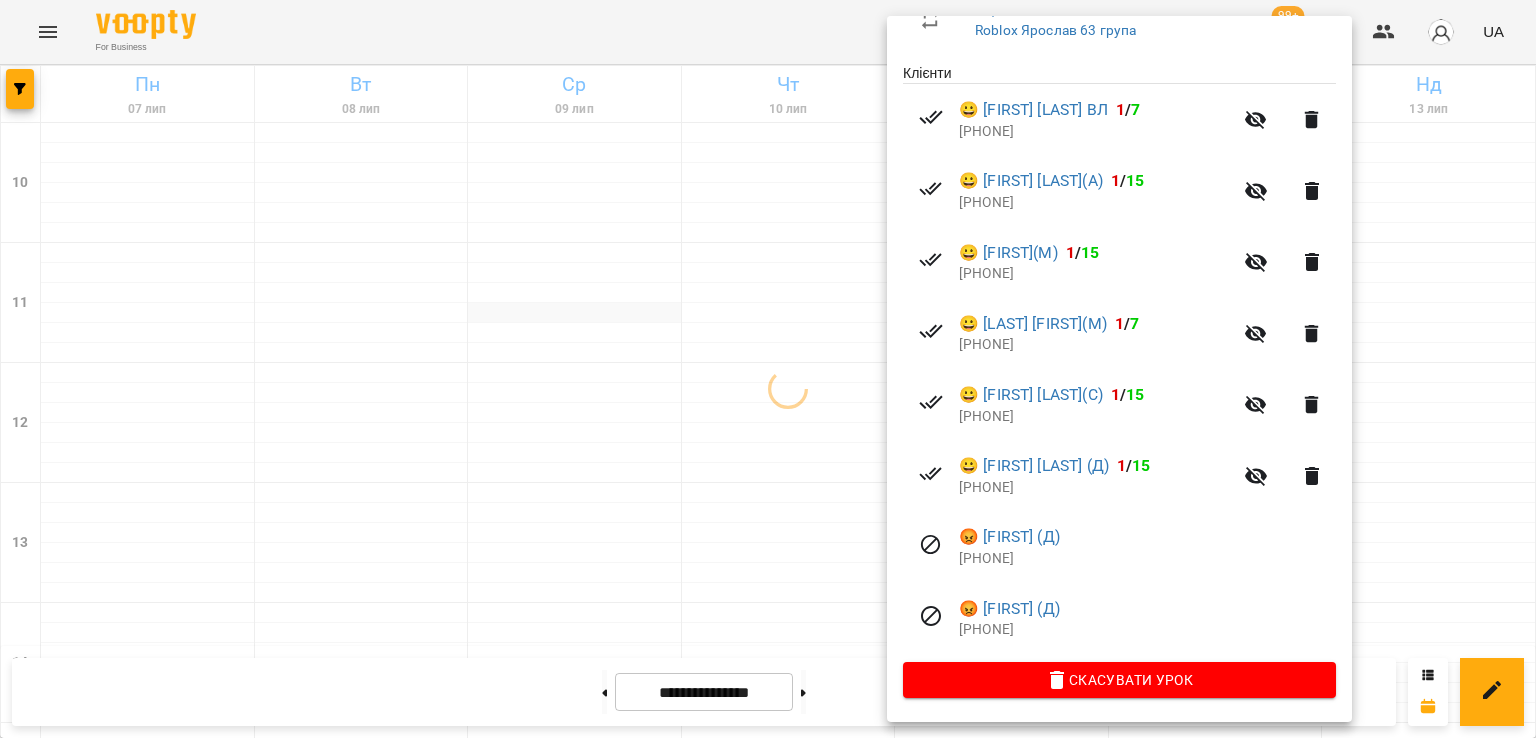 click at bounding box center [768, 369] 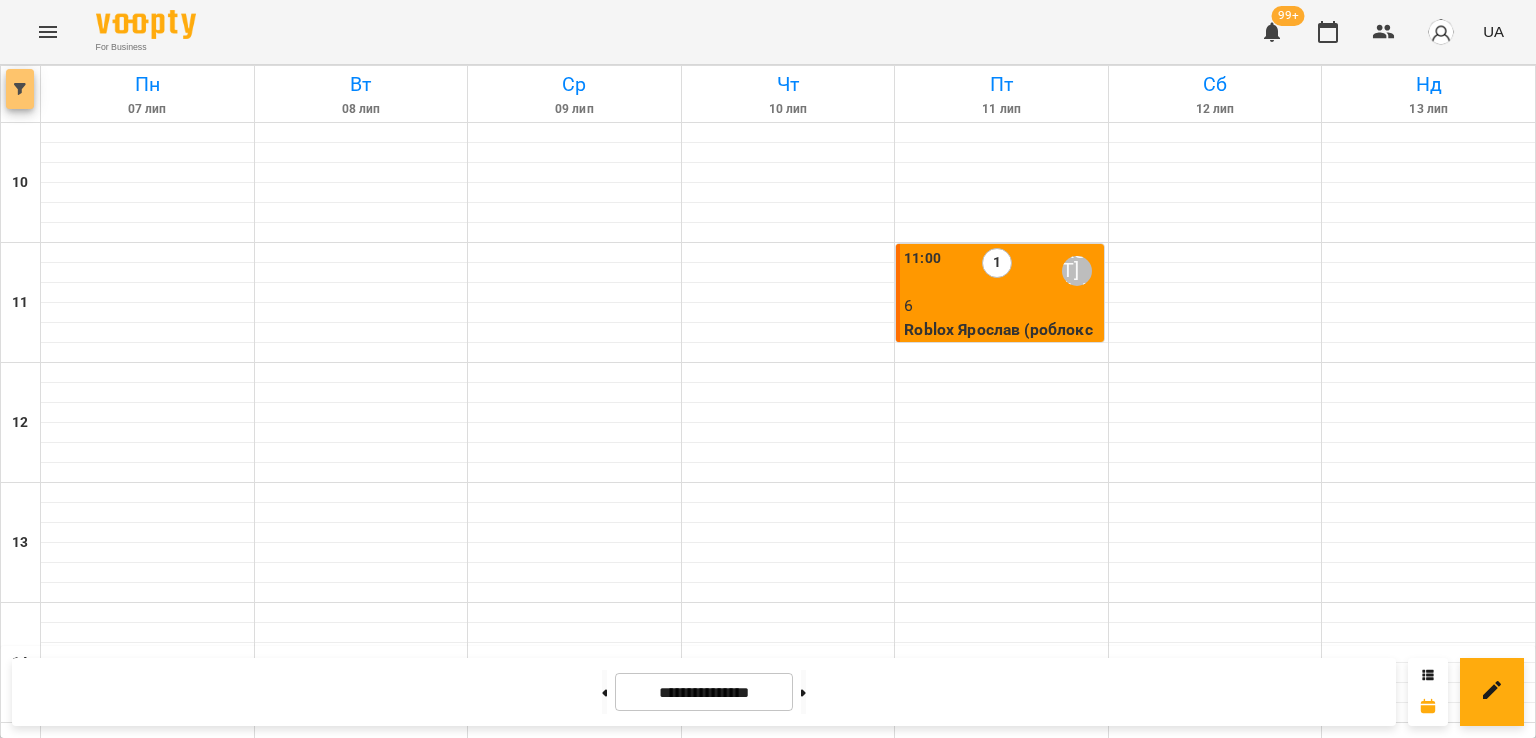 click at bounding box center (20, 89) 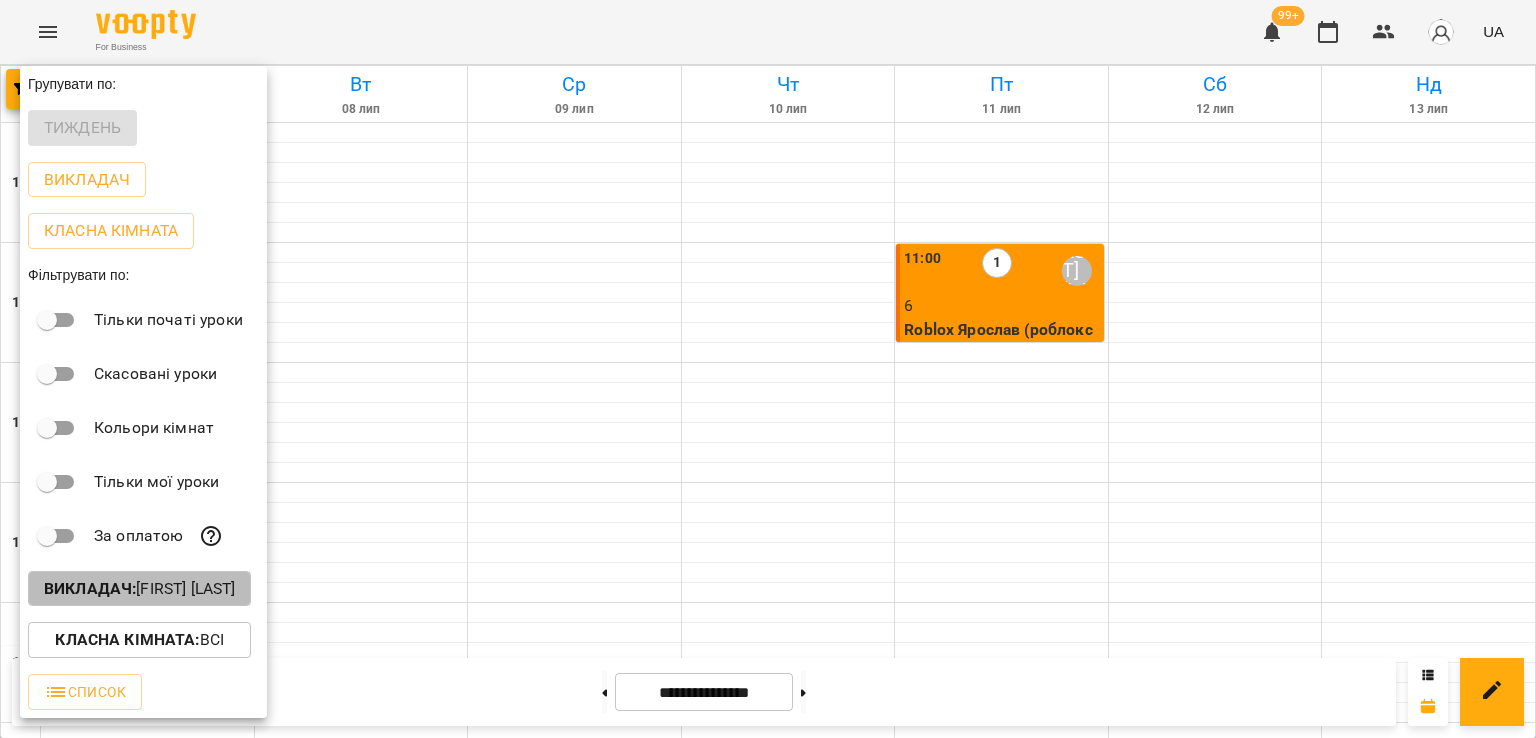 click on "Викладач :  [FIRST] [LAST]" at bounding box center (139, 589) 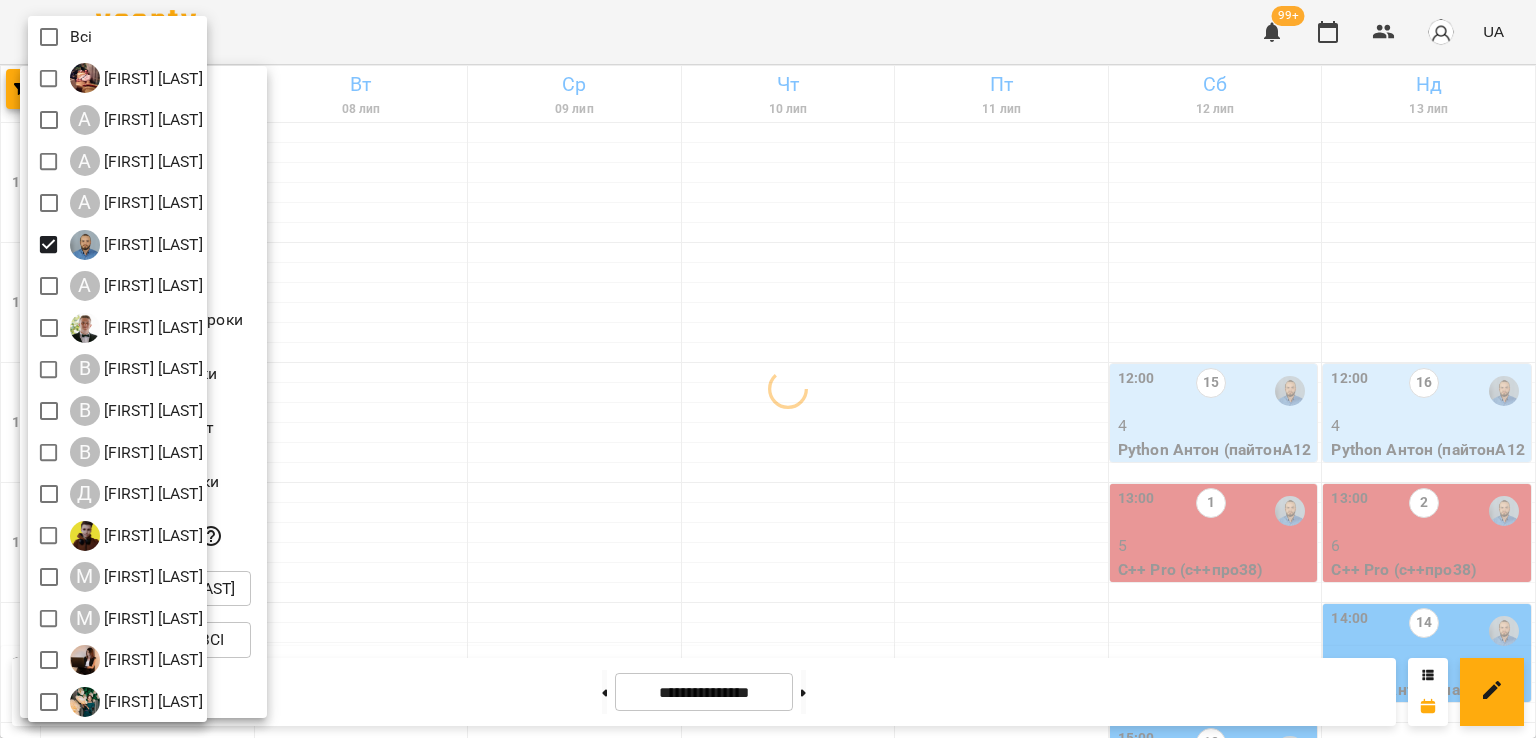 click at bounding box center [768, 369] 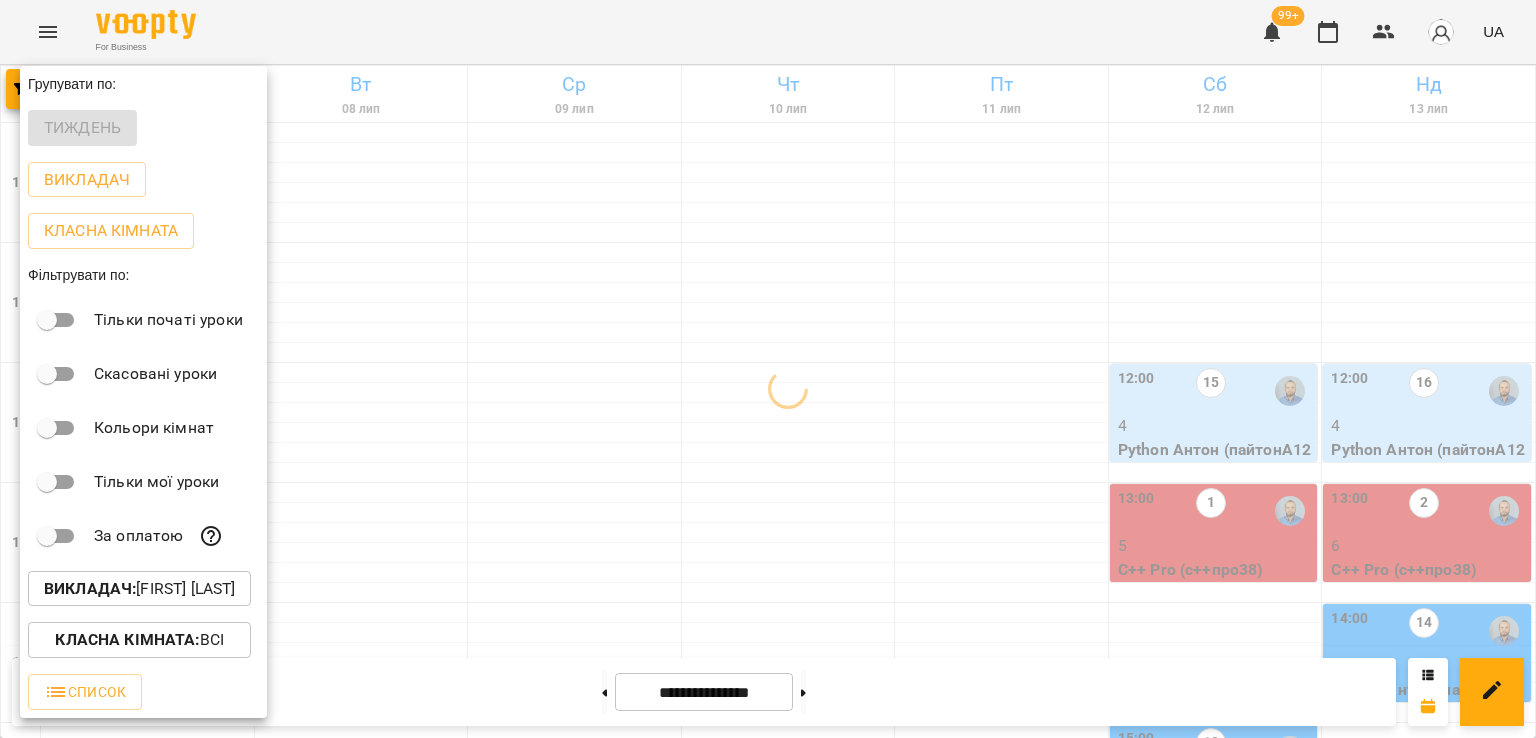 click at bounding box center (768, 369) 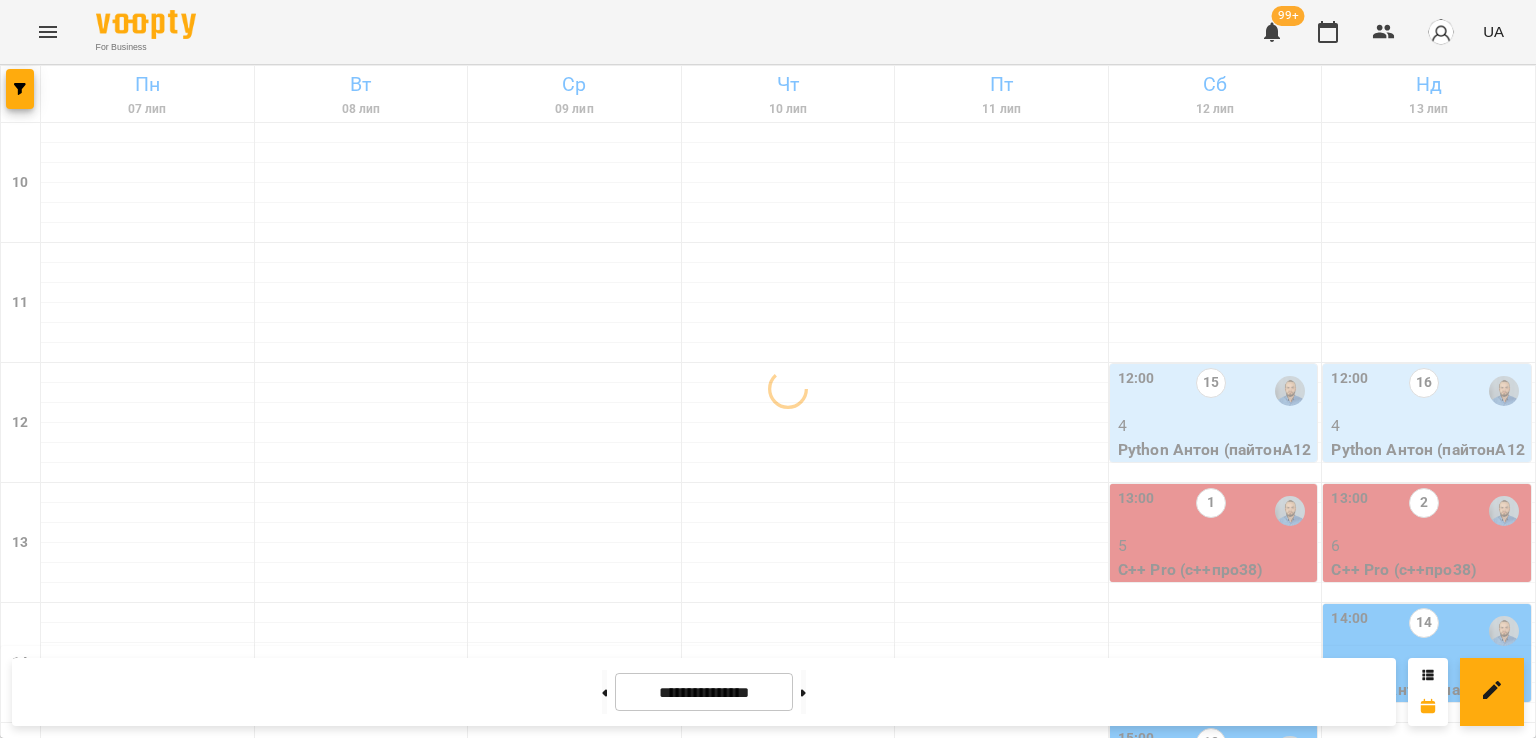 scroll, scrollTop: 200, scrollLeft: 0, axis: vertical 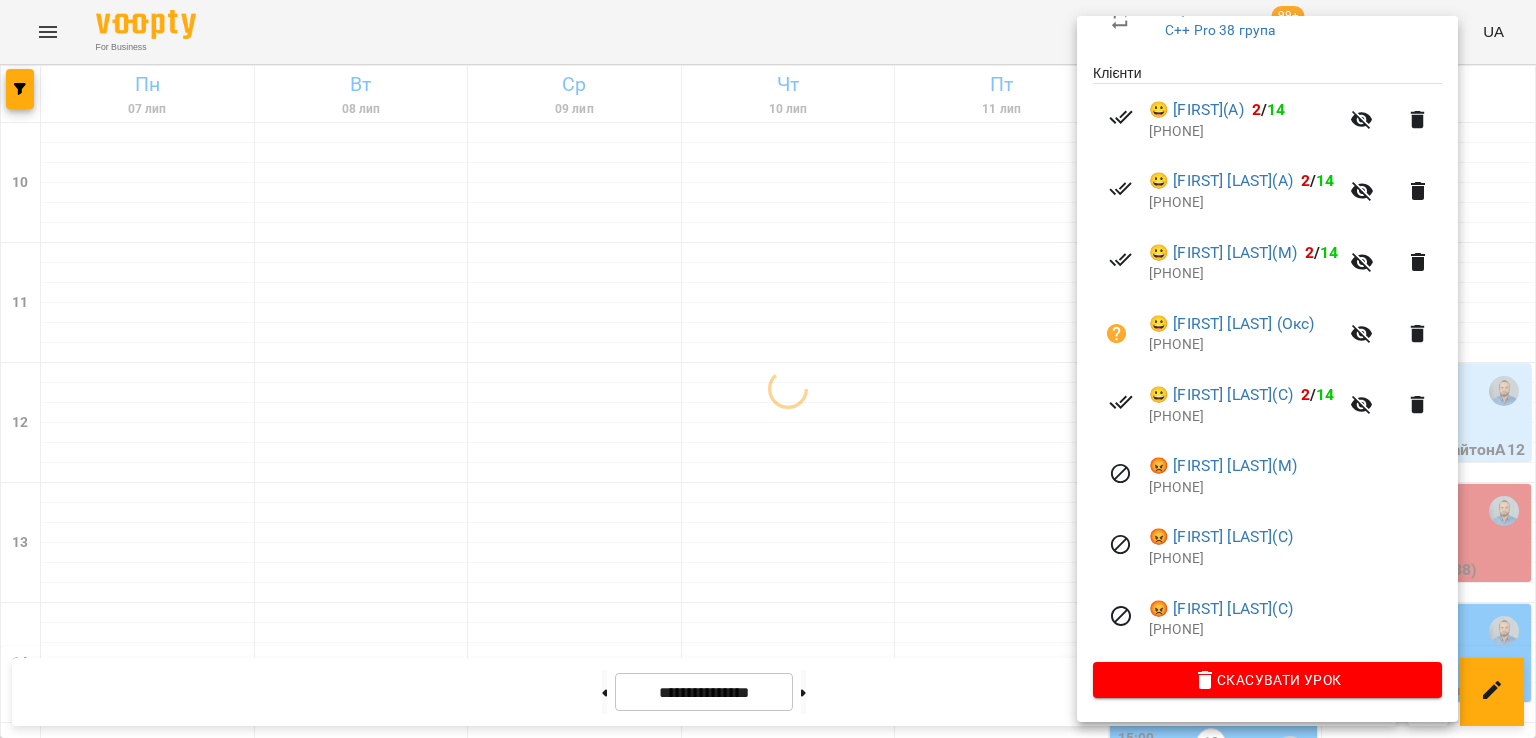 click at bounding box center [768, 369] 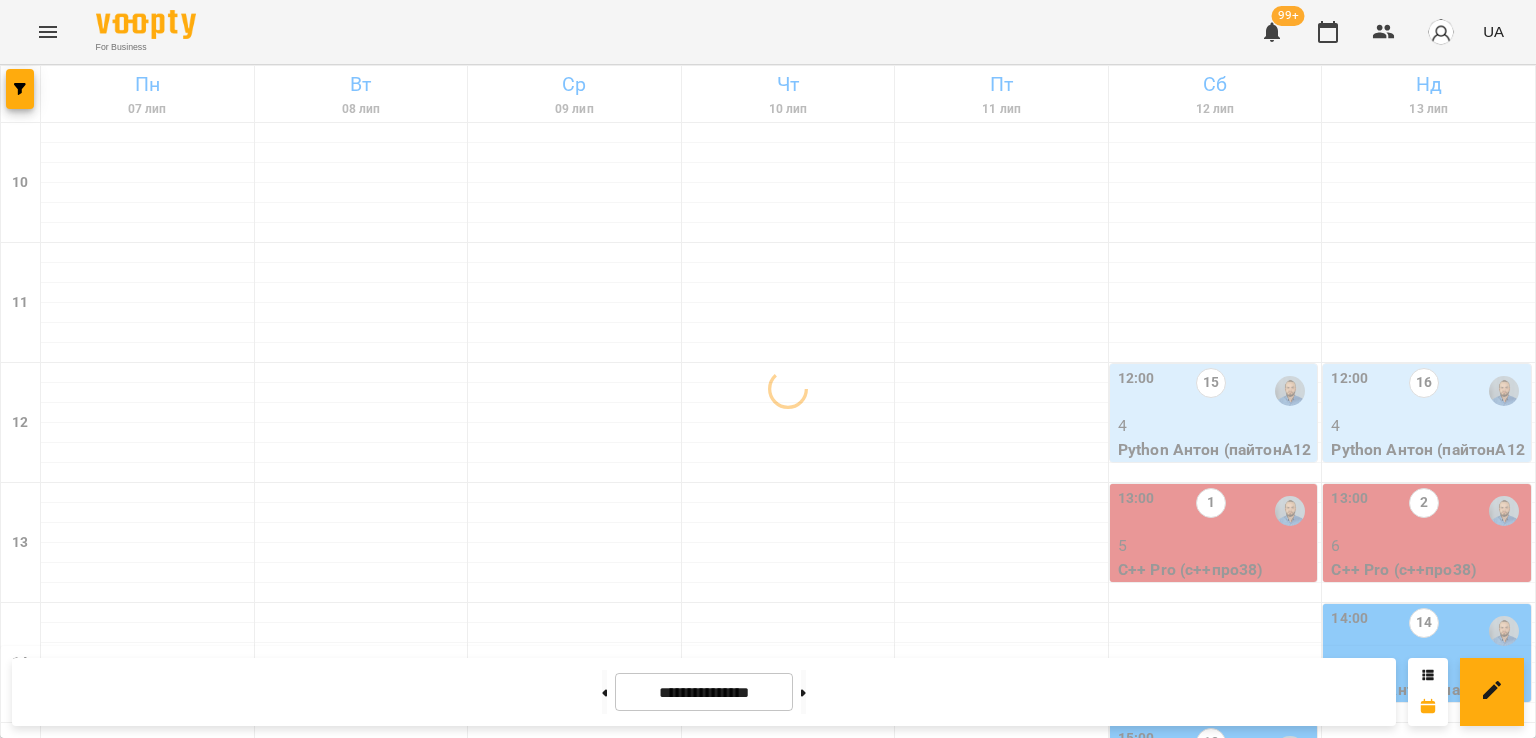 click on "2" at bounding box center (1424, 511) 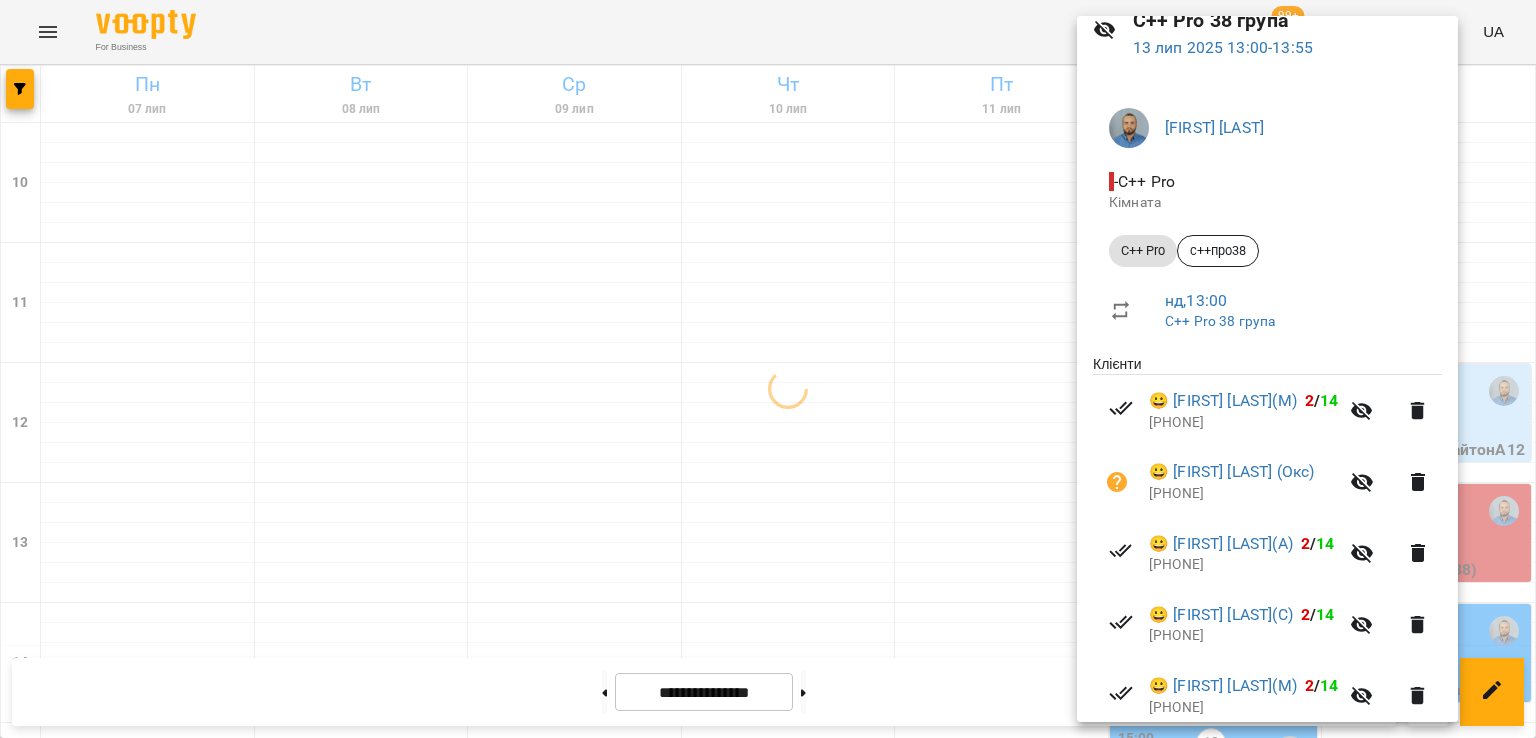 scroll, scrollTop: 384, scrollLeft: 0, axis: vertical 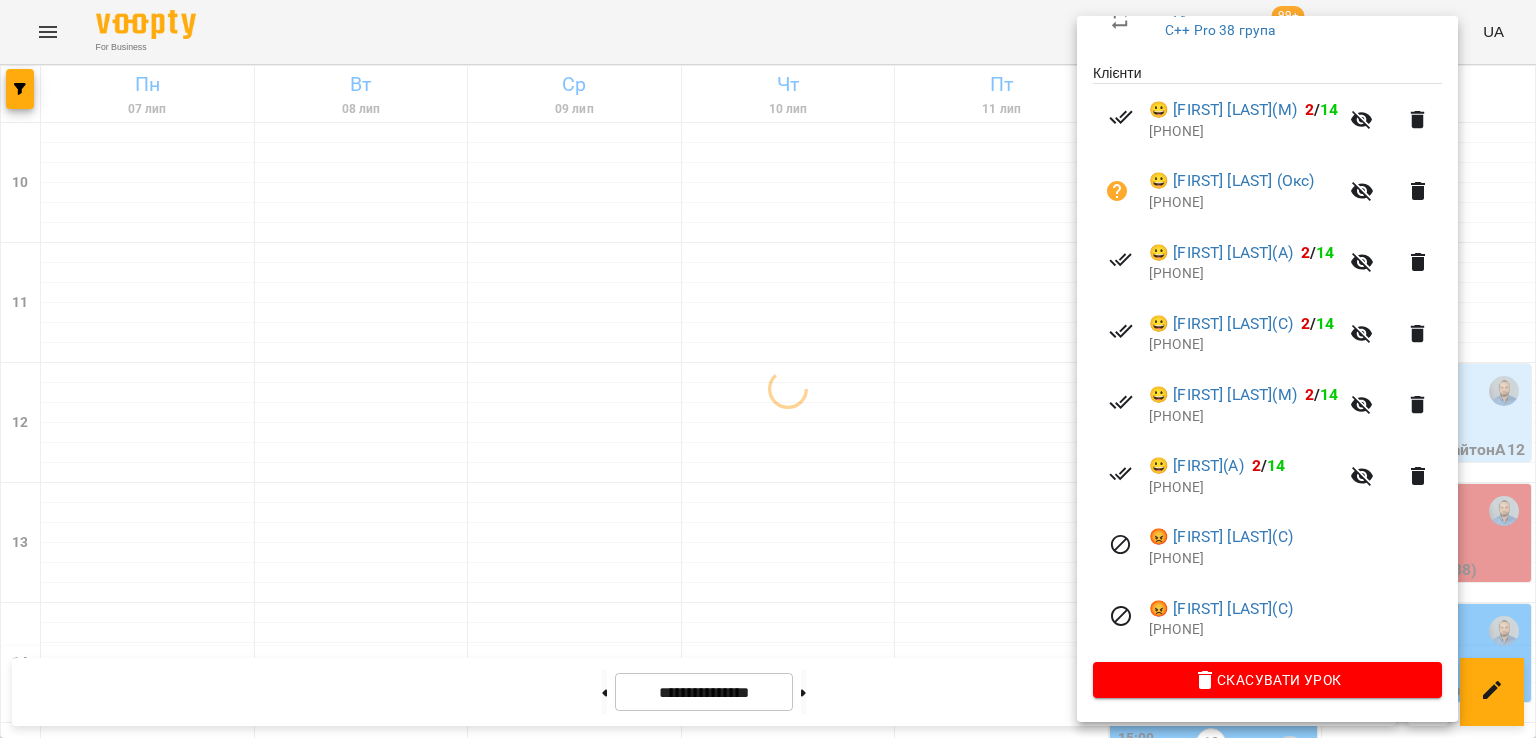 click on "[PHONE]" at bounding box center [1295, 559] 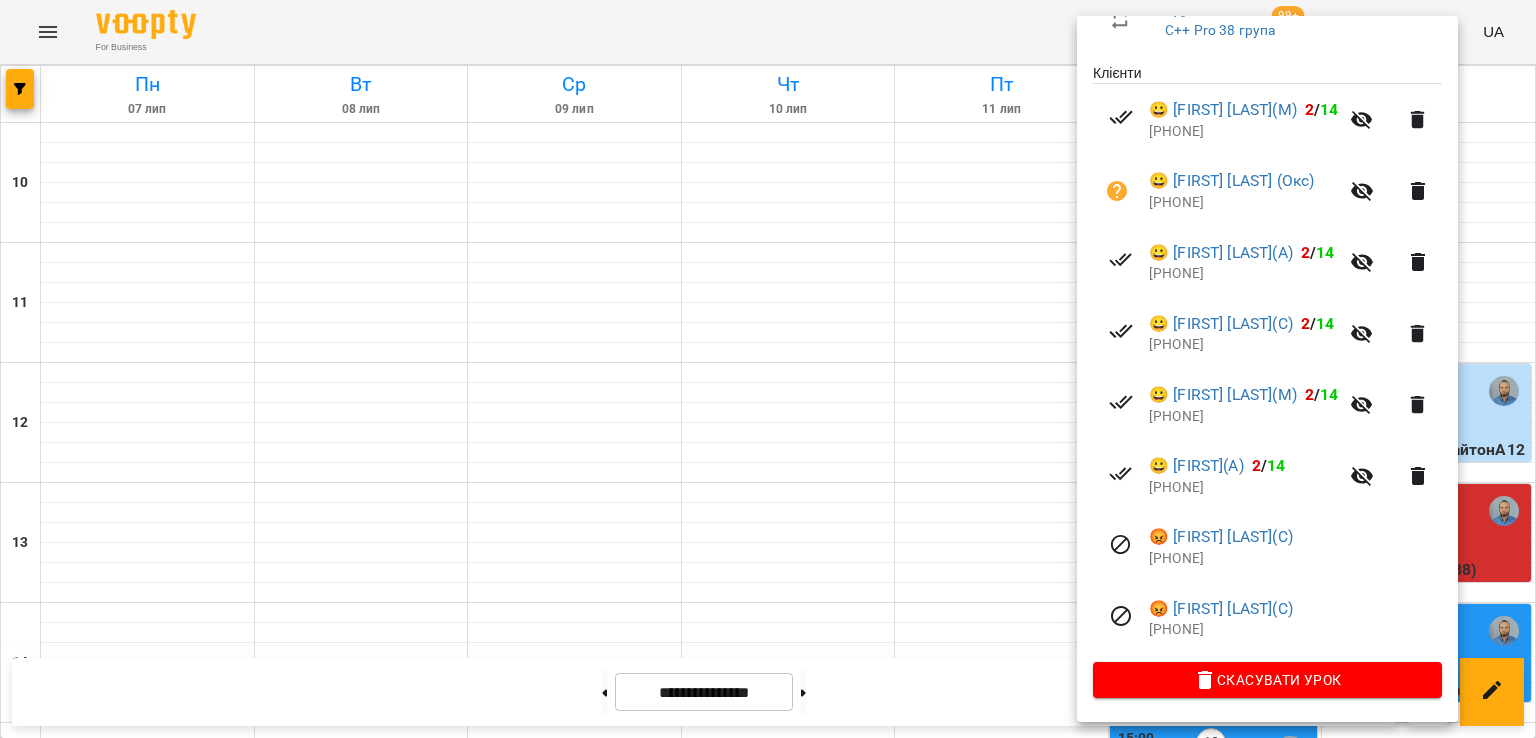 click at bounding box center (768, 369) 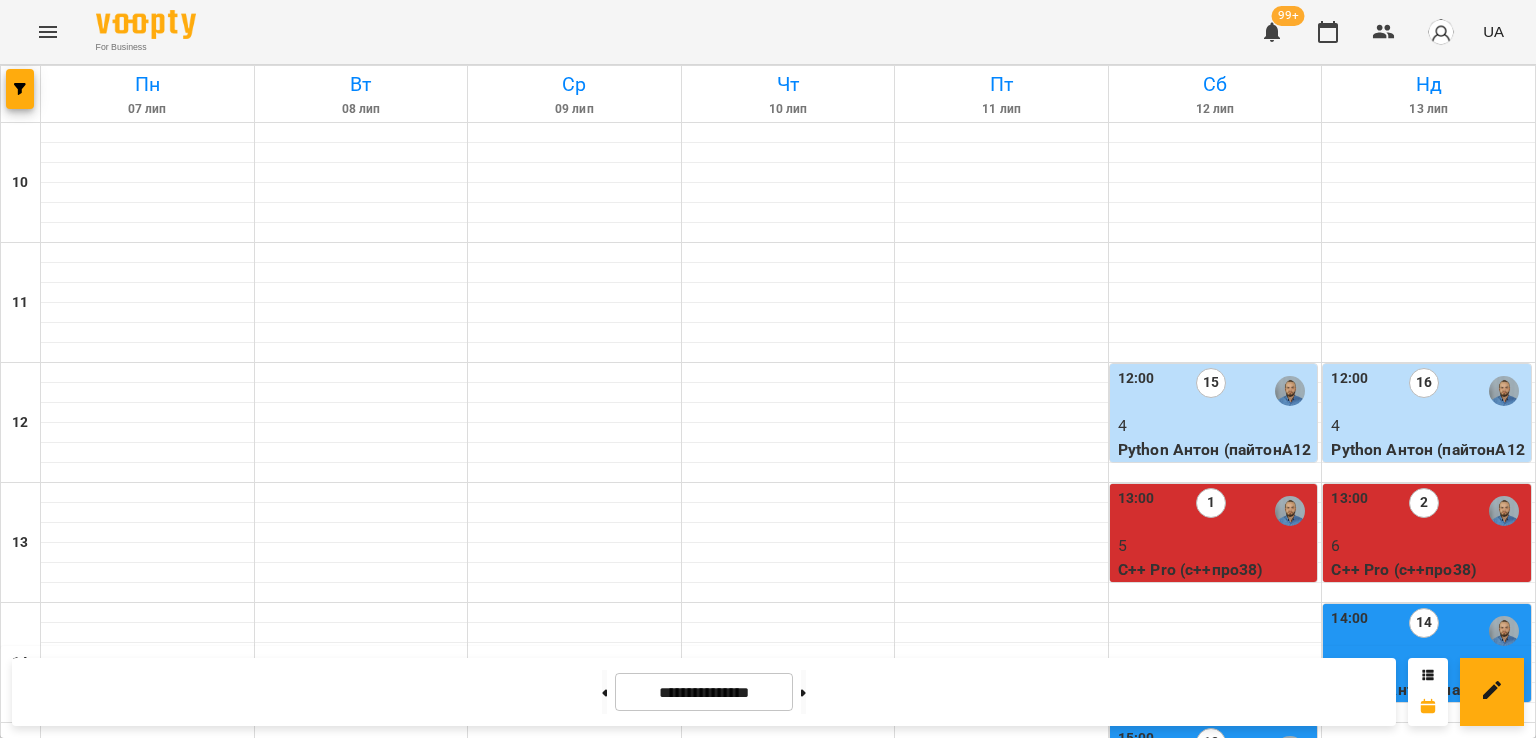 click on "4" at bounding box center [1429, 426] 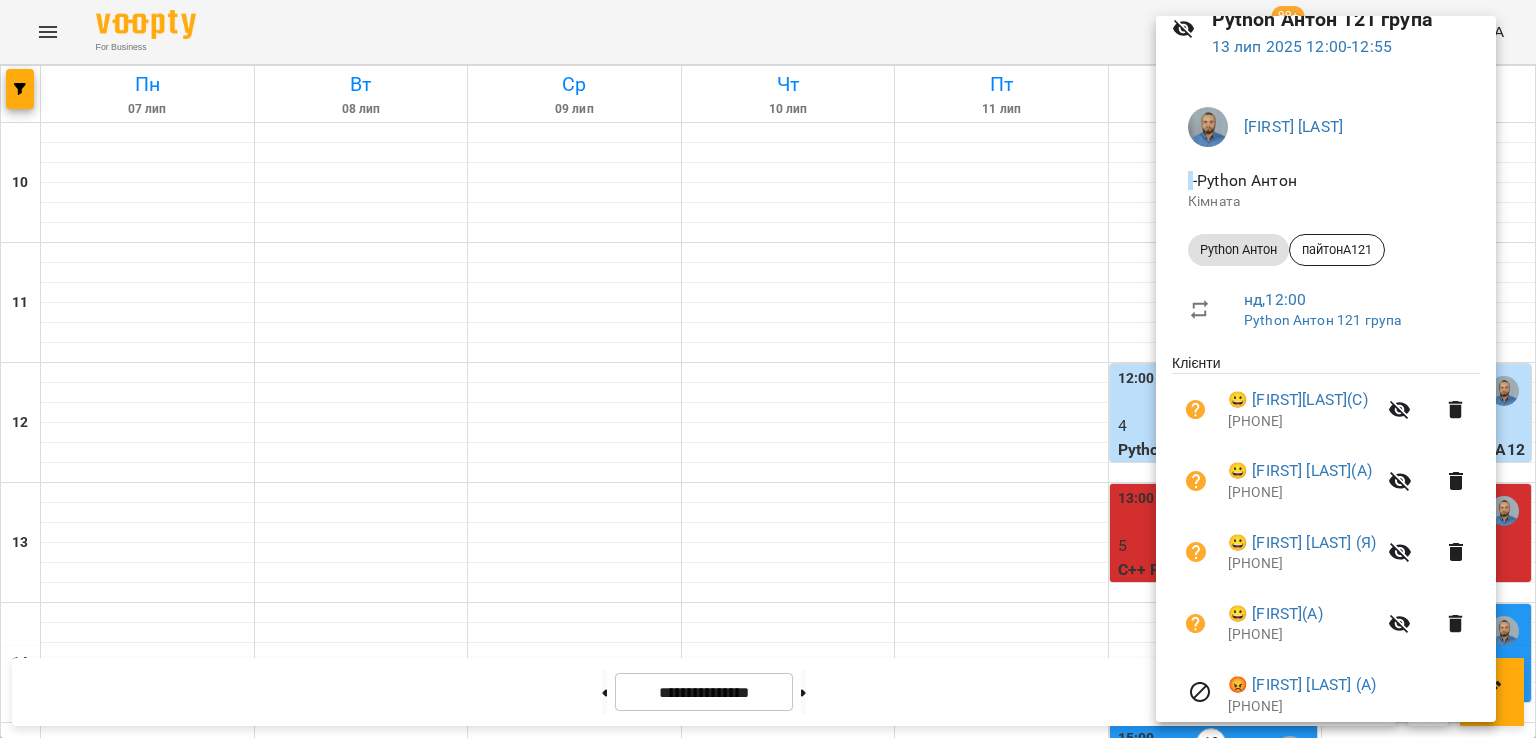 scroll, scrollTop: 171, scrollLeft: 0, axis: vertical 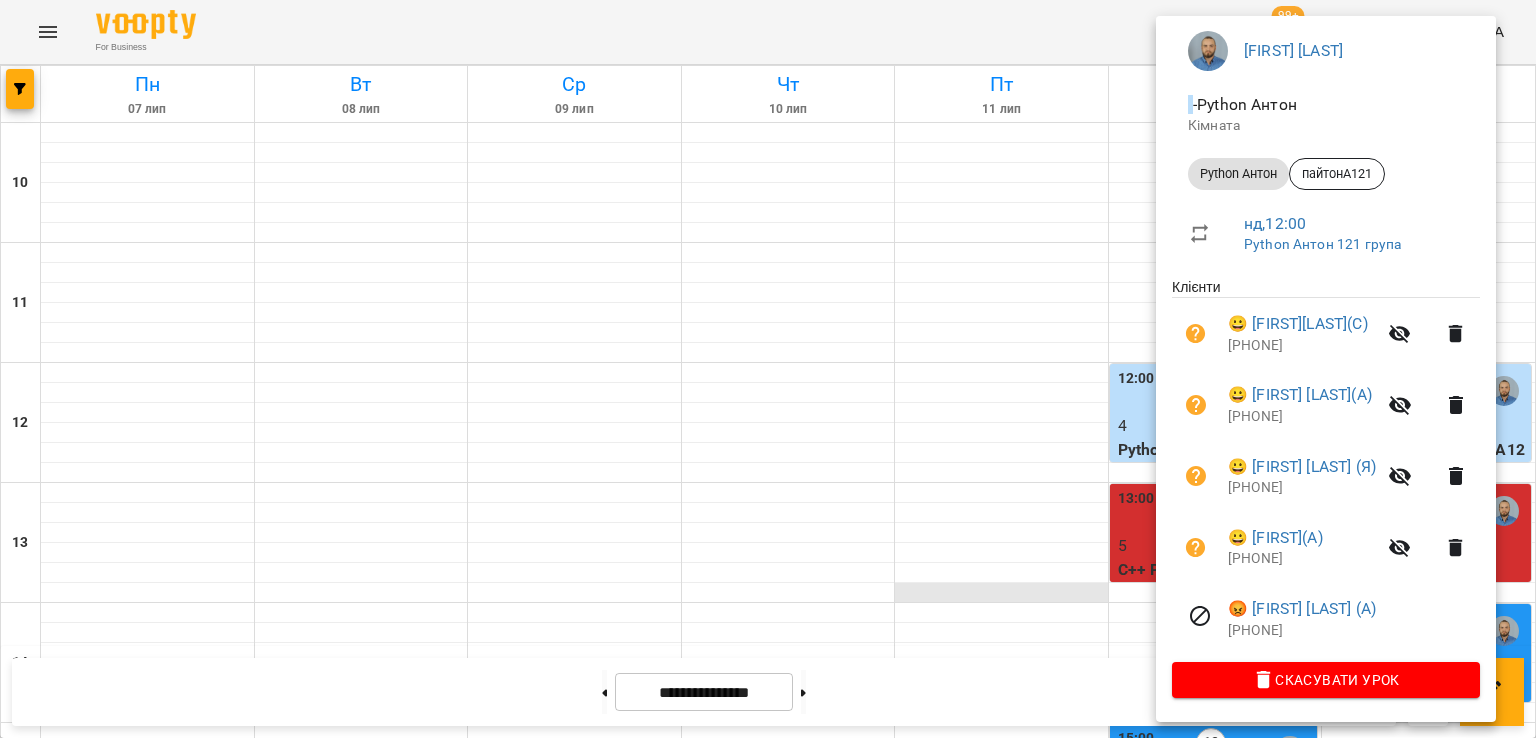 drag, startPoint x: 1011, startPoint y: 393, endPoint x: 1032, endPoint y: 393, distance: 21 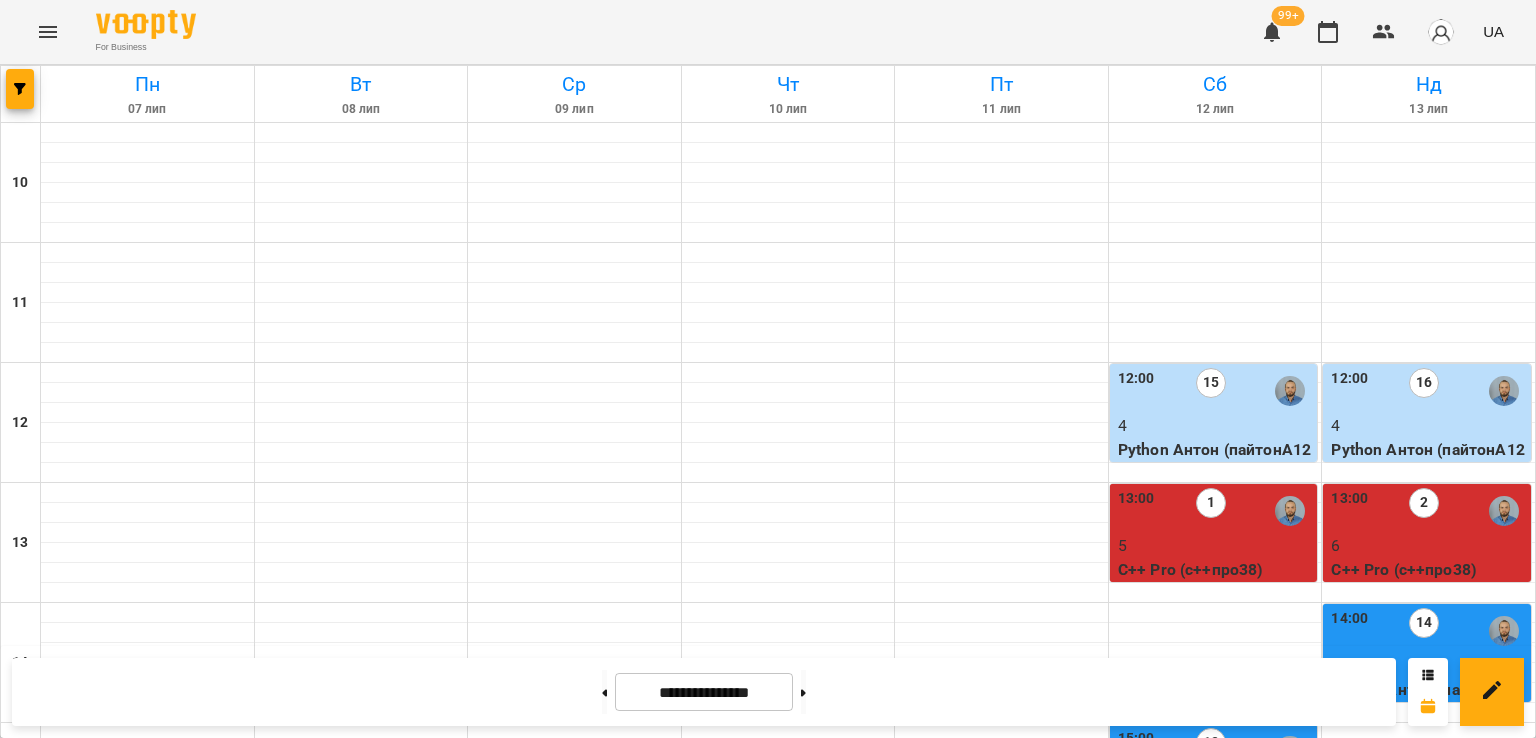 click on "[NUMBER]:[NUMBER] [NUMBER] [NUMBER] Python [FIRST] (пайтонА[NUMBER])" at bounding box center (1002, 1446) 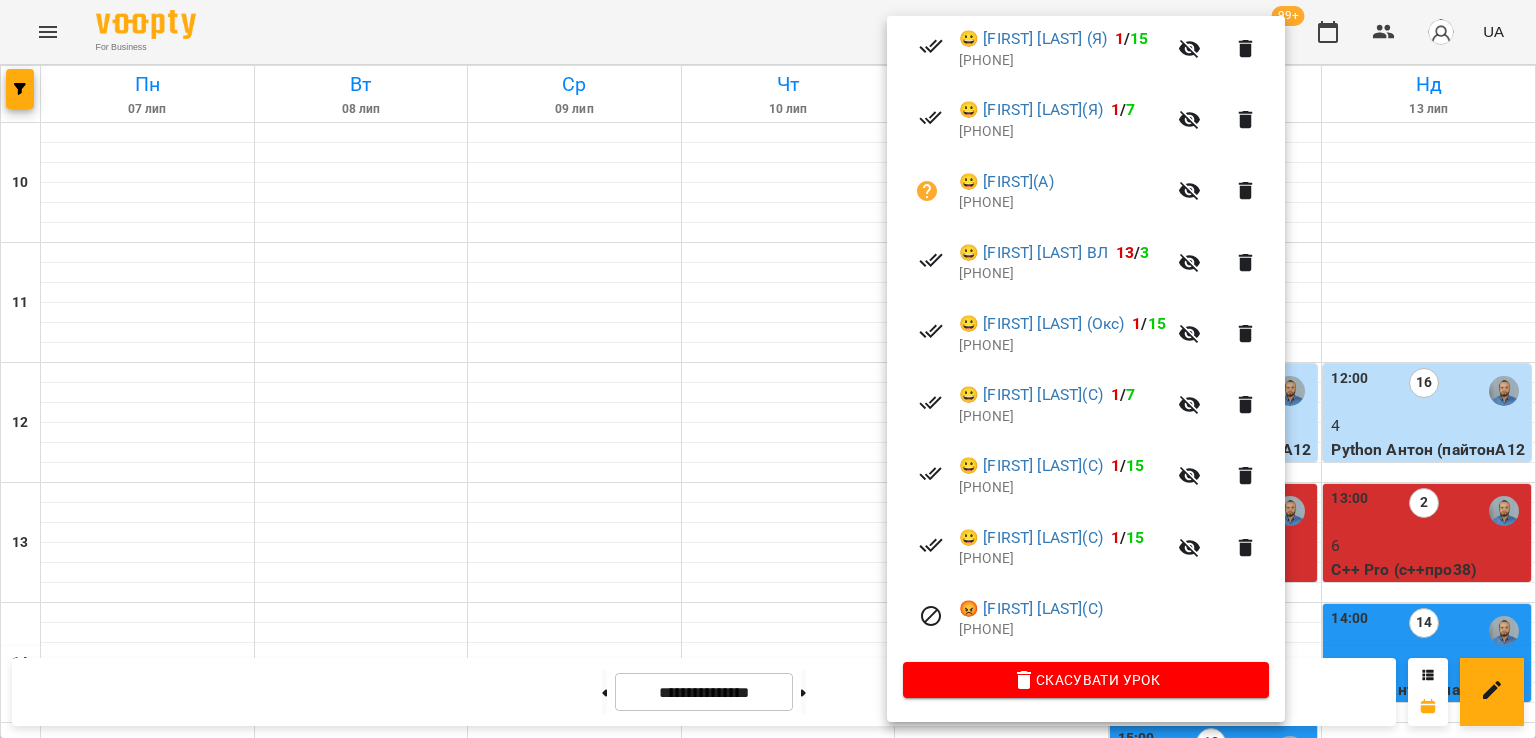 scroll, scrollTop: 456, scrollLeft: 0, axis: vertical 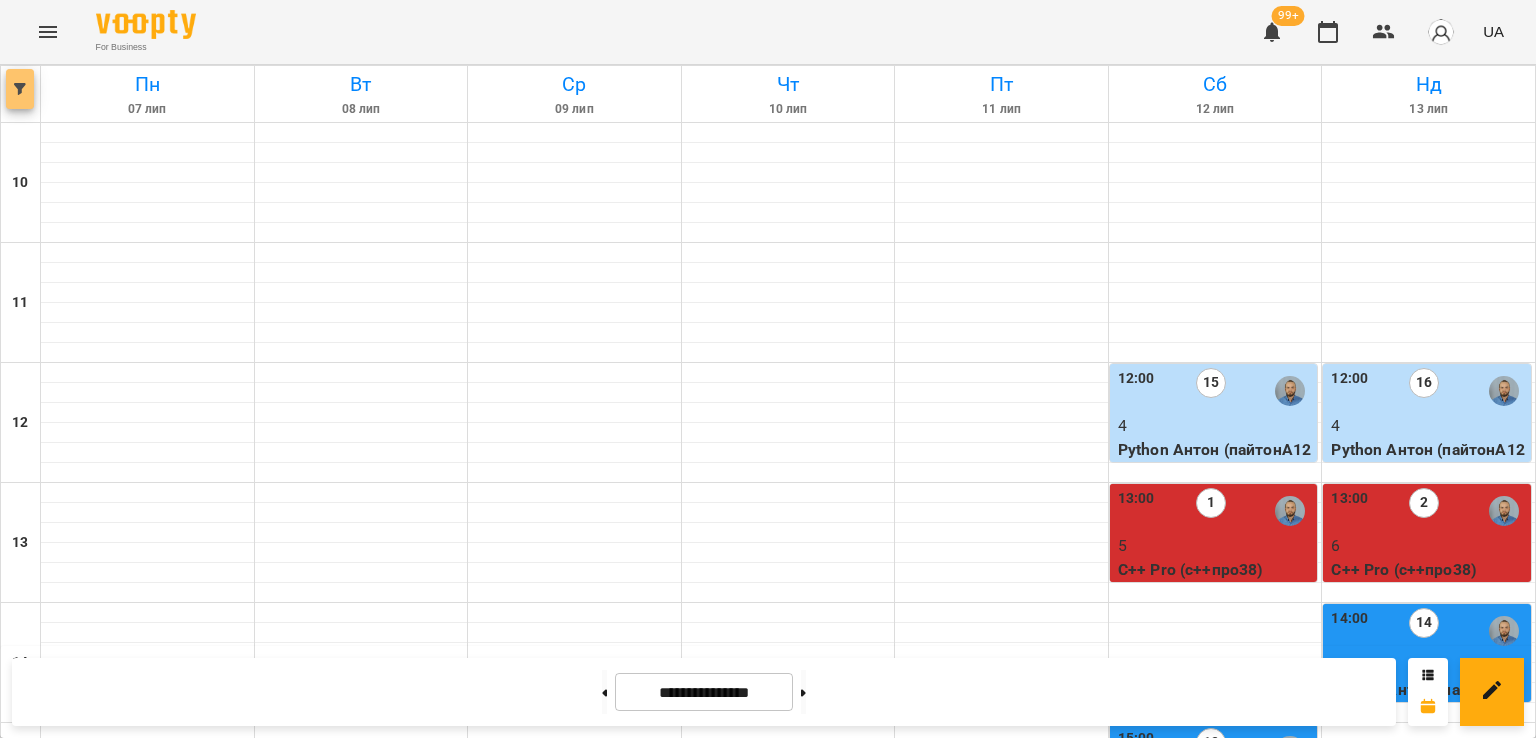 click at bounding box center [20, 89] 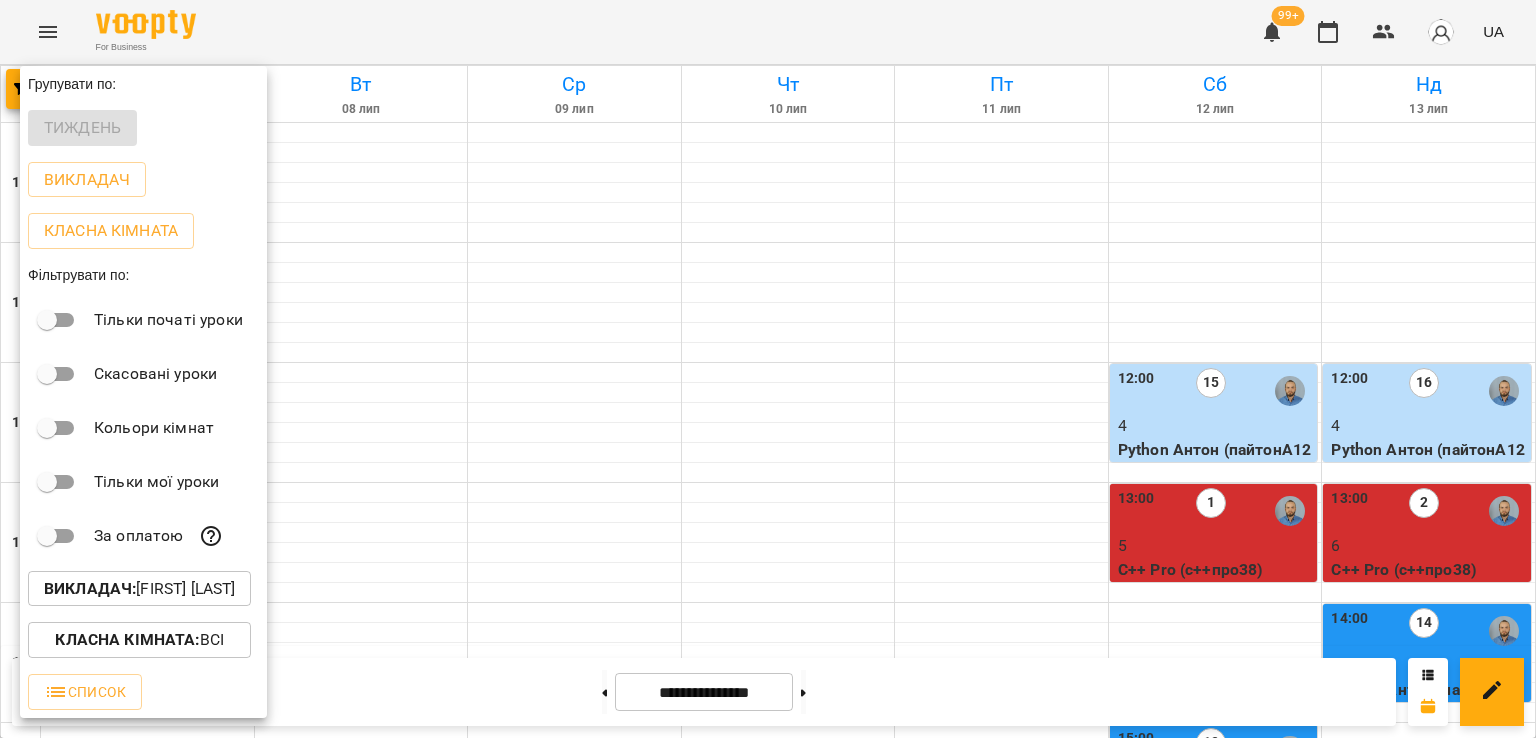 click on "Викладач :  [FIRST] [LAST]" at bounding box center (139, 589) 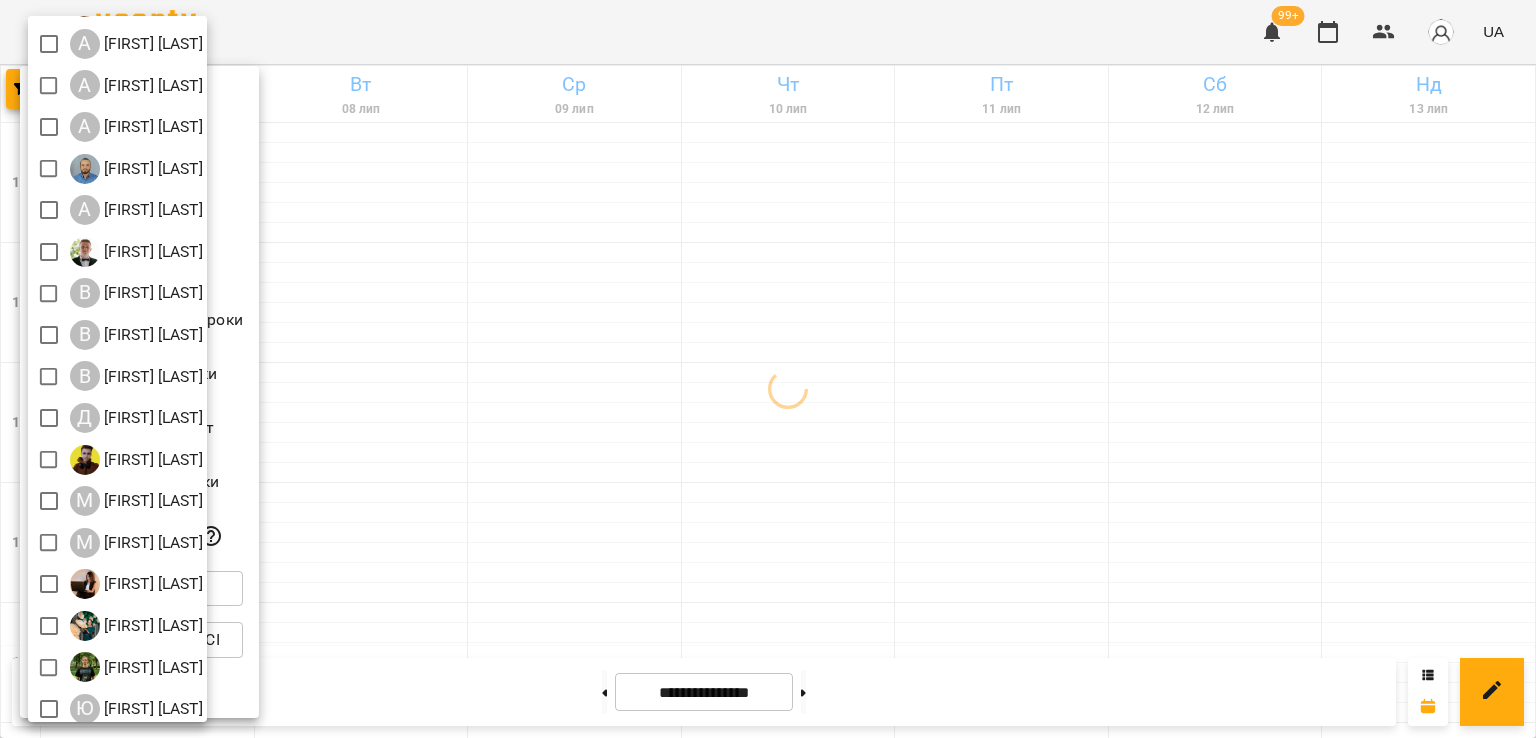 scroll, scrollTop: 129, scrollLeft: 0, axis: vertical 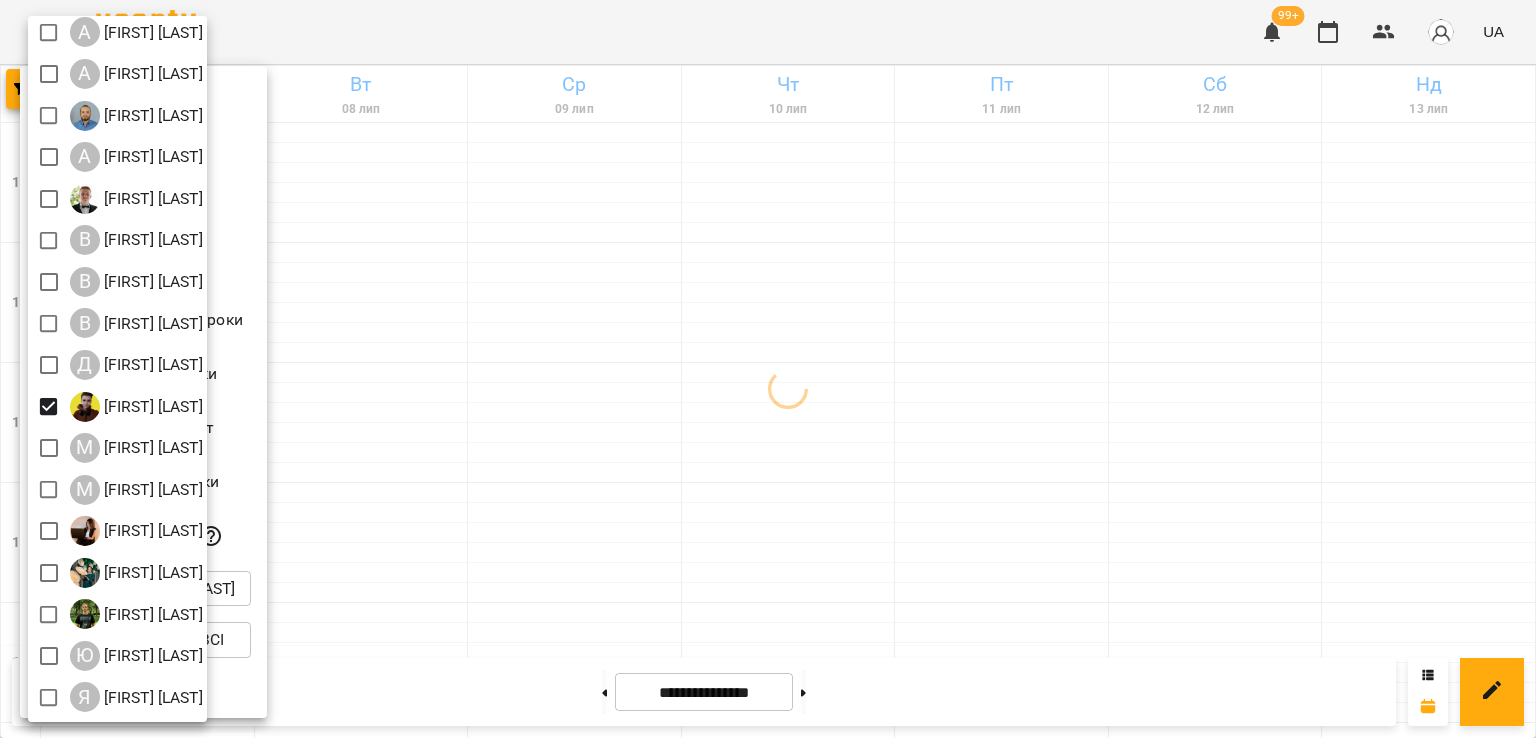 click at bounding box center [768, 369] 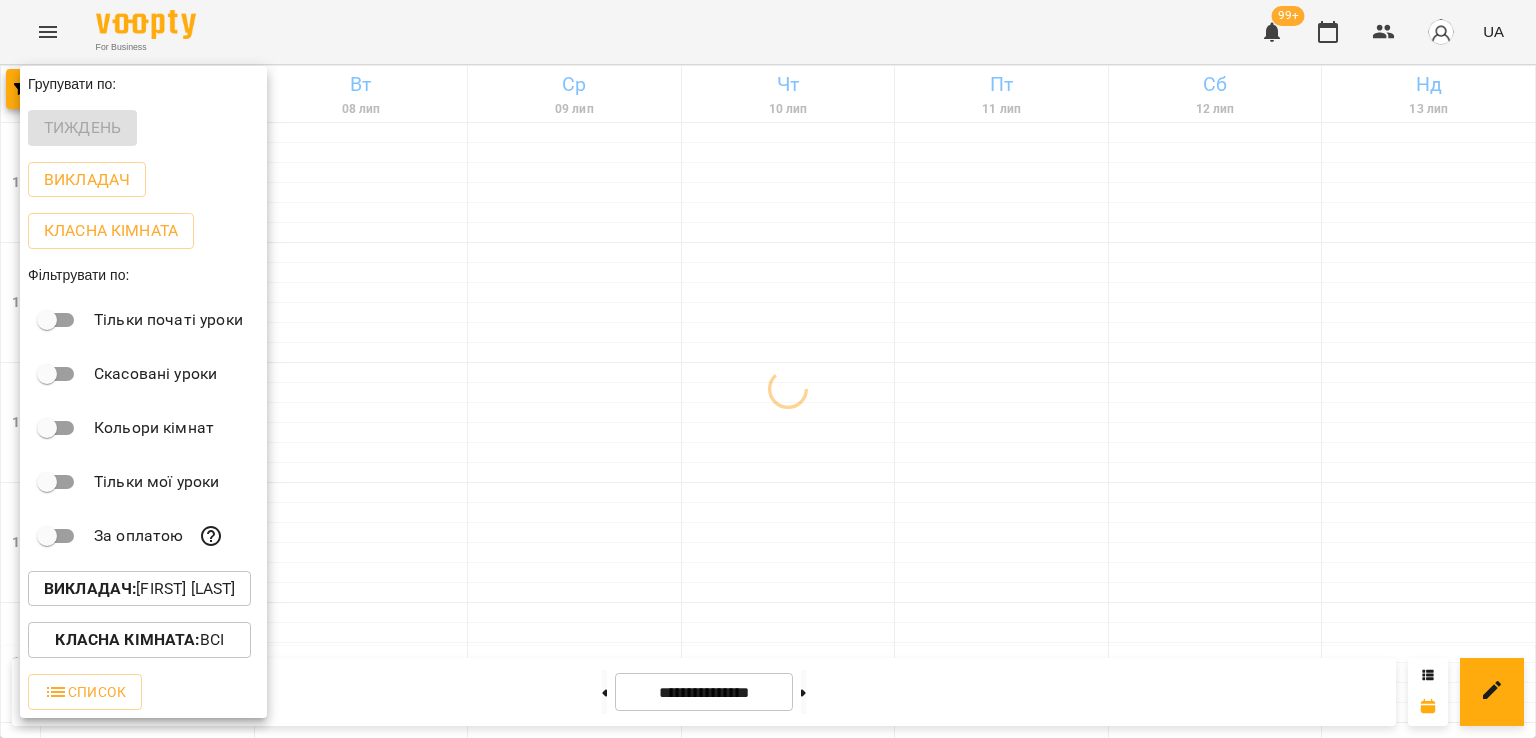 click at bounding box center (768, 369) 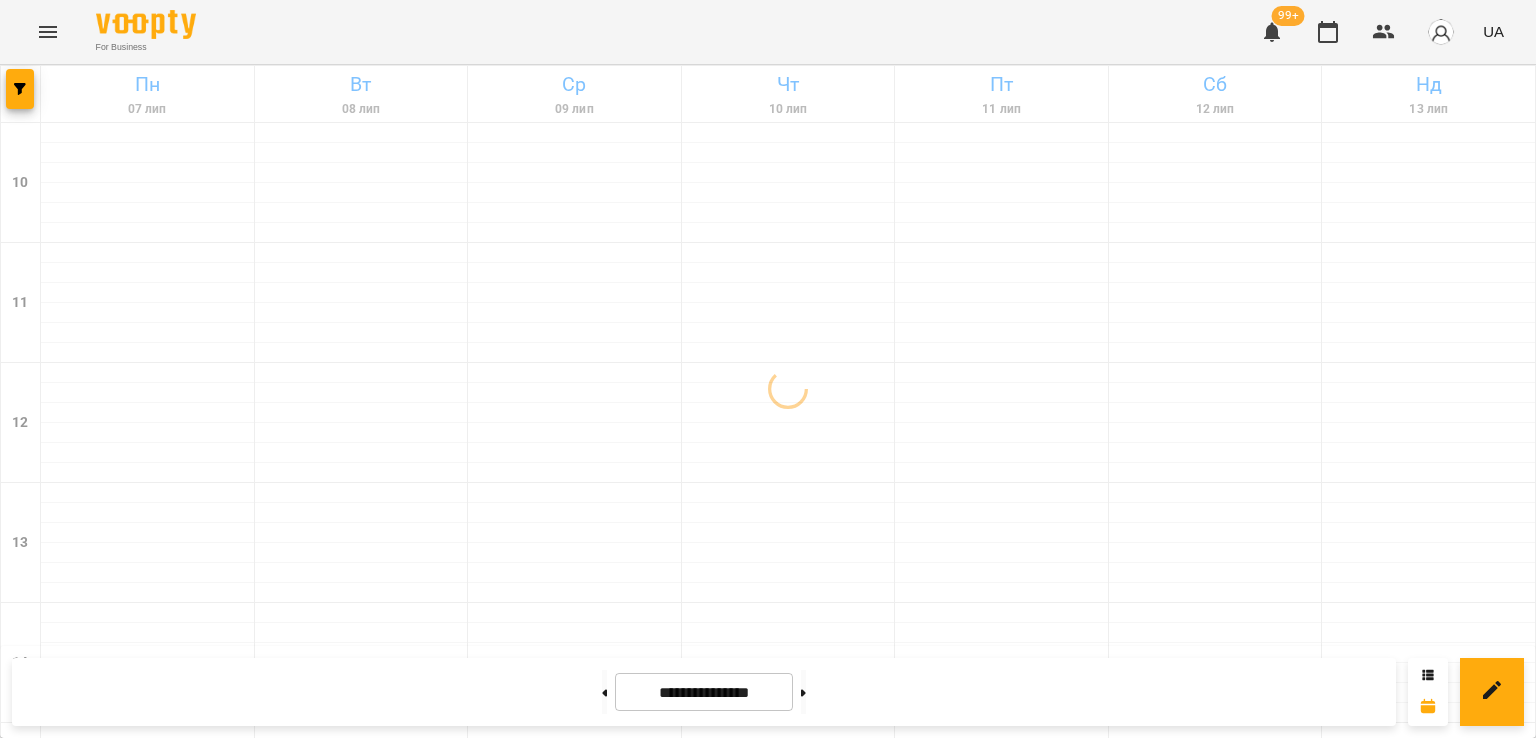 scroll, scrollTop: 1035, scrollLeft: 0, axis: vertical 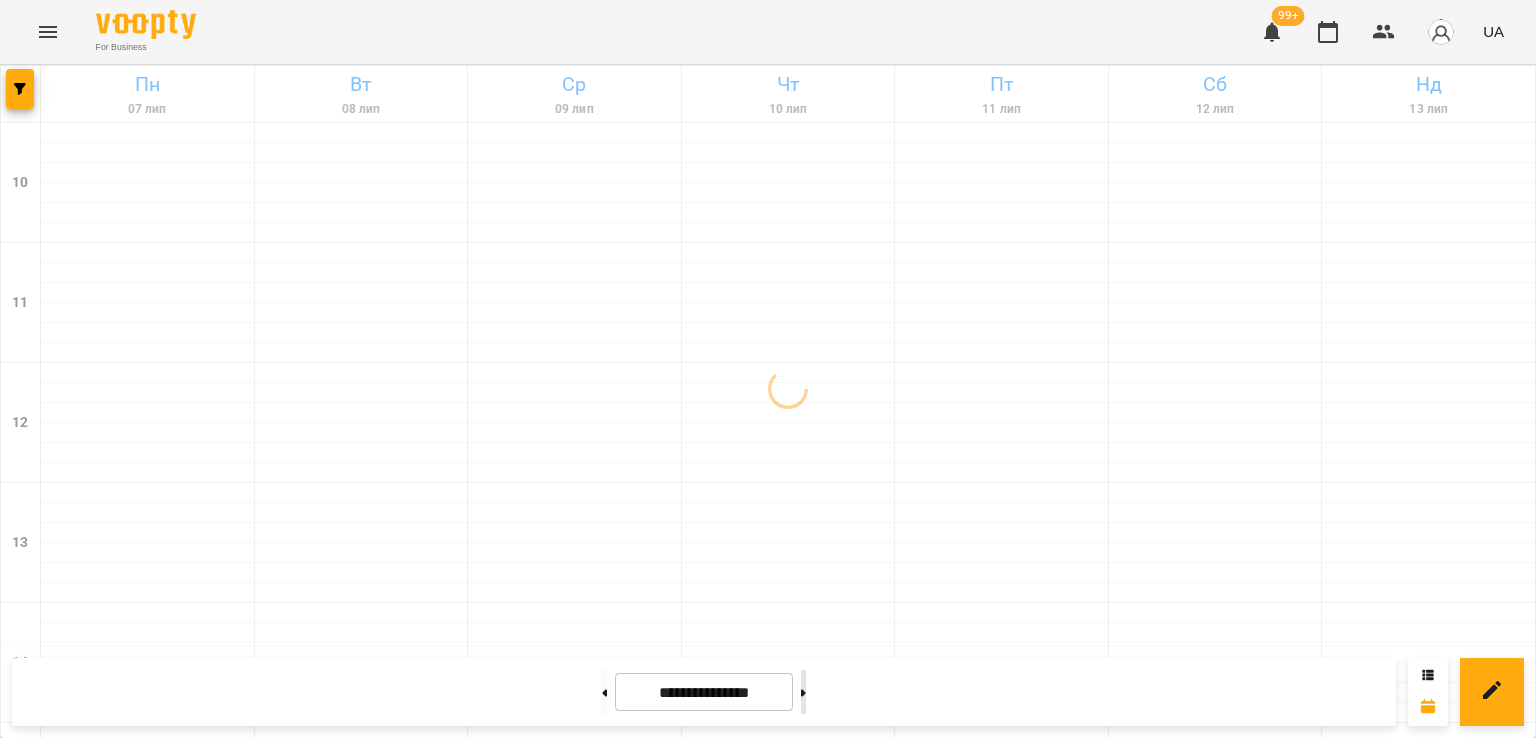 click at bounding box center (803, 692) 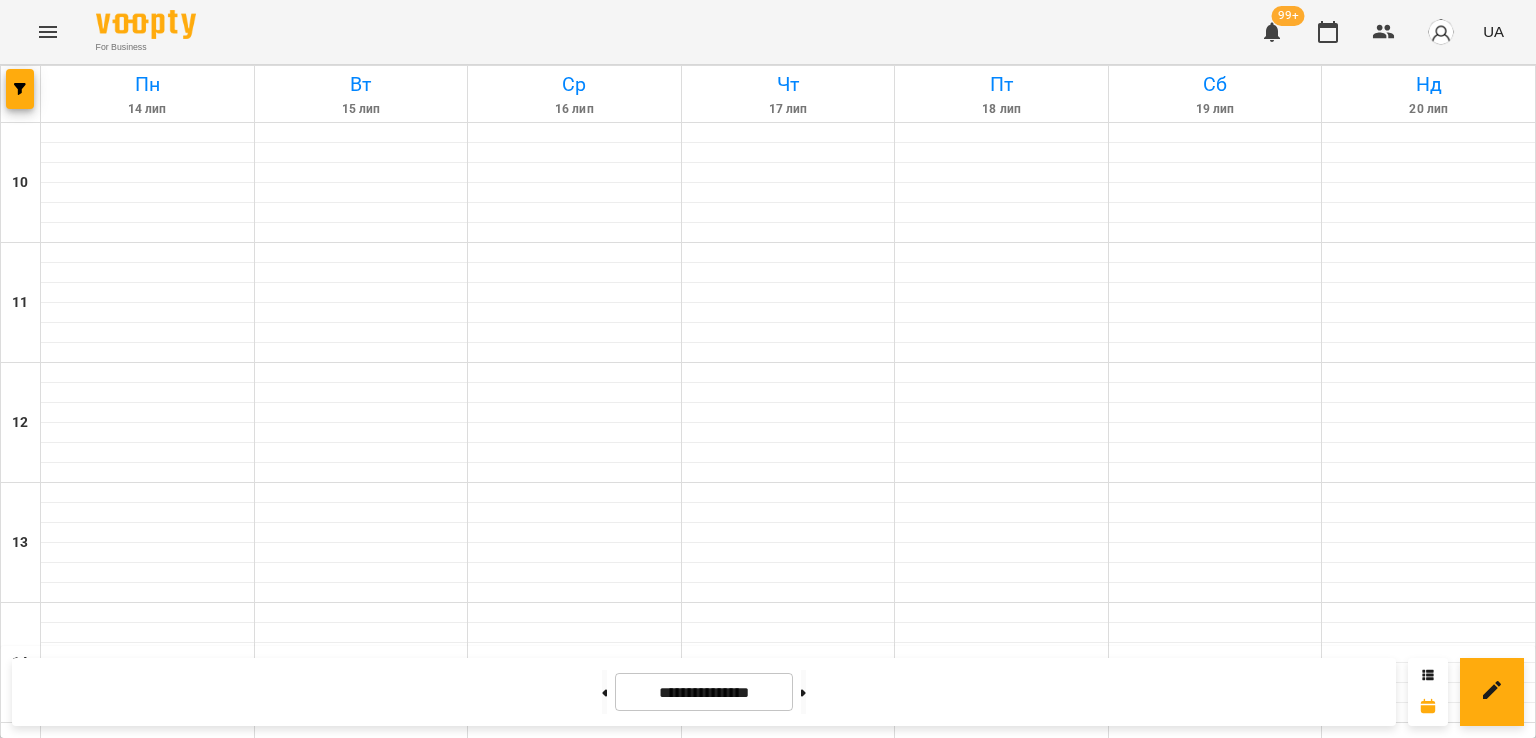 click on "[NUMBER]:[NUMBER] [NUMBER]" at bounding box center (148, 1351) 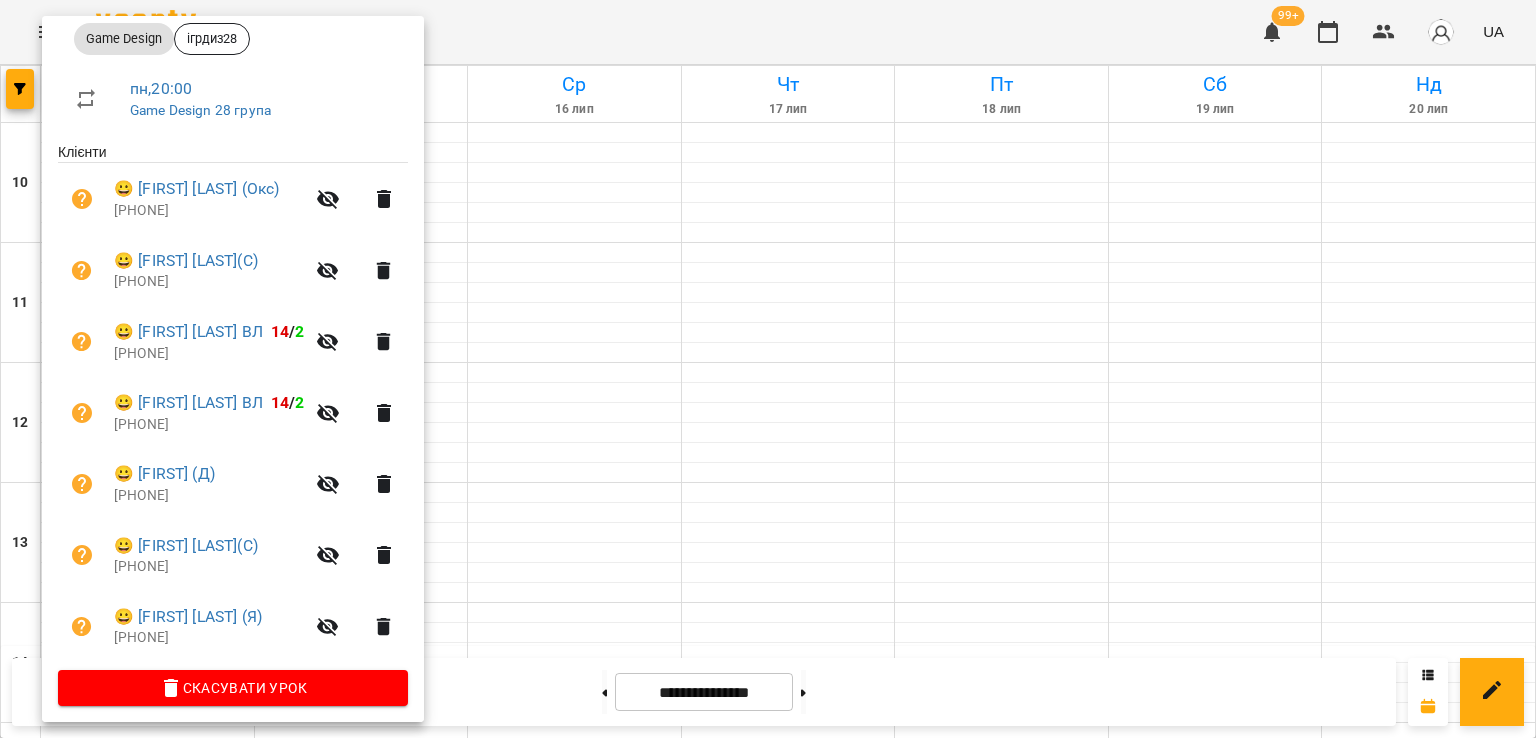 scroll, scrollTop: 314, scrollLeft: 0, axis: vertical 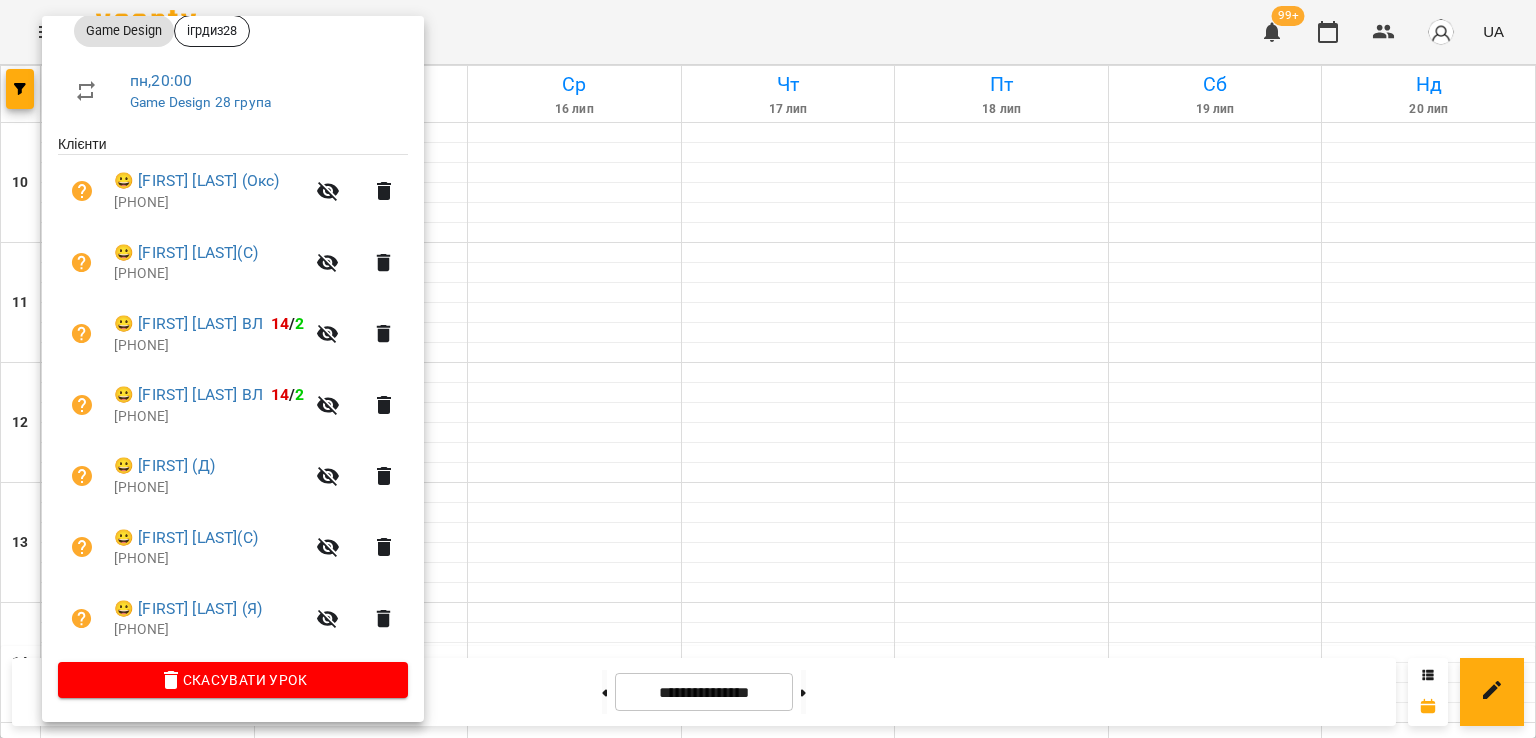 click at bounding box center [768, 369] 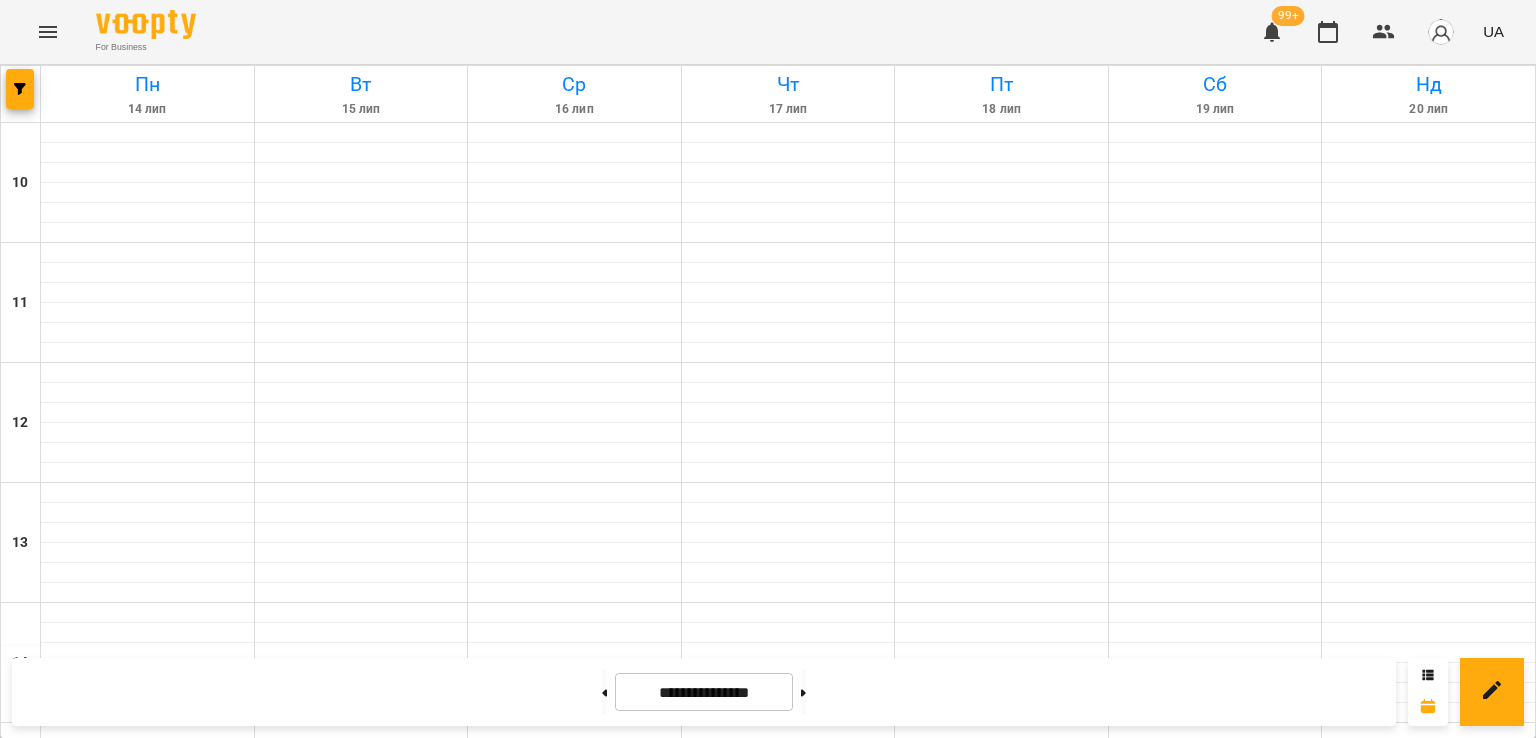 click on "7" at bounding box center [148, 1506] 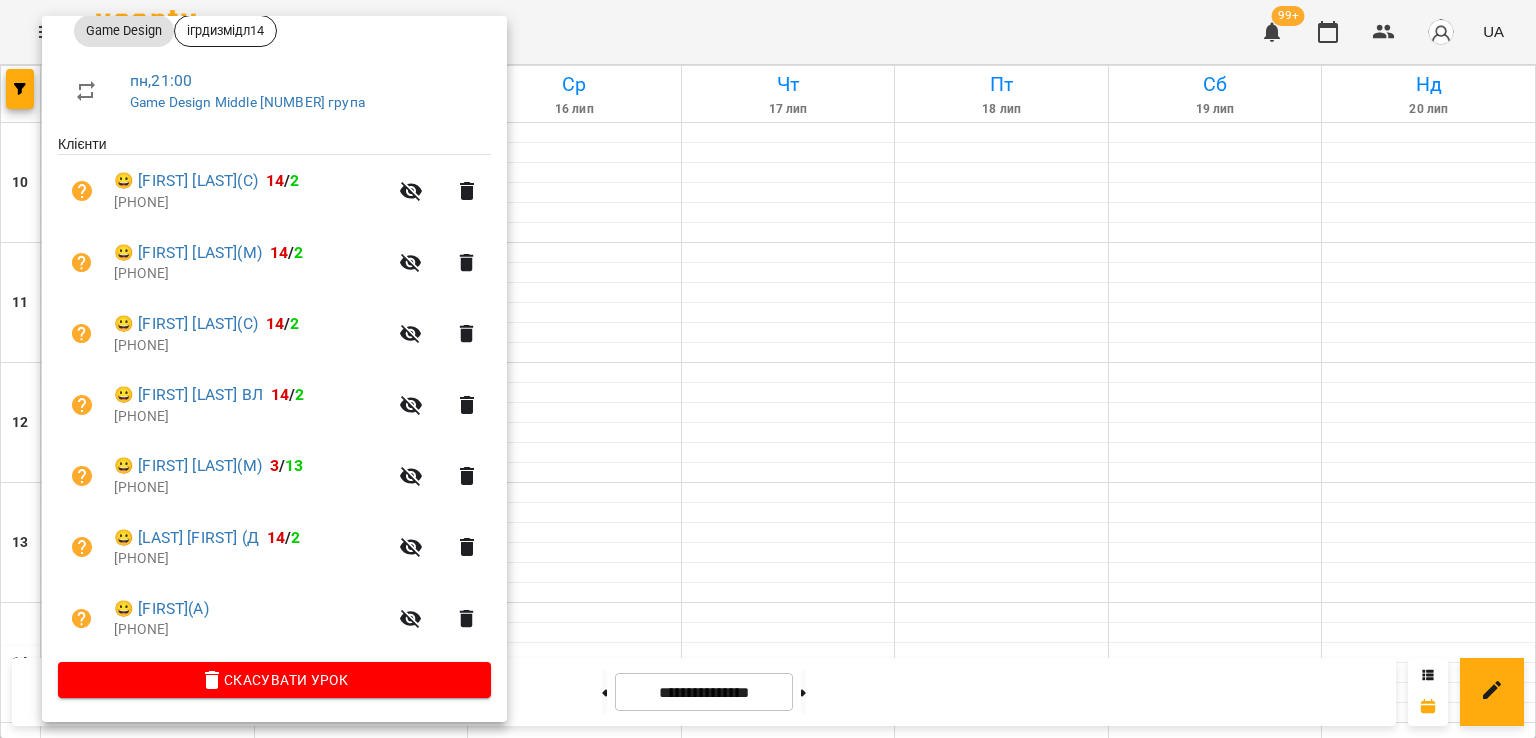 scroll, scrollTop: 314, scrollLeft: 0, axis: vertical 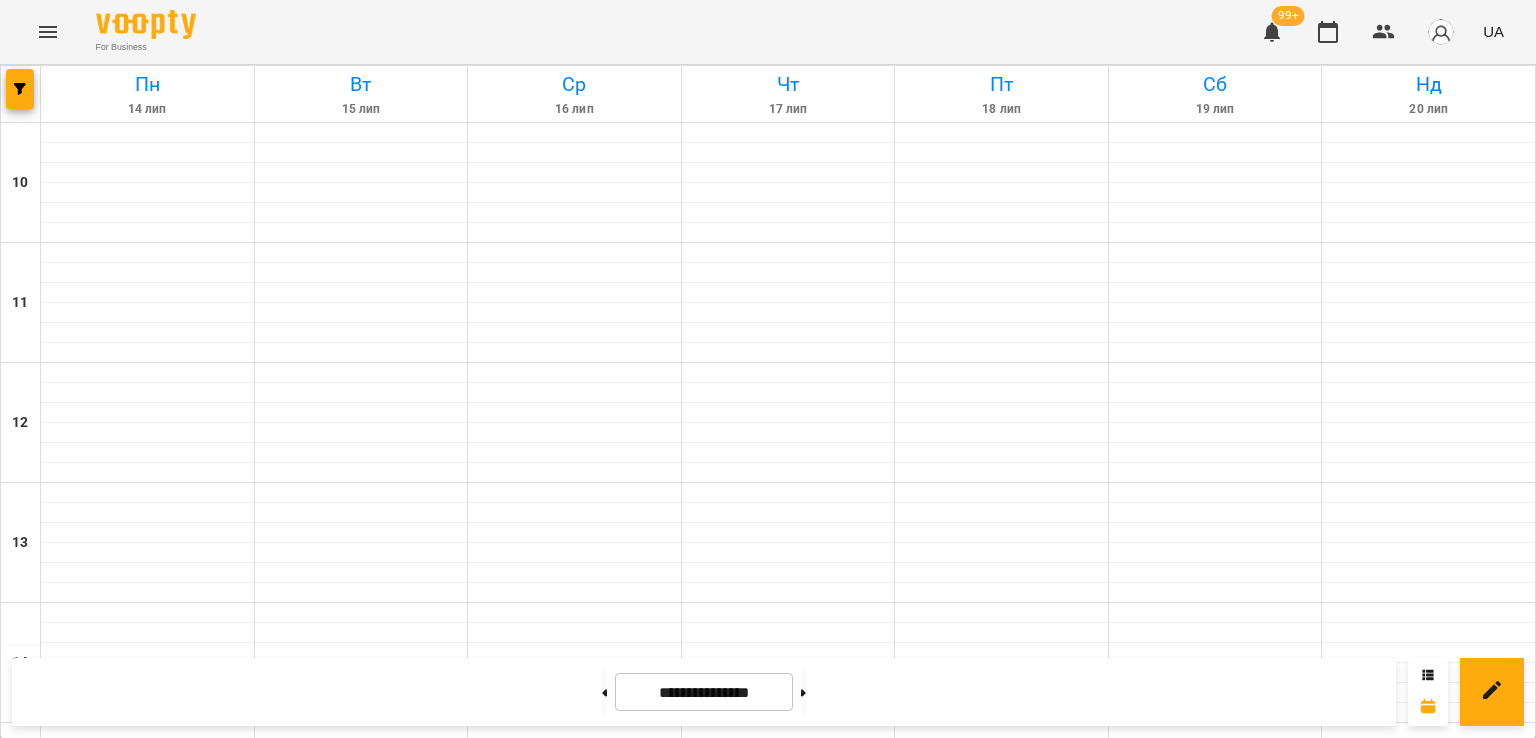 click on "16" at bounding box center (143, 1463) 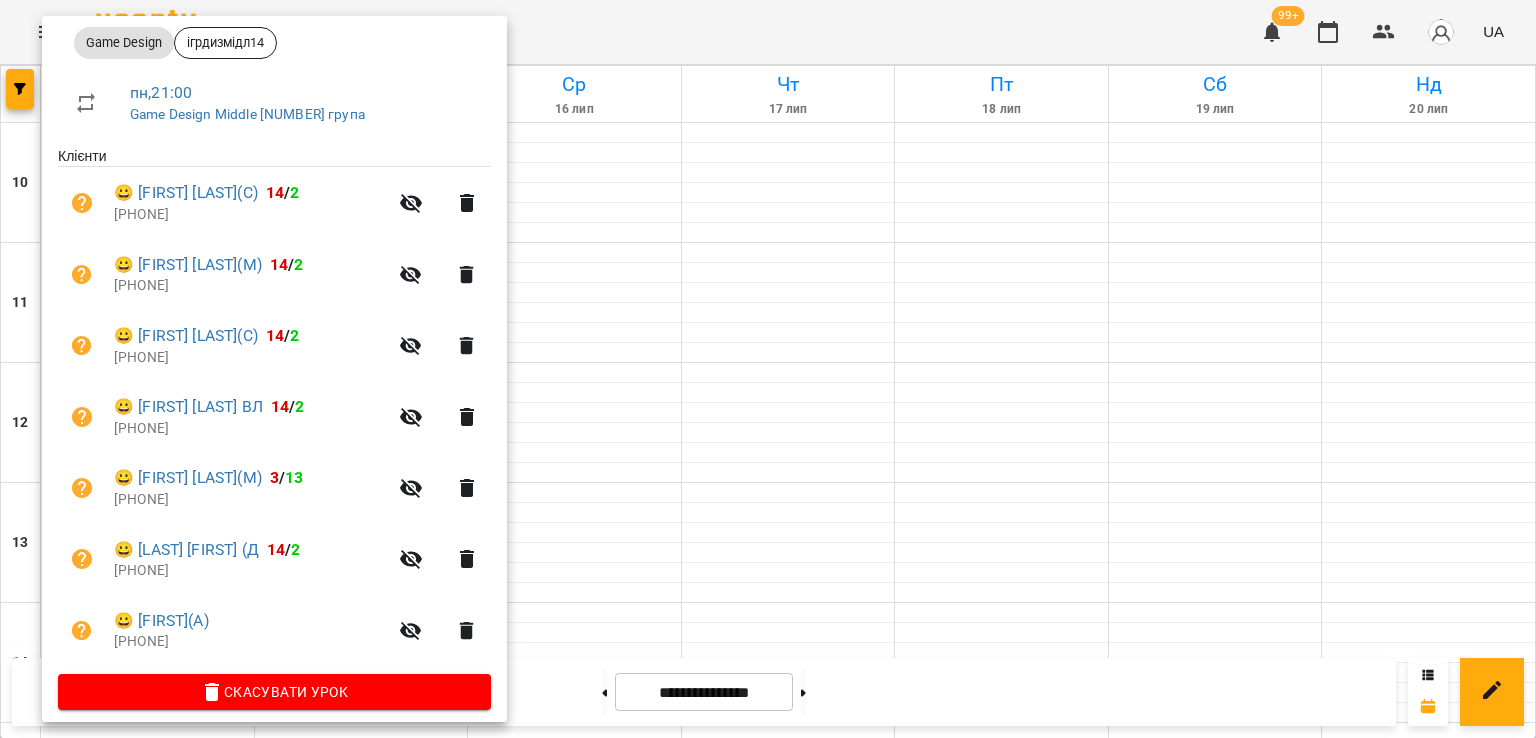 scroll, scrollTop: 300, scrollLeft: 0, axis: vertical 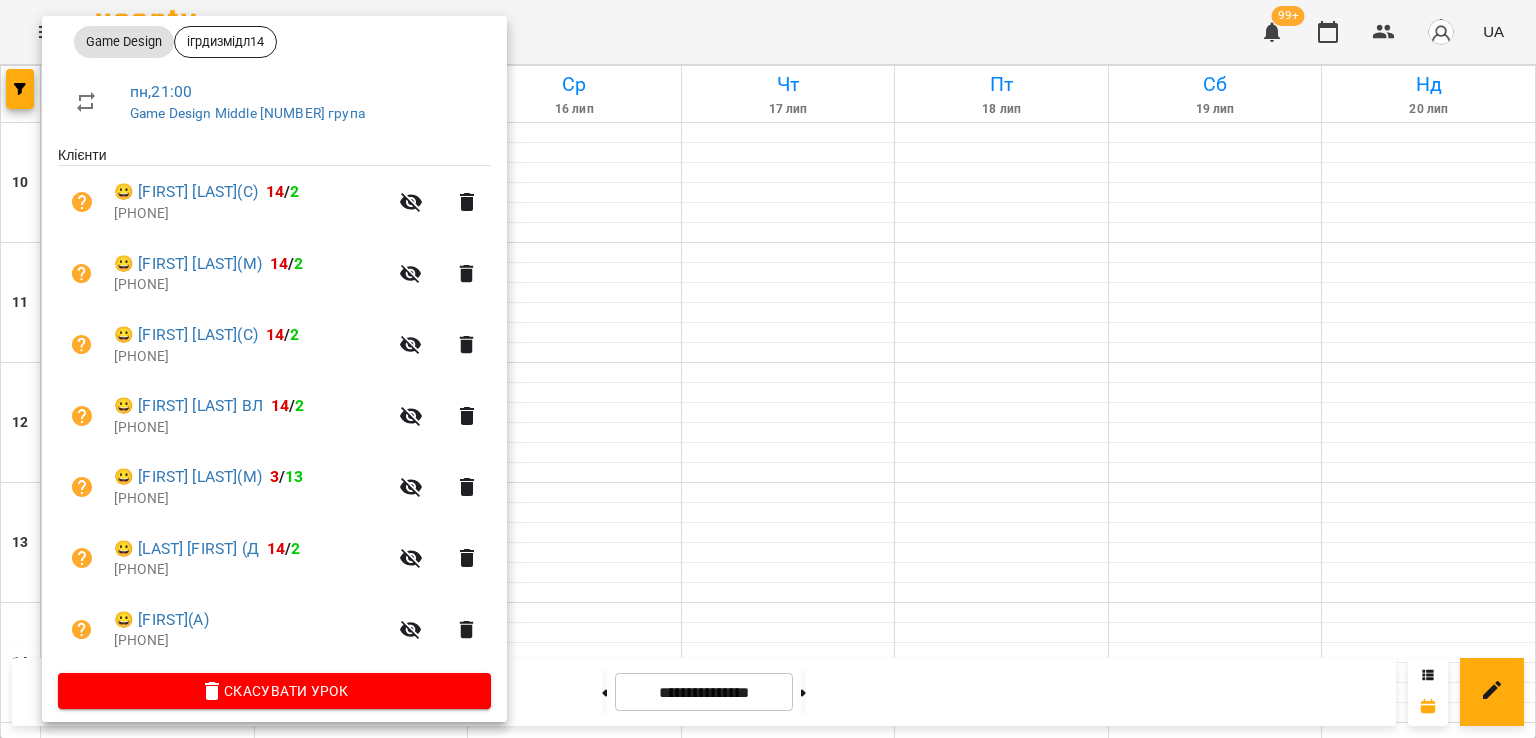click at bounding box center [768, 369] 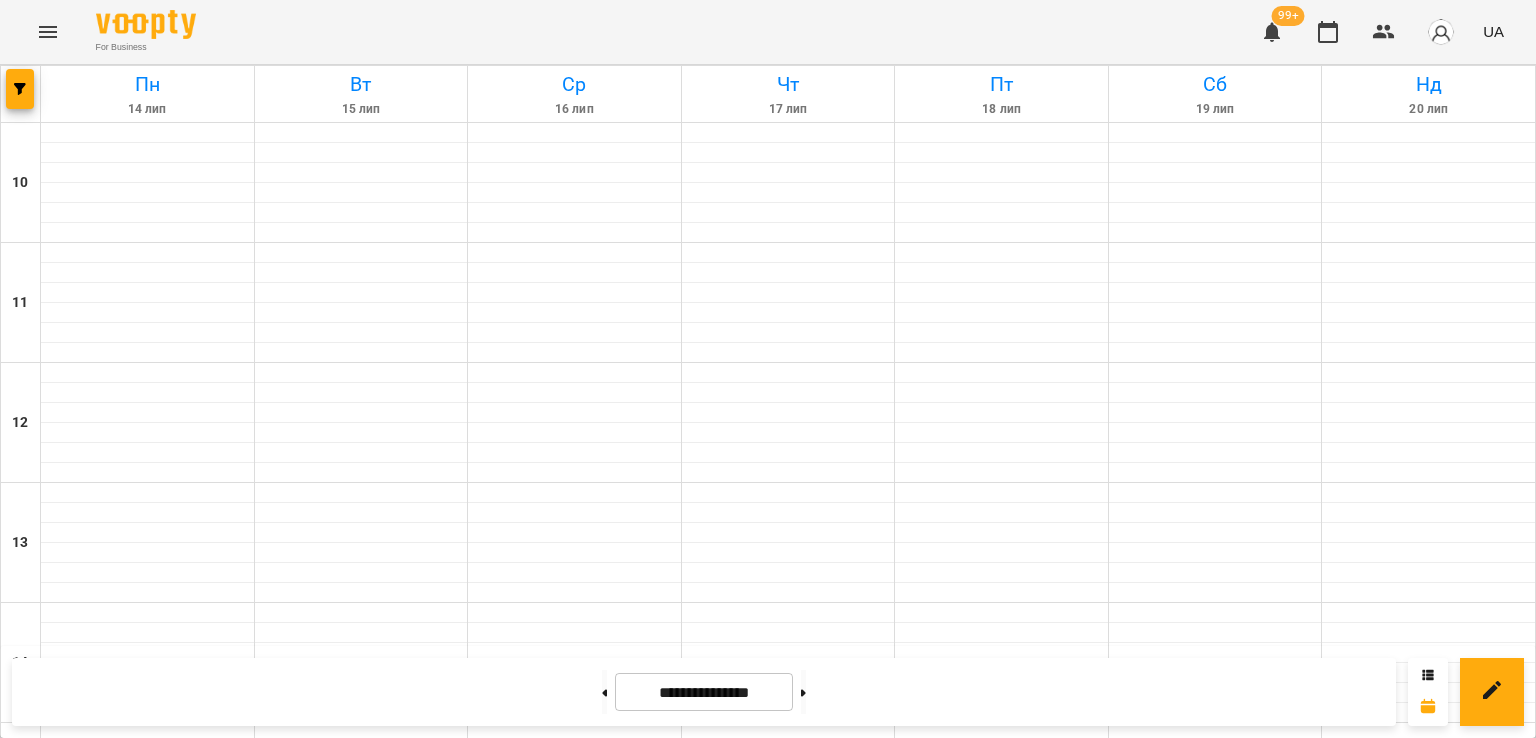 click on "21:00 16" at bounding box center [148, 1471] 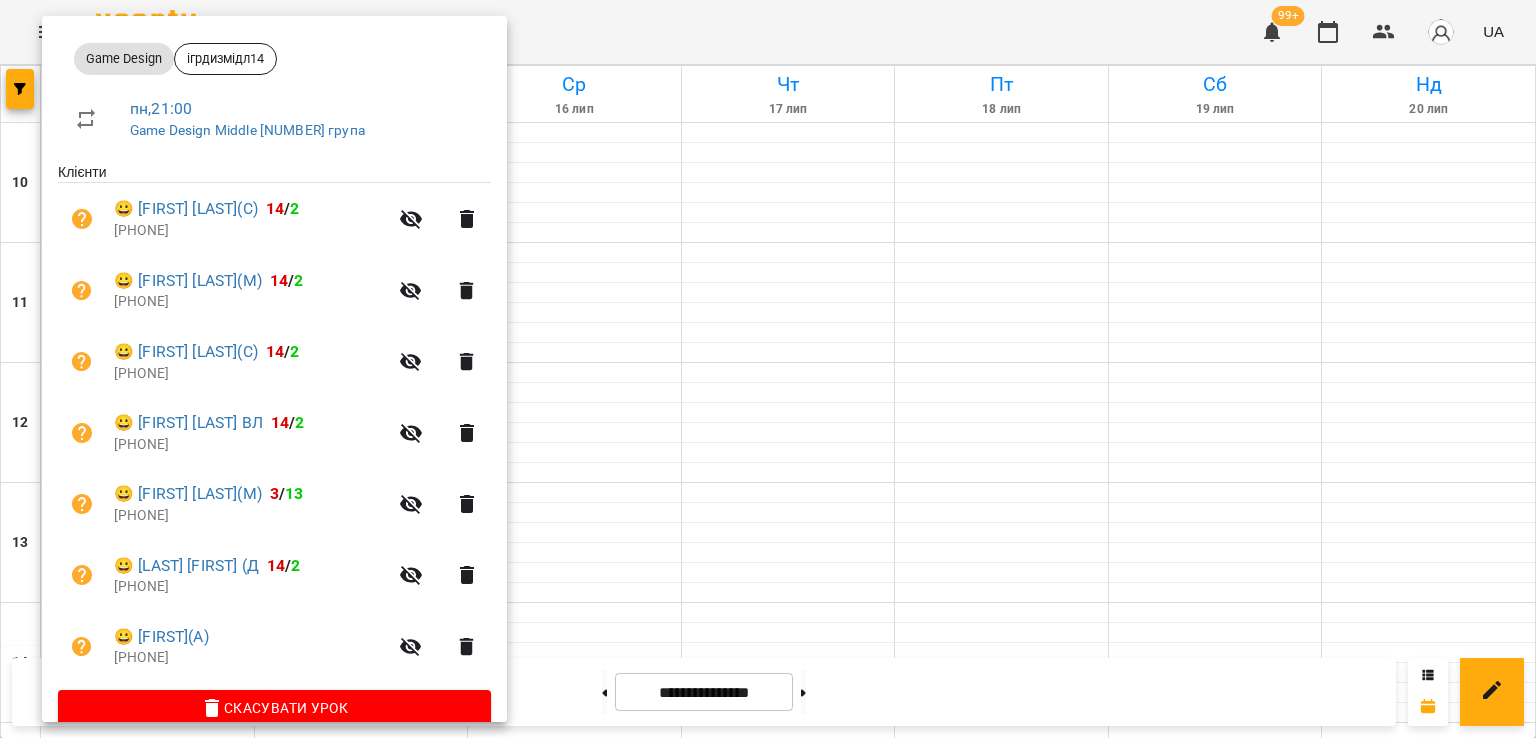 scroll, scrollTop: 314, scrollLeft: 0, axis: vertical 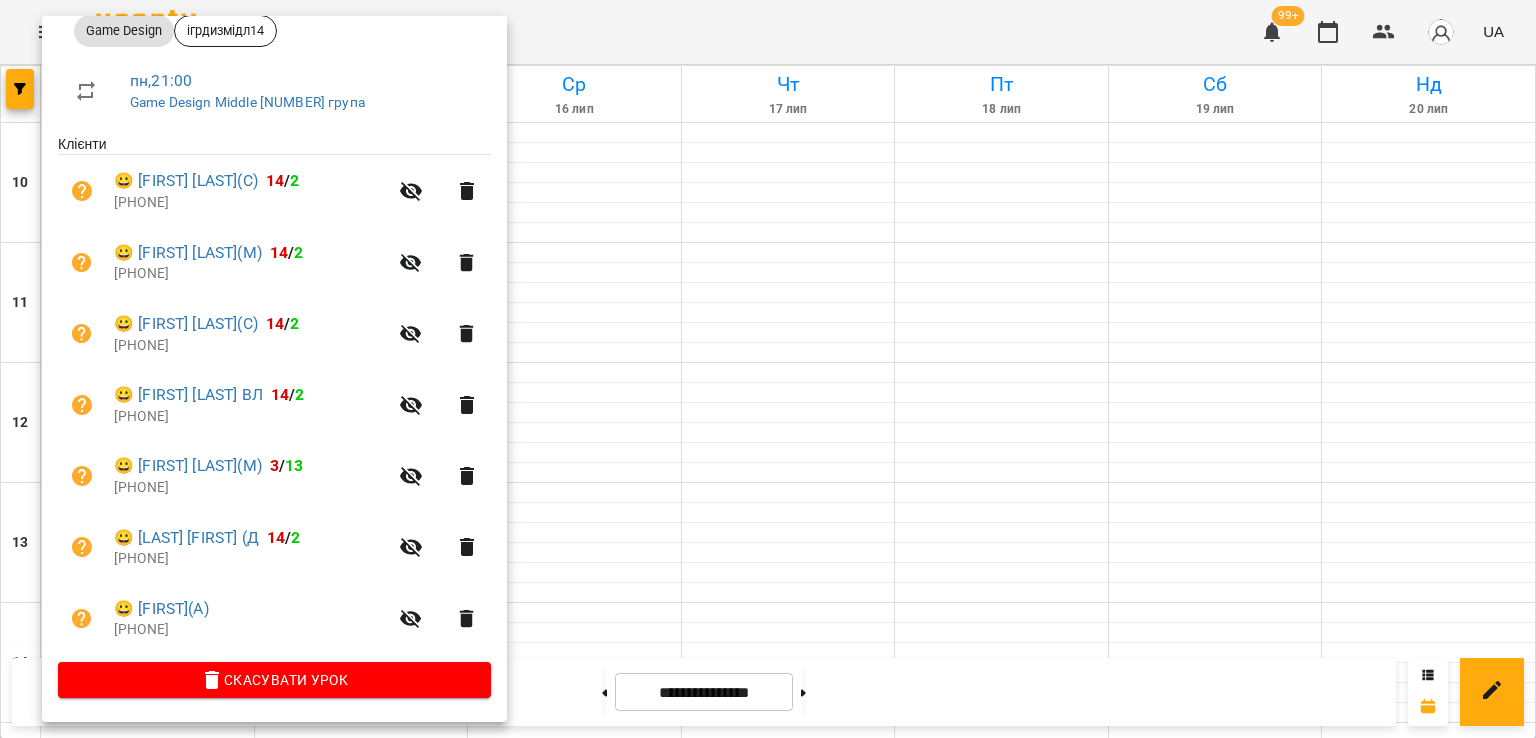 drag, startPoint x: 714, startPoint y: 363, endPoint x: 670, endPoint y: 353, distance: 45.122055 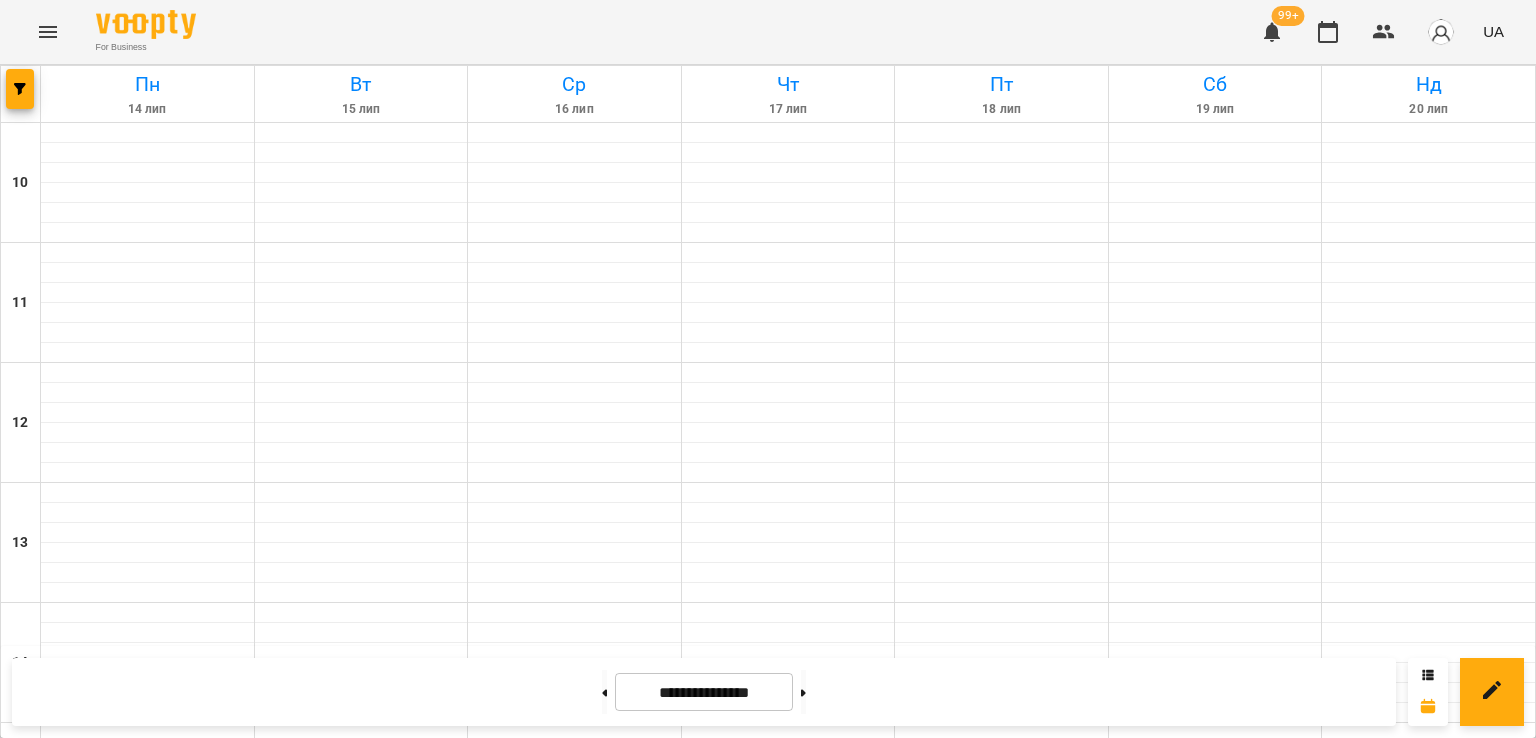 click on "[NUMBER]:[NUMBER] [NUMBER]" at bounding box center (148, 1351) 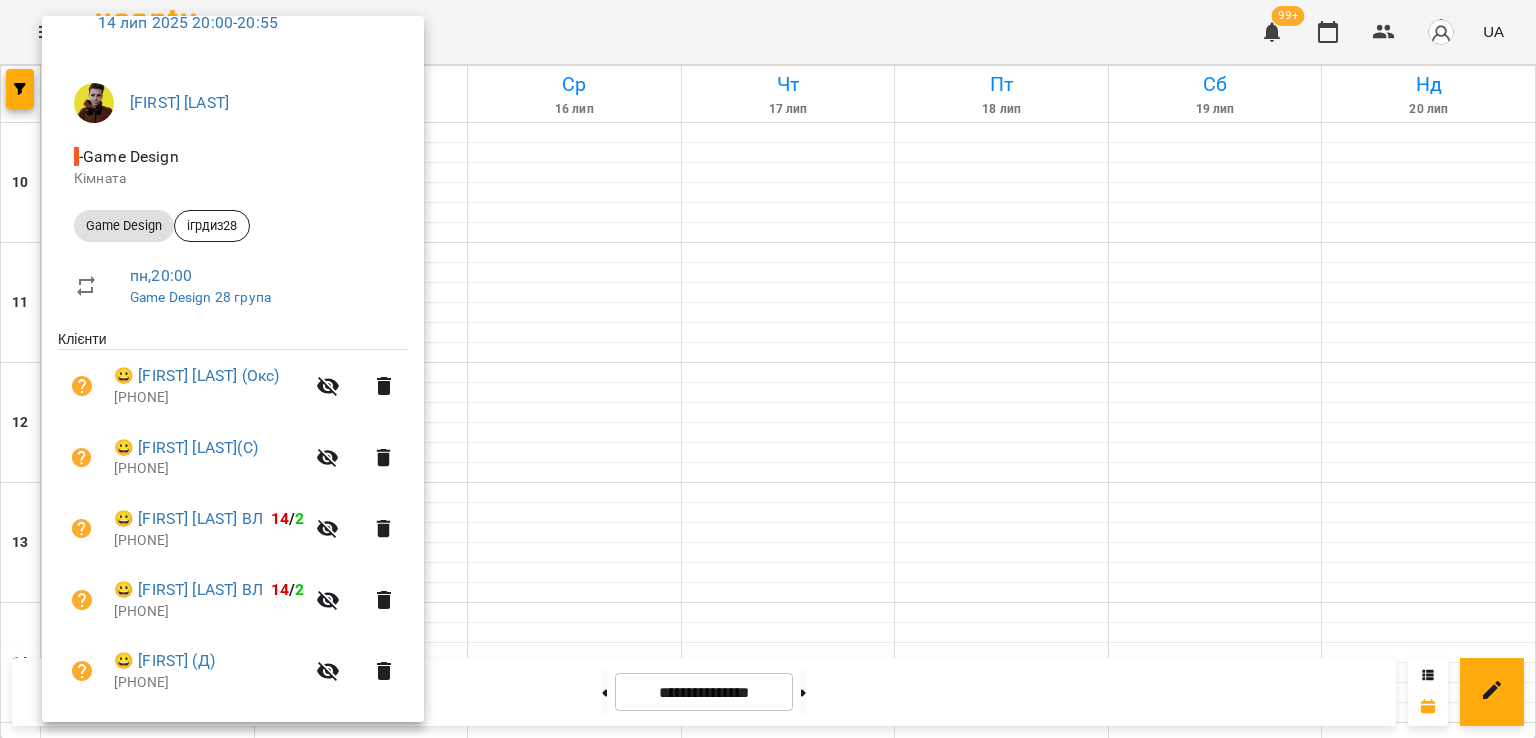 scroll, scrollTop: 314, scrollLeft: 0, axis: vertical 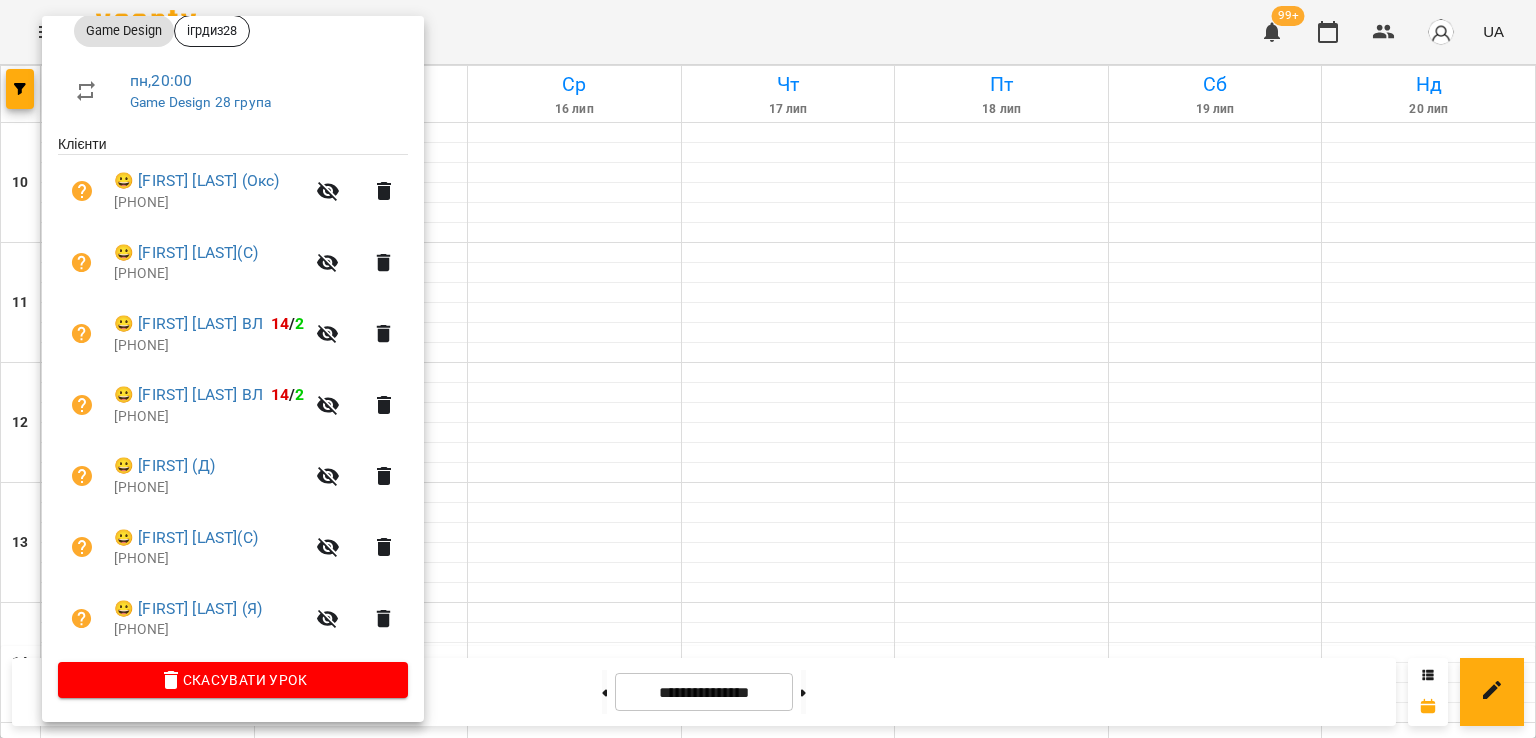 click at bounding box center [768, 369] 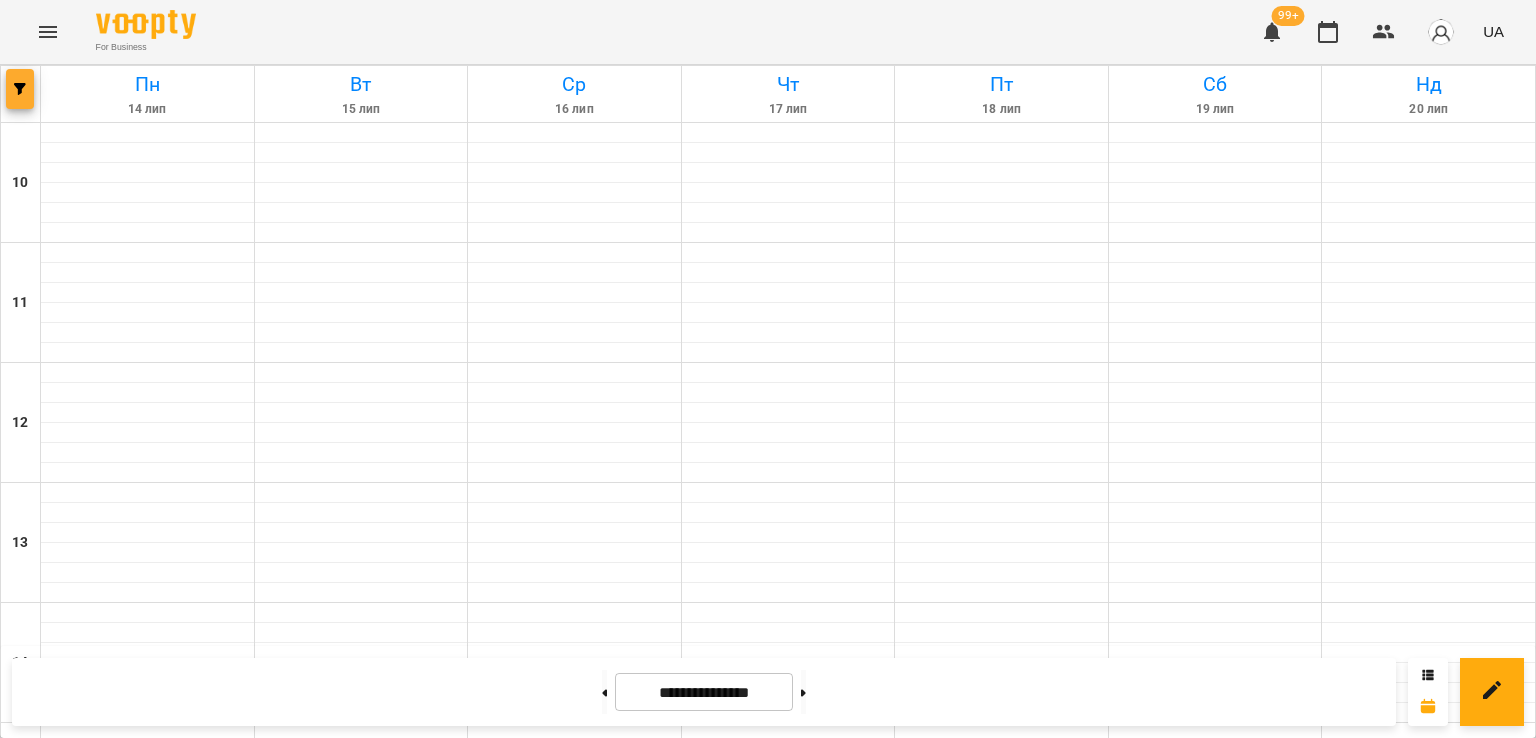 click at bounding box center (20, 89) 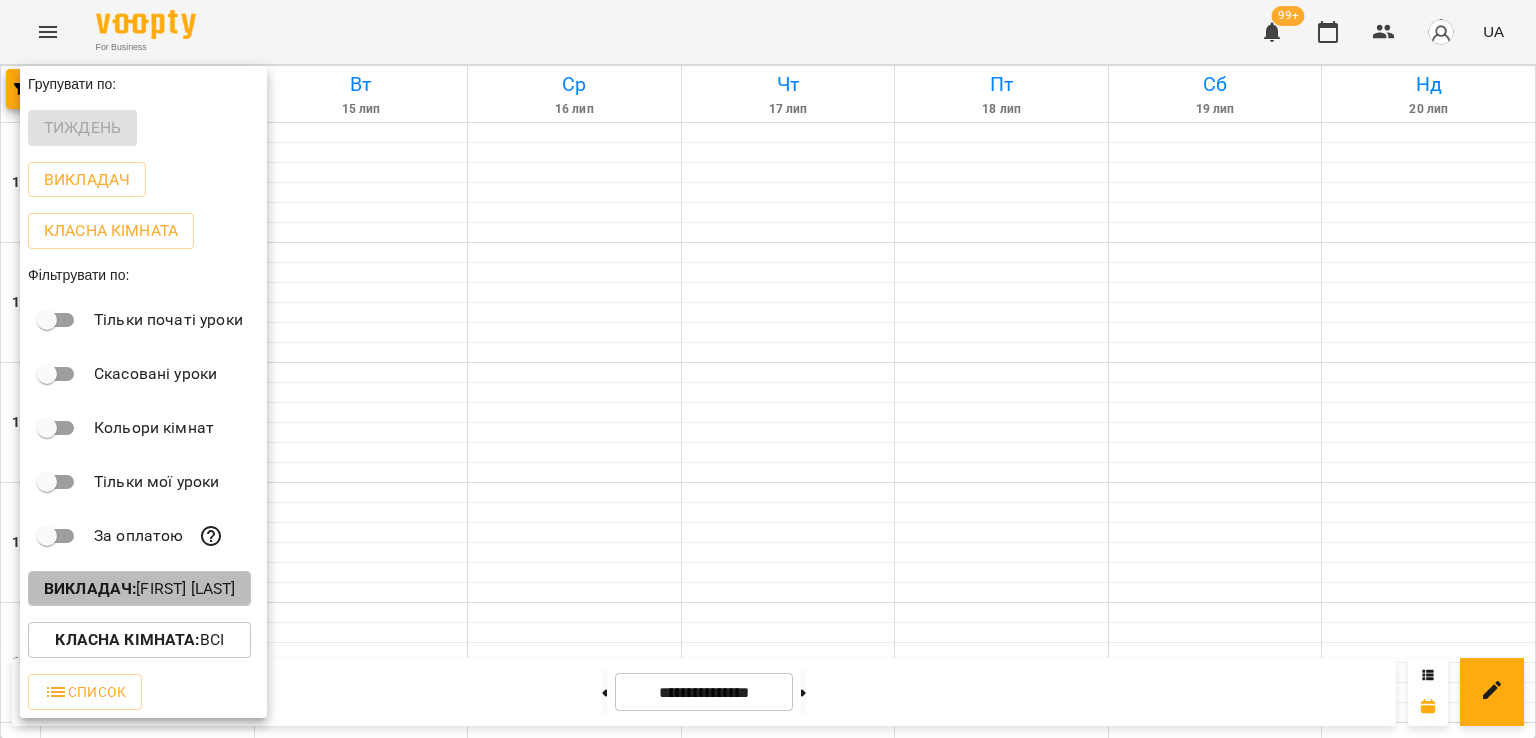 click on "Викладач :  [FIRST] [LAST]" at bounding box center [139, 589] 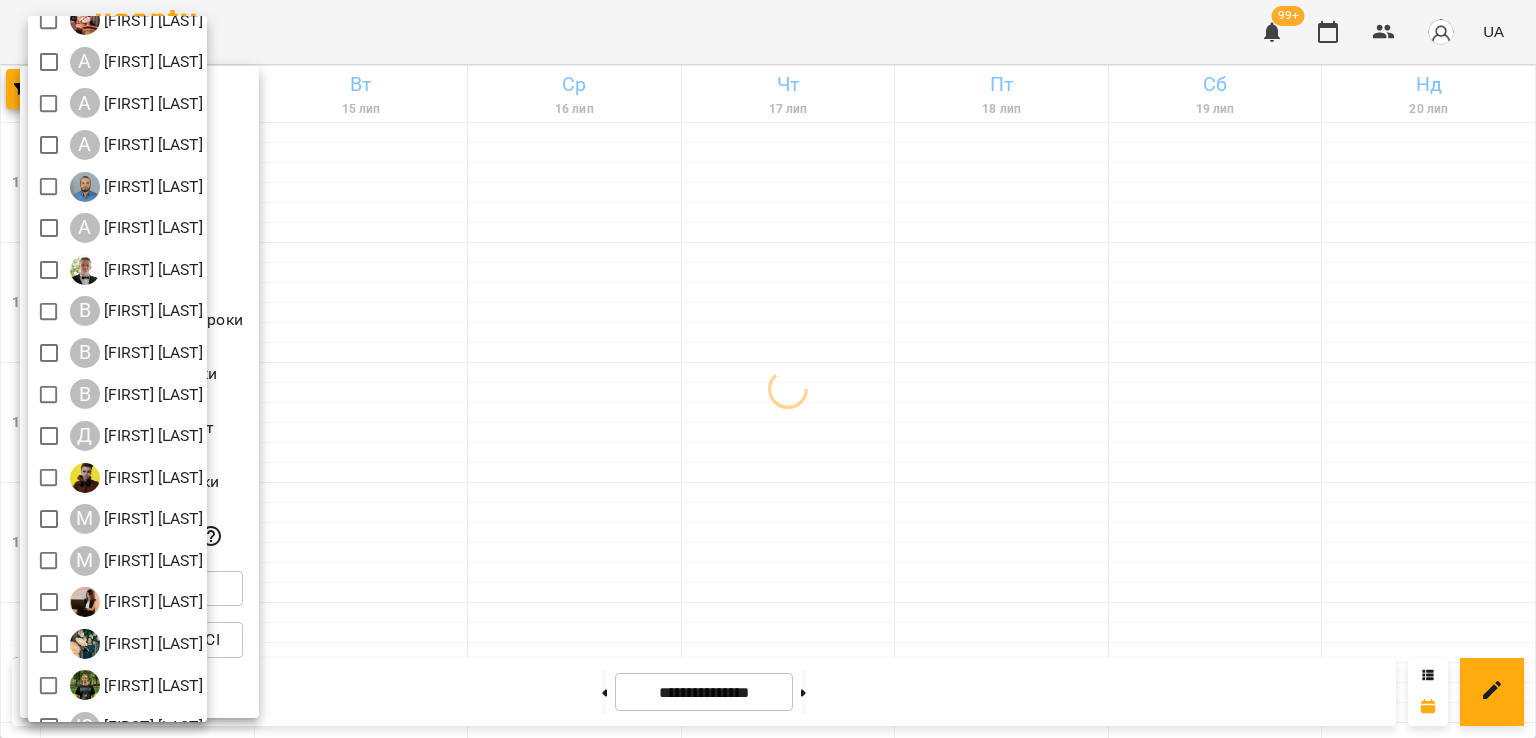 scroll, scrollTop: 129, scrollLeft: 0, axis: vertical 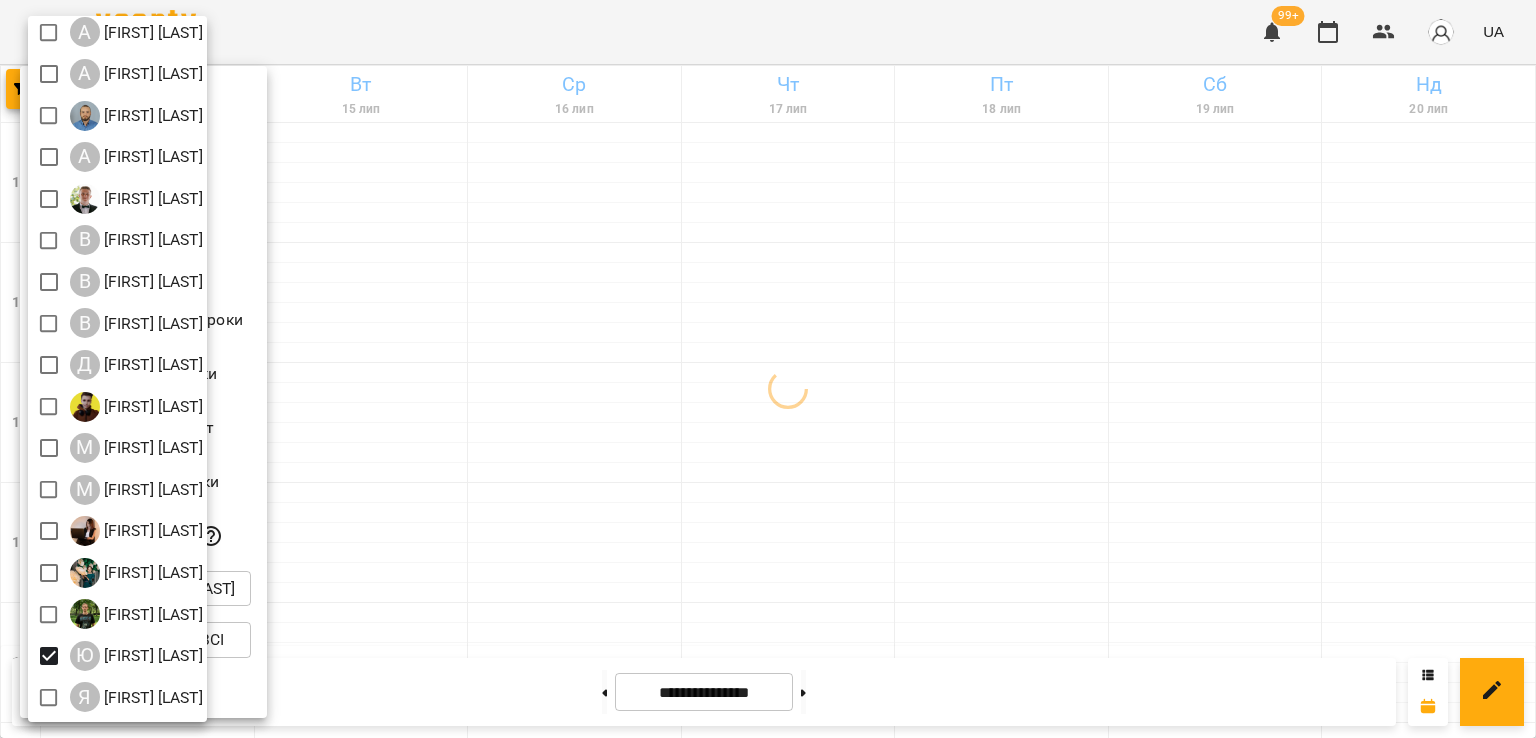 click at bounding box center (768, 369) 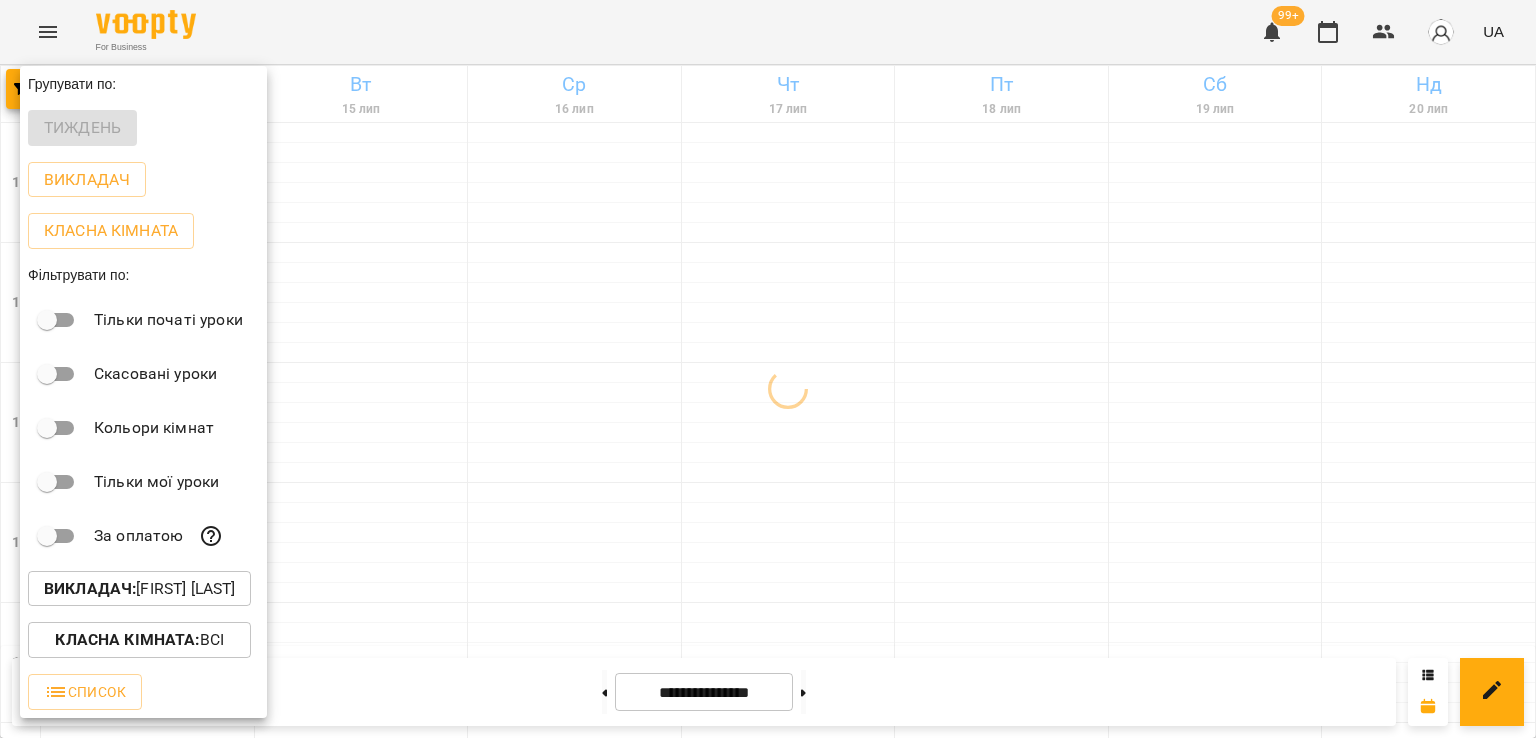click at bounding box center (768, 369) 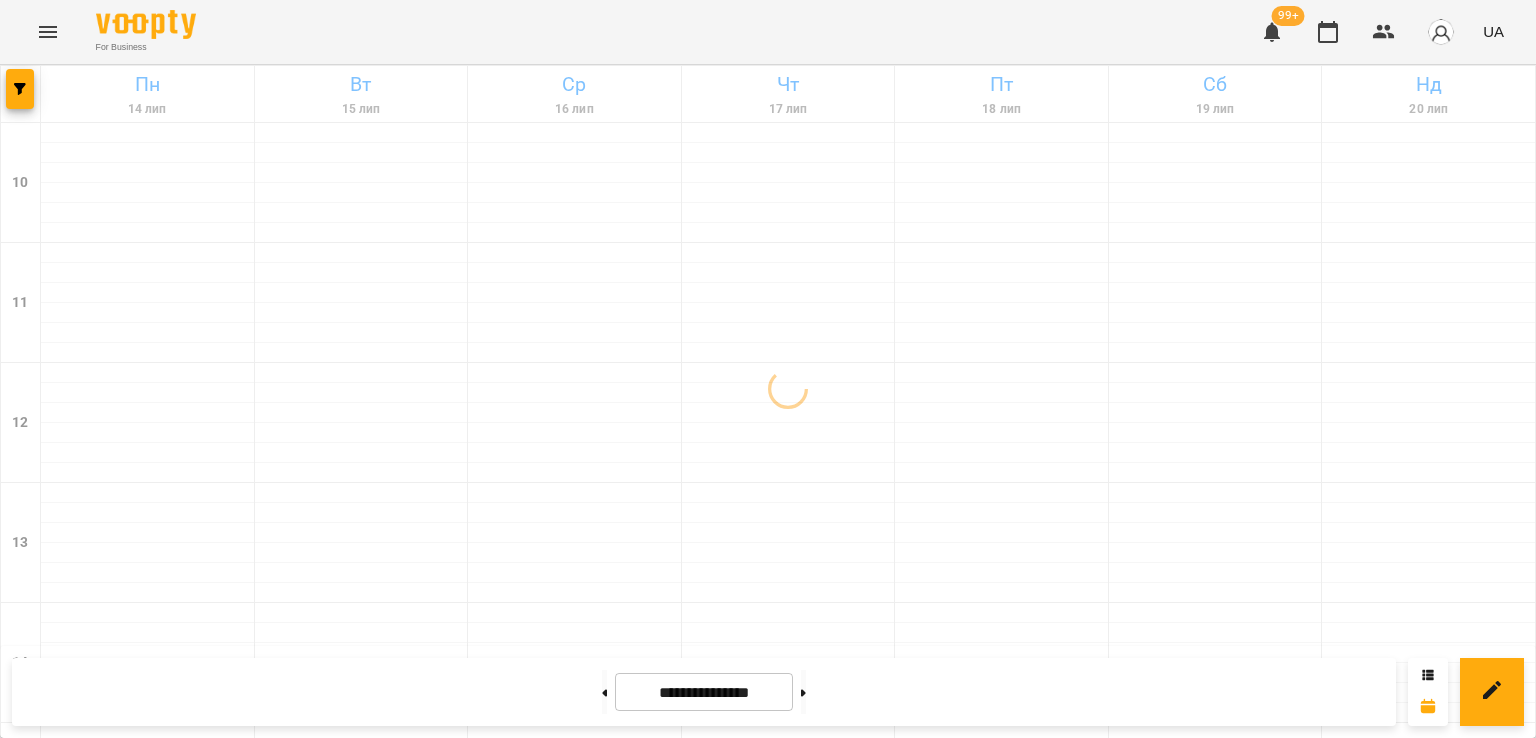 scroll, scrollTop: 835, scrollLeft: 0, axis: vertical 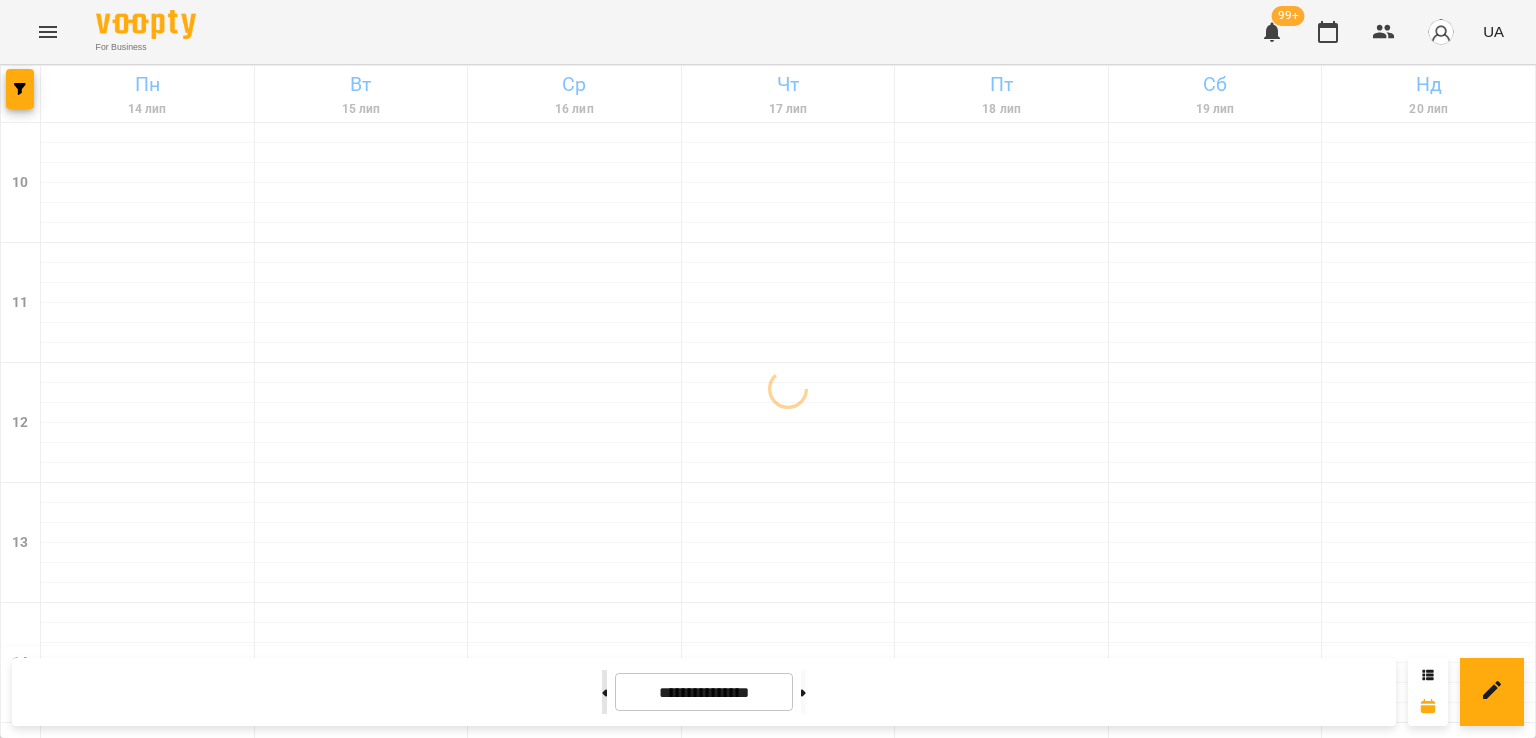 click at bounding box center [604, 692] 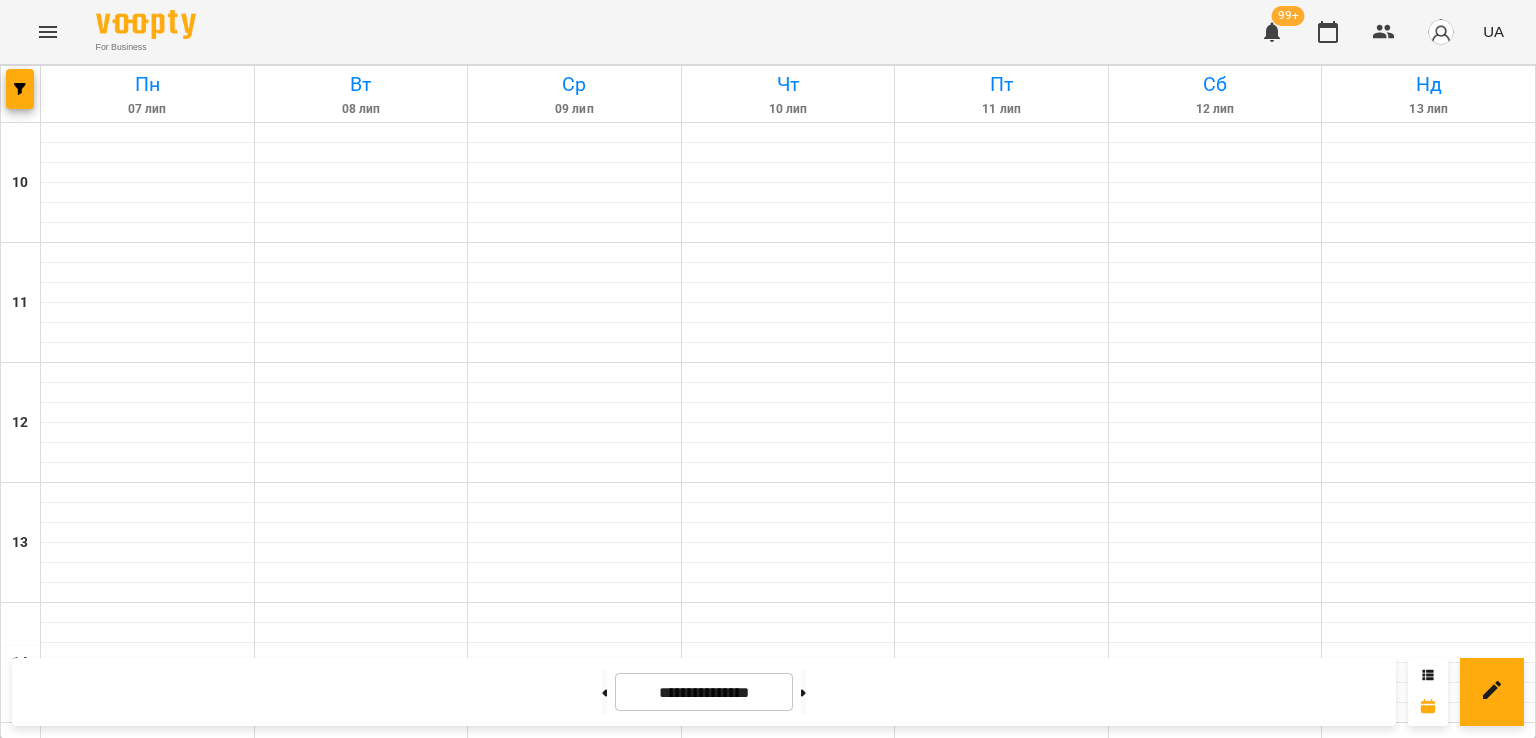 scroll, scrollTop: 1035, scrollLeft: 0, axis: vertical 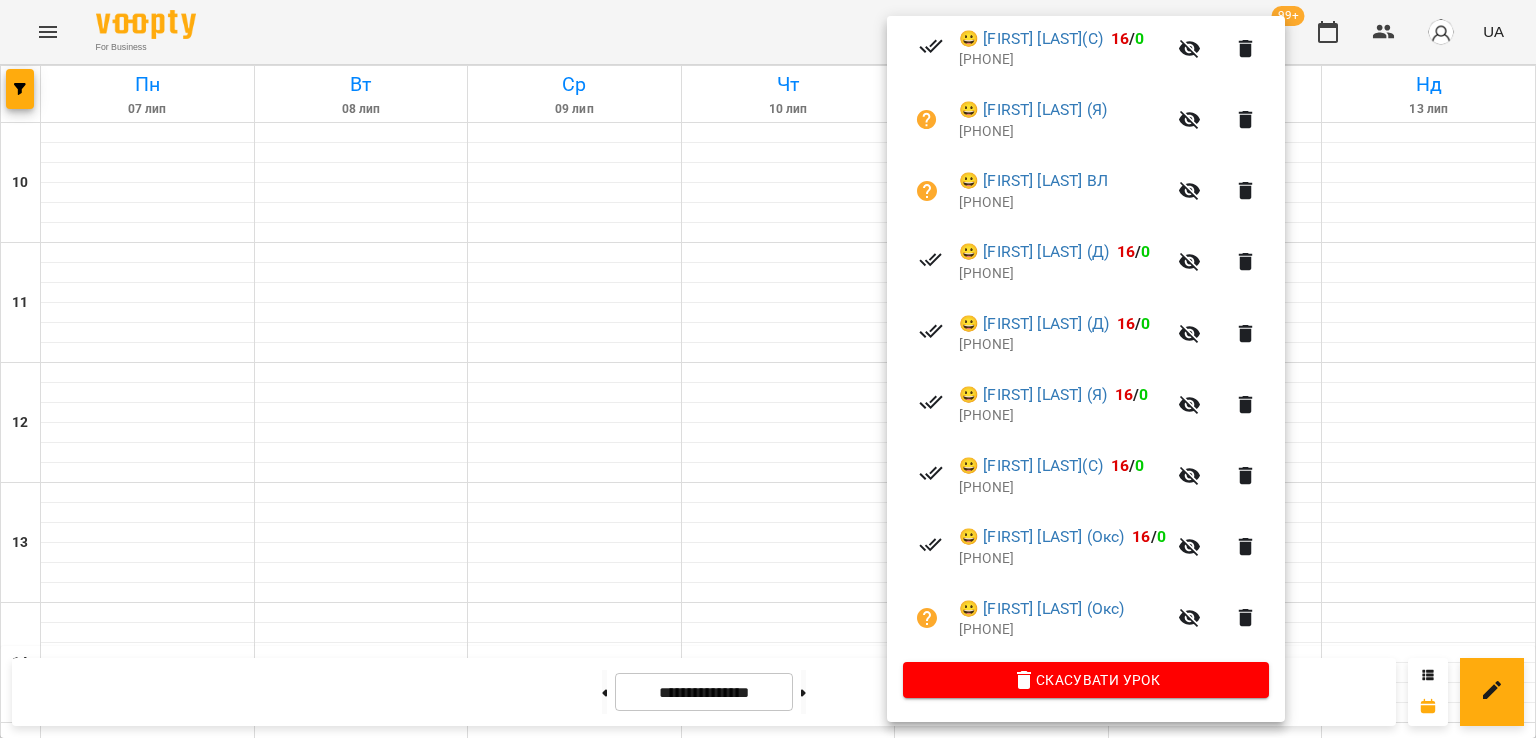 click at bounding box center [768, 369] 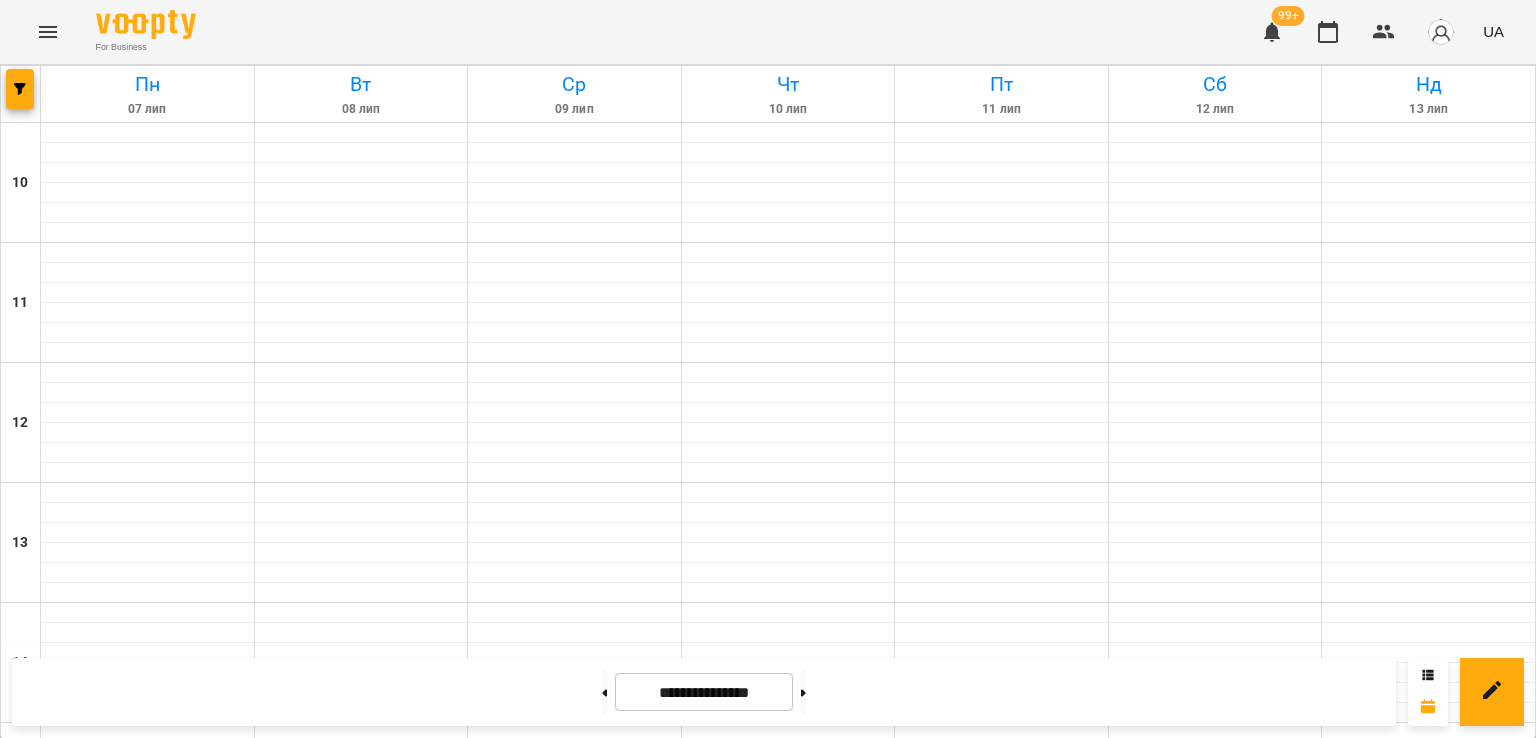 scroll, scrollTop: 1035, scrollLeft: 0, axis: vertical 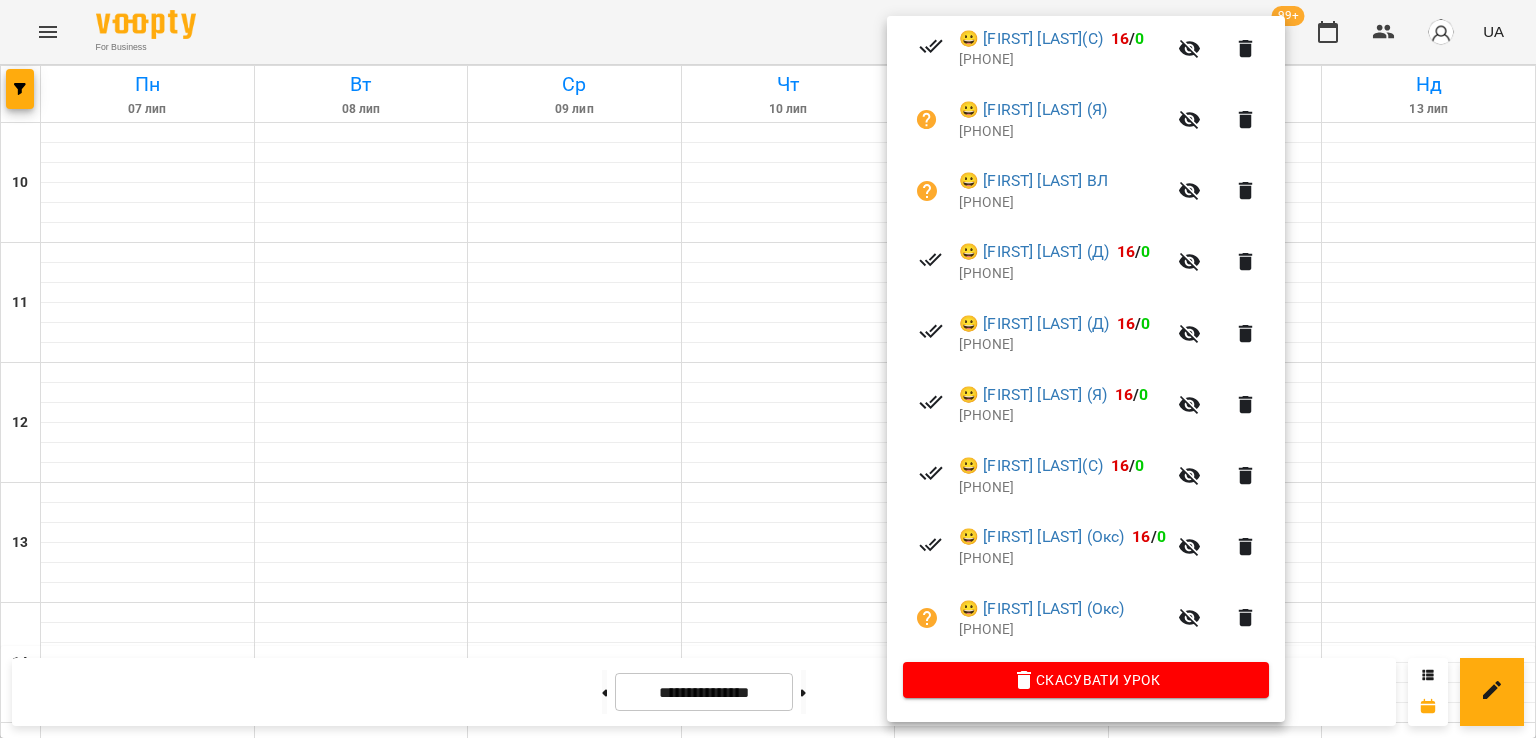 click at bounding box center [768, 369] 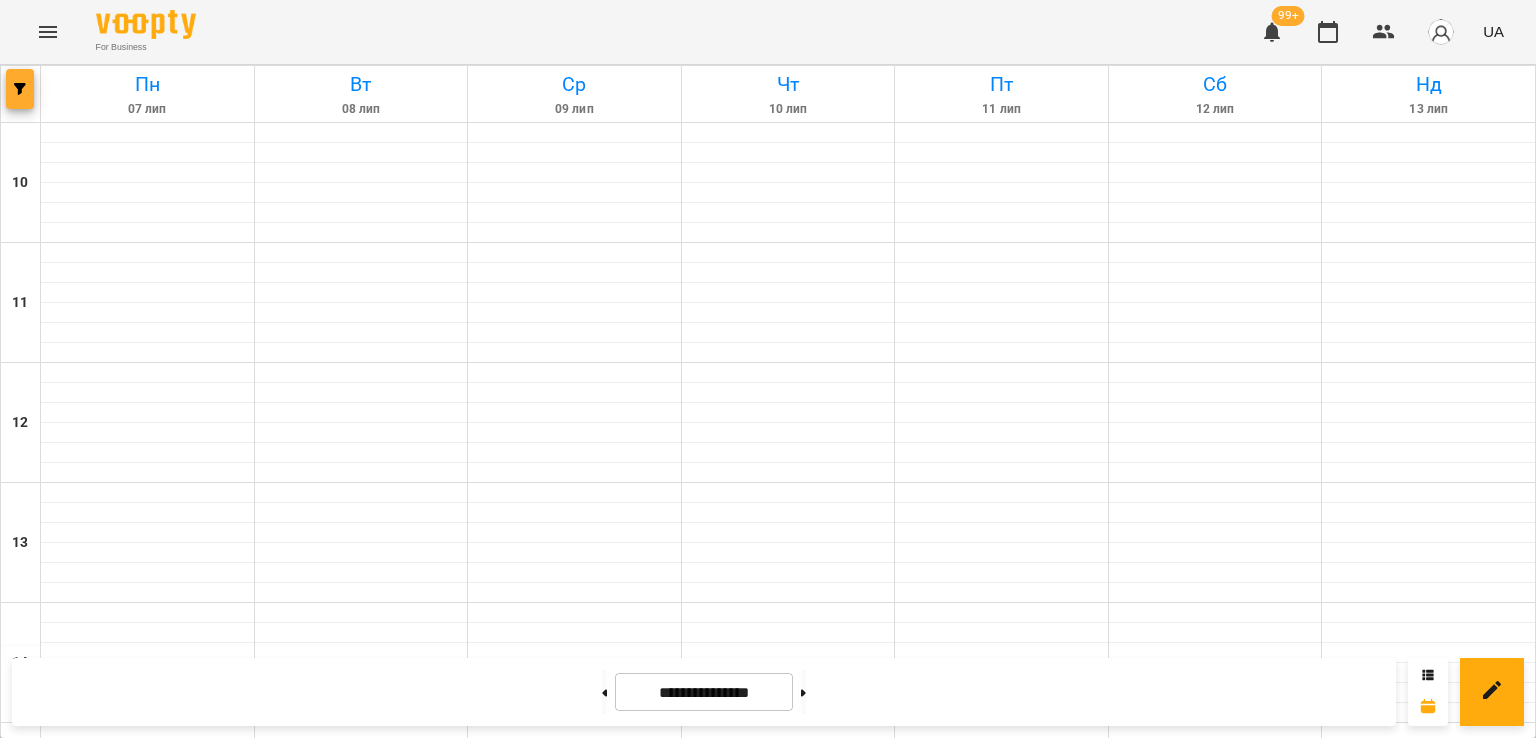 click 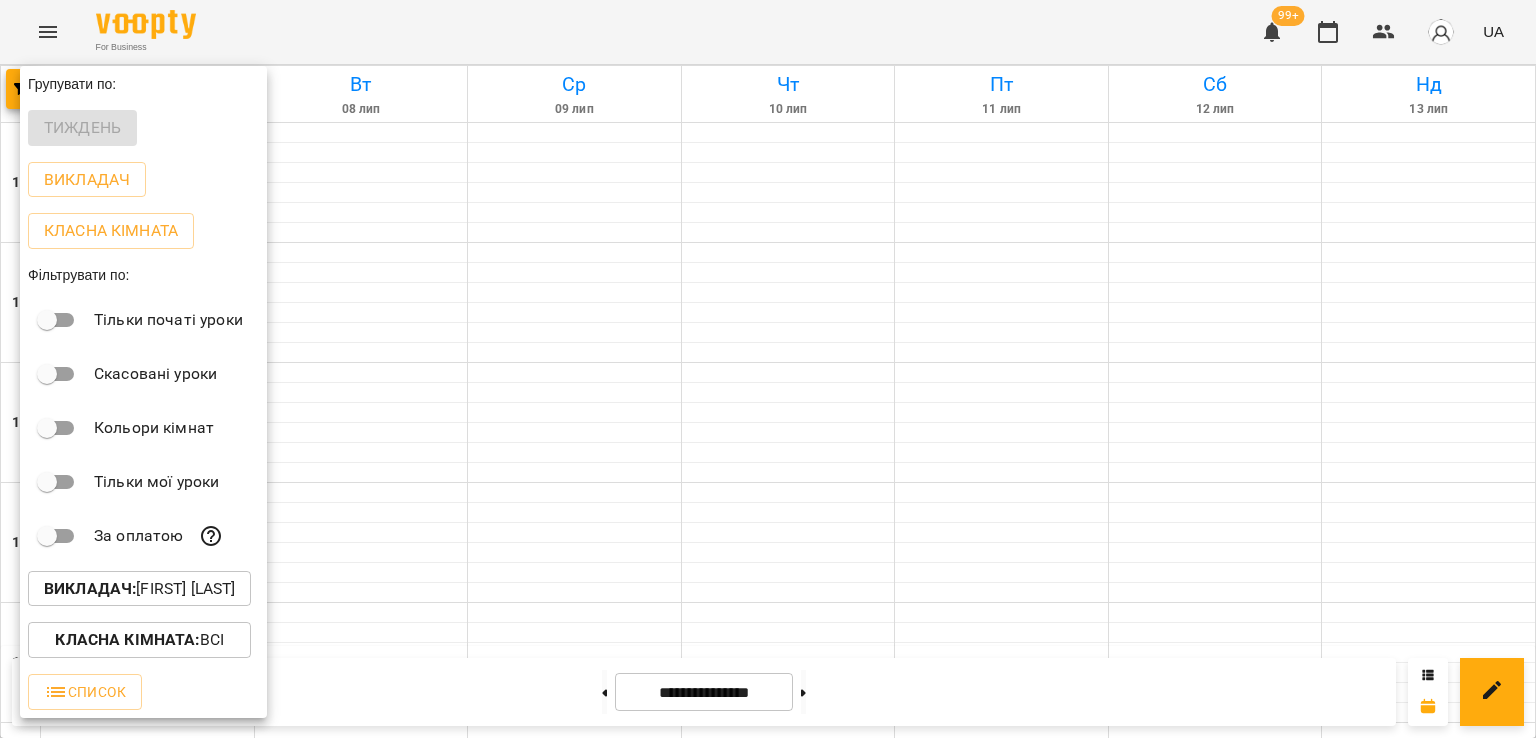 click on "Викладач :  [FIRST] [LAST]" at bounding box center [139, 589] 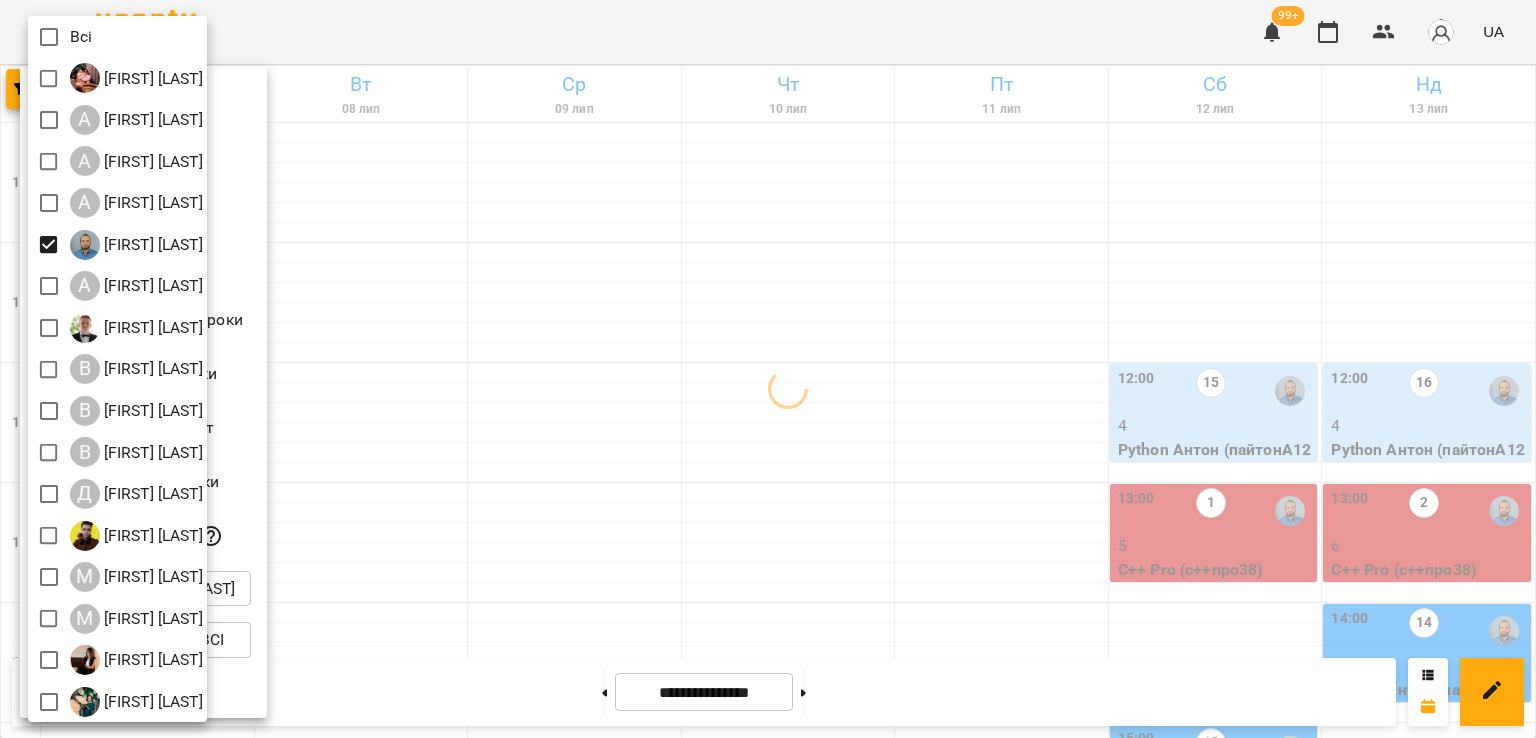 click at bounding box center (768, 369) 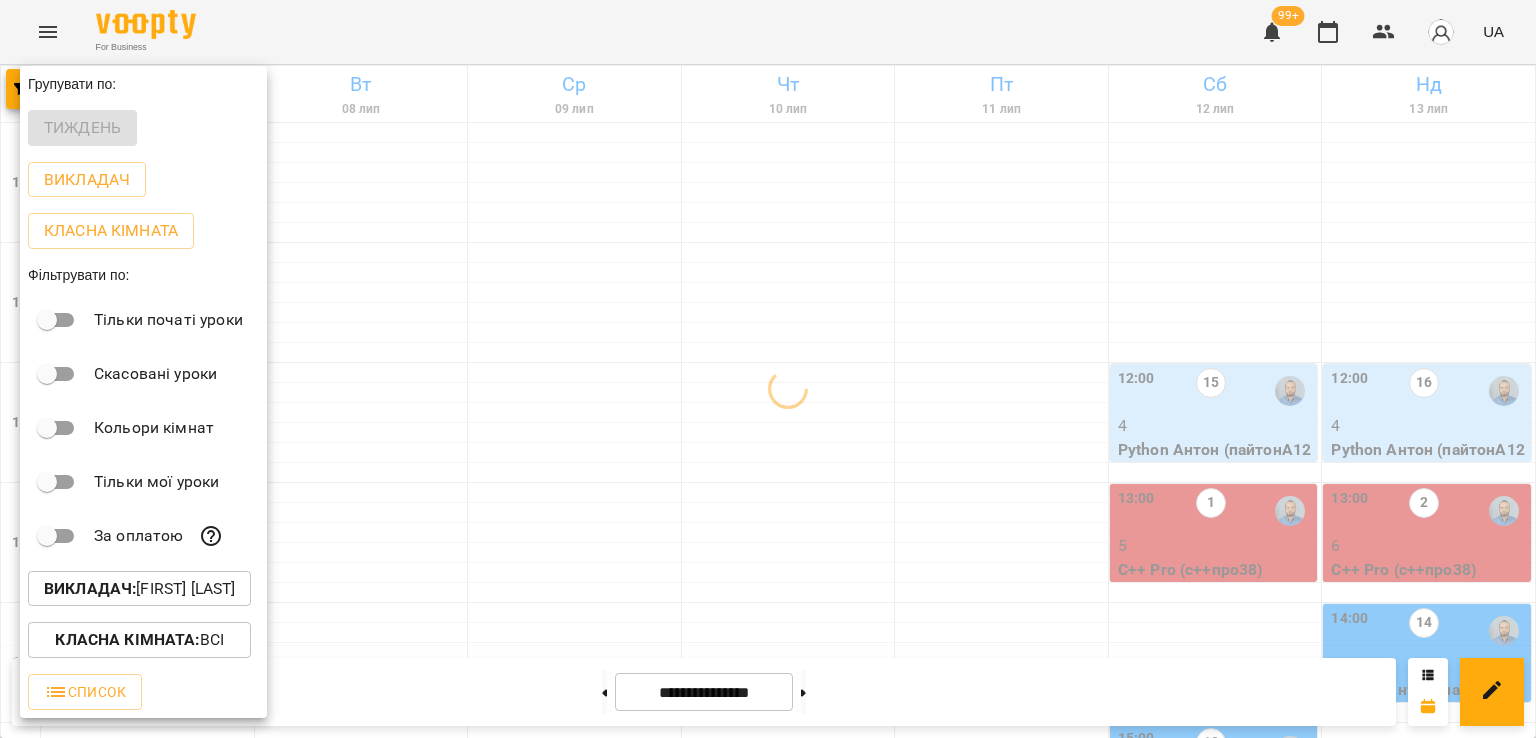 click at bounding box center (768, 369) 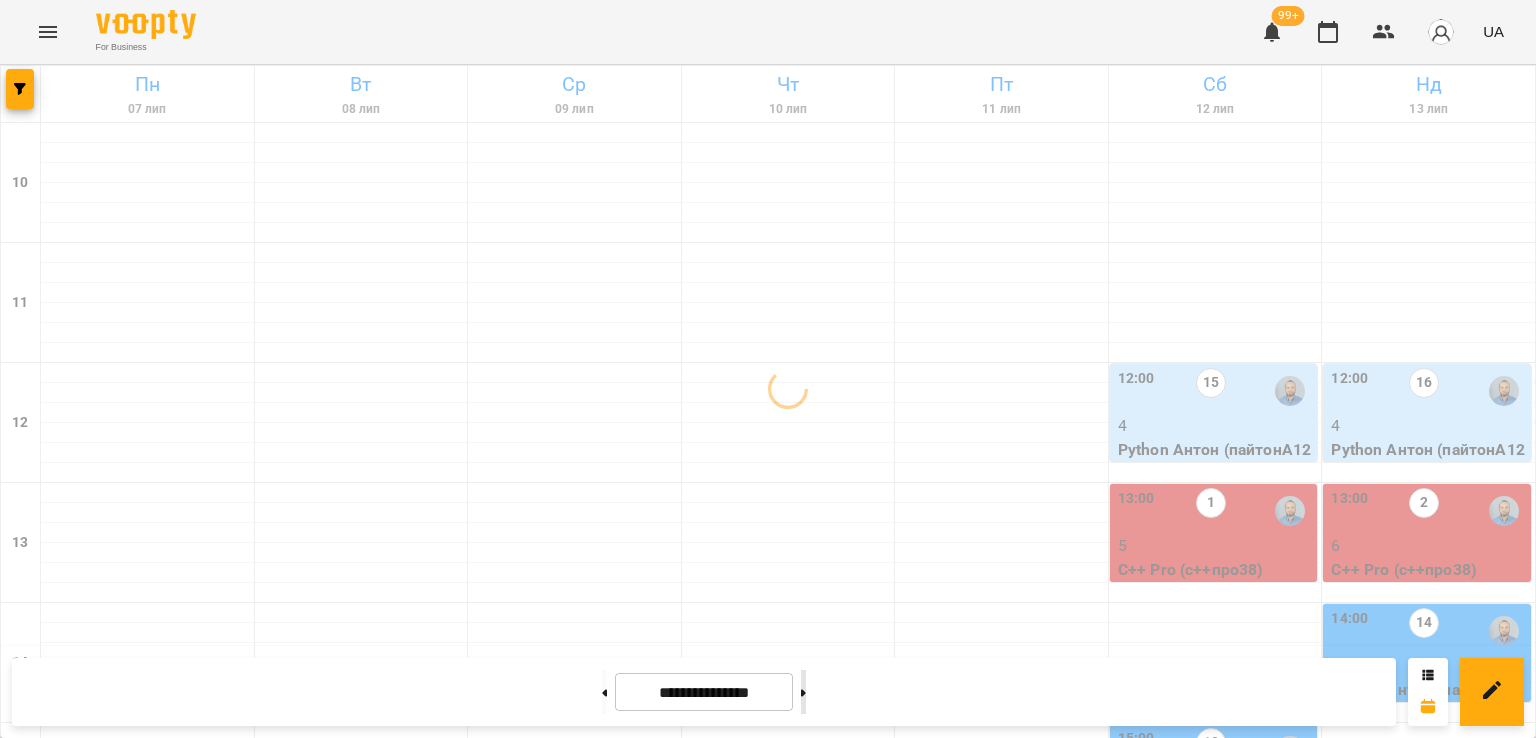 click at bounding box center (803, 692) 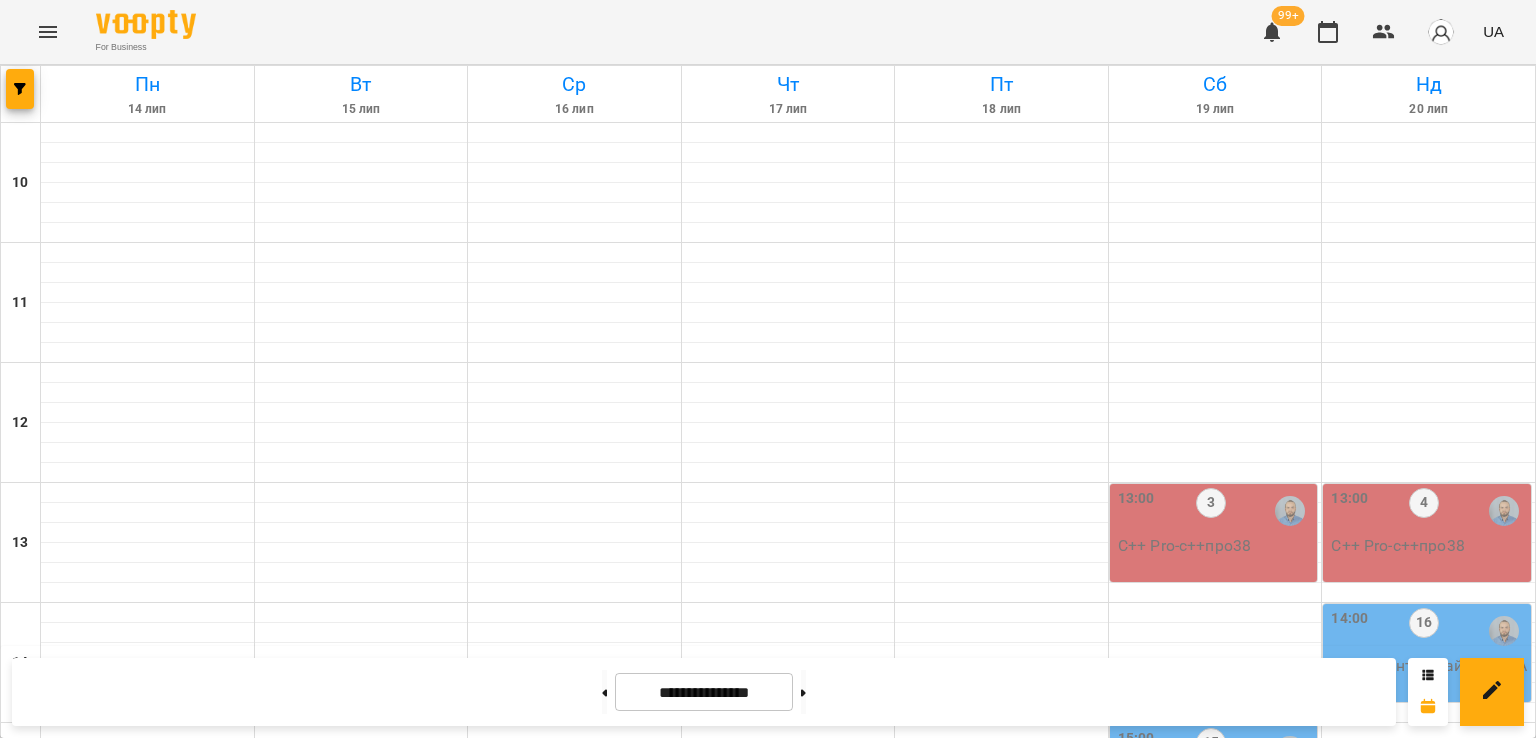 scroll, scrollTop: 800, scrollLeft: 0, axis: vertical 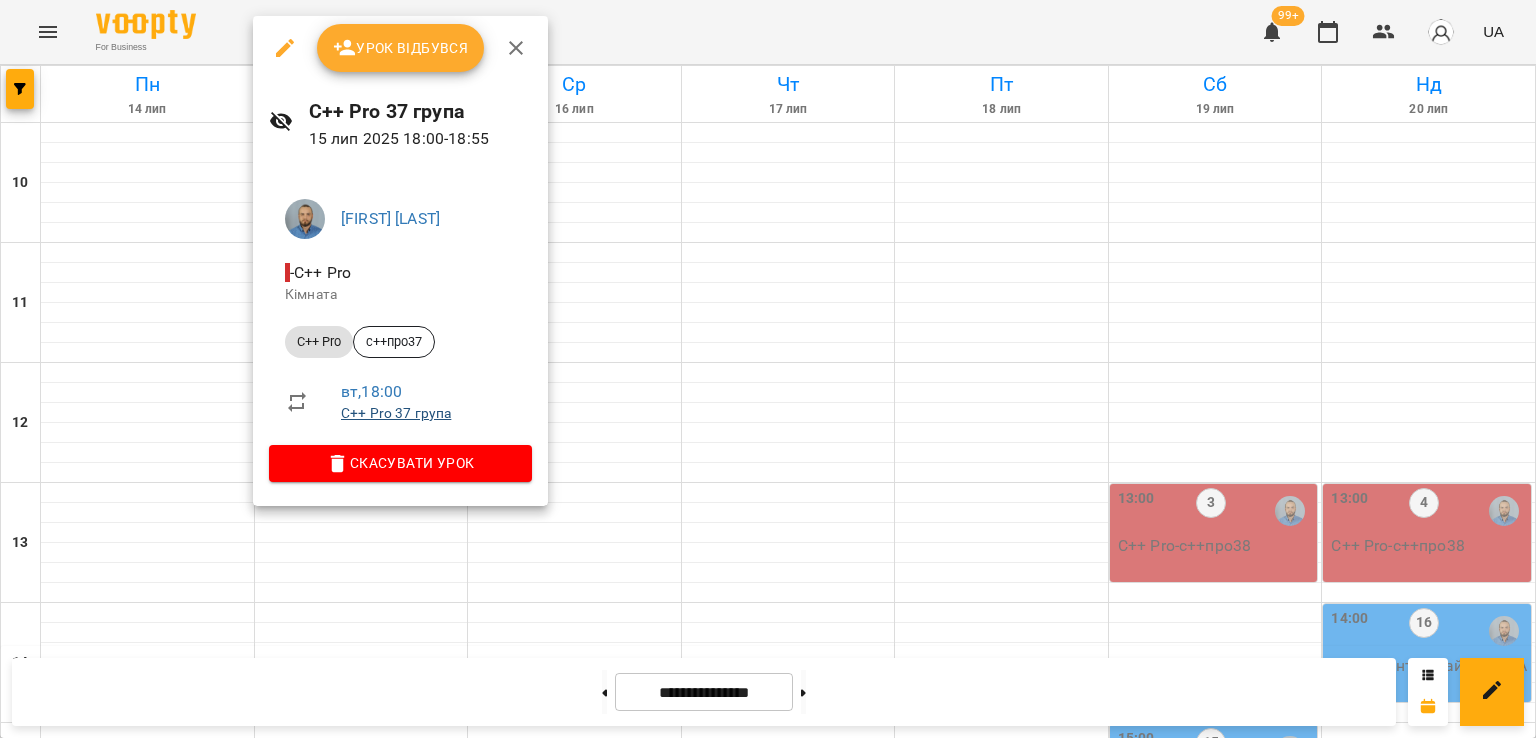 click on "C++ Pro  37  група" at bounding box center [396, 413] 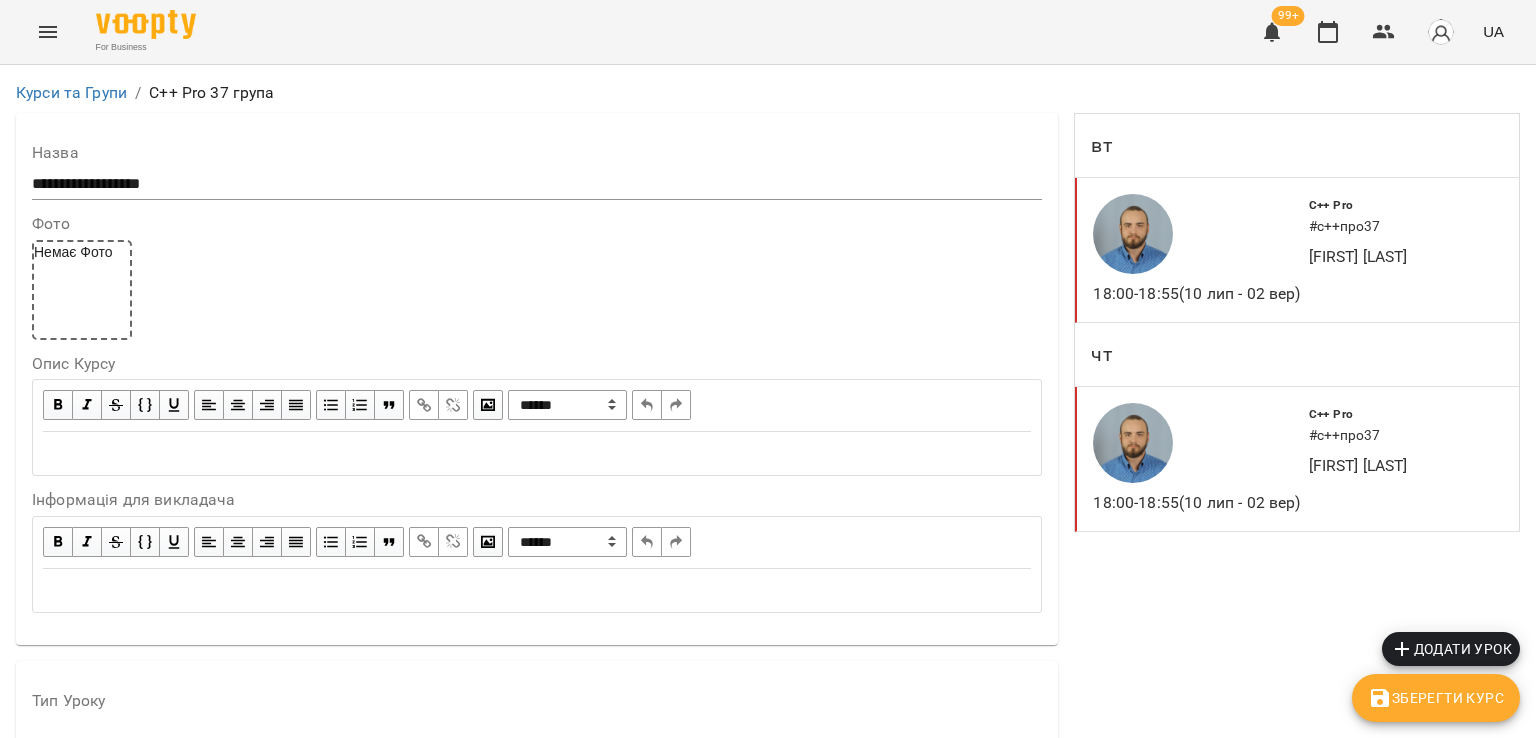 scroll, scrollTop: 2000, scrollLeft: 0, axis: vertical 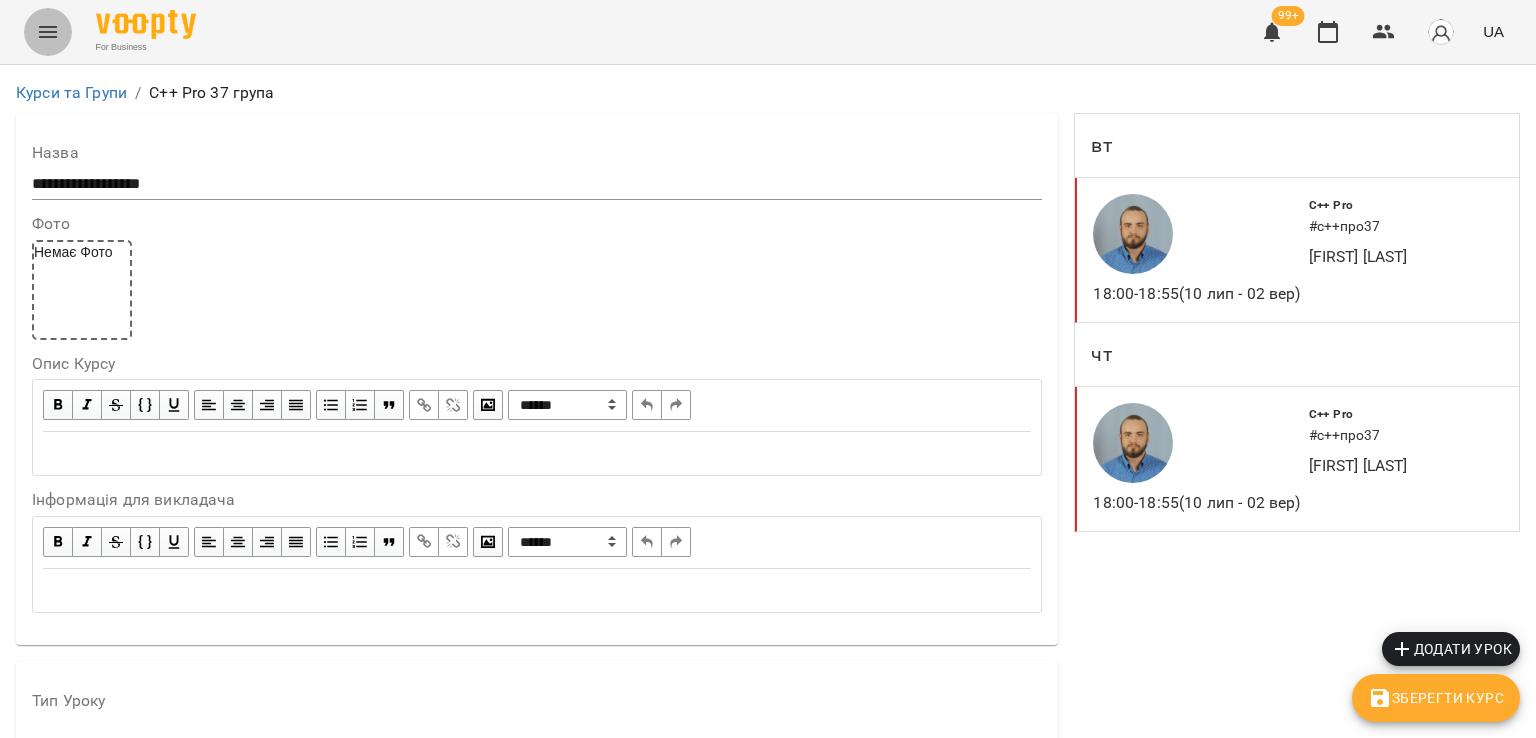 click 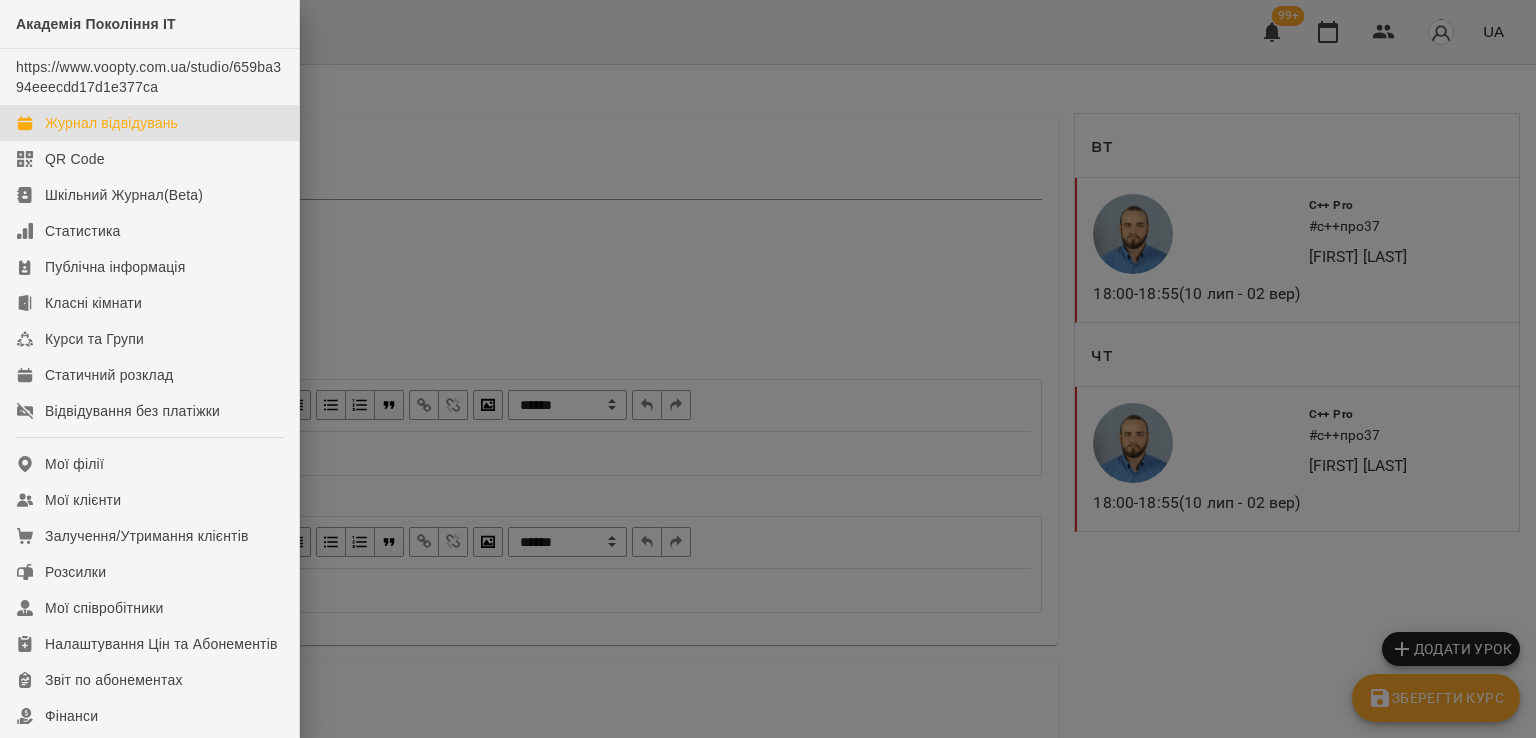 click on "Журнал відвідувань" at bounding box center (111, 123) 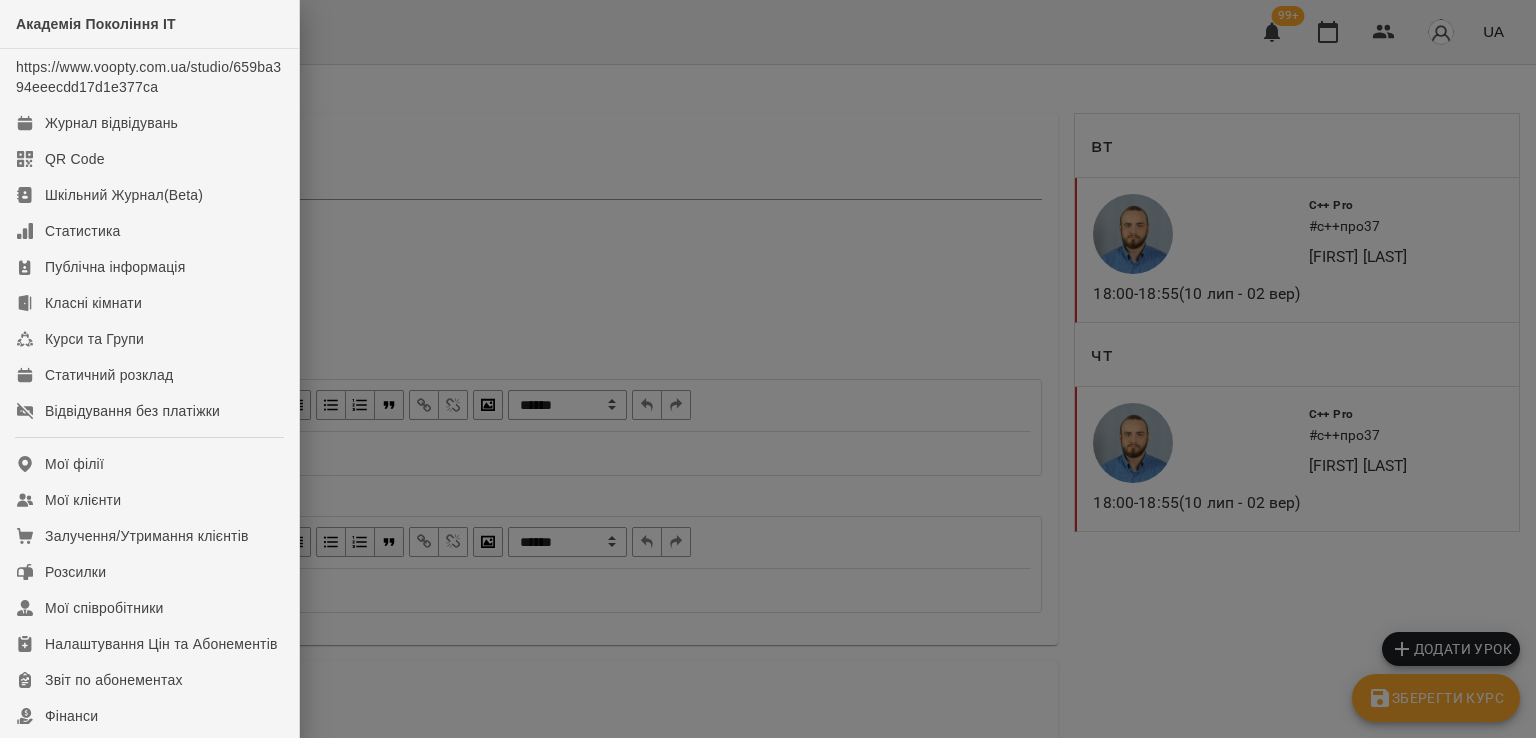 scroll, scrollTop: 0, scrollLeft: 0, axis: both 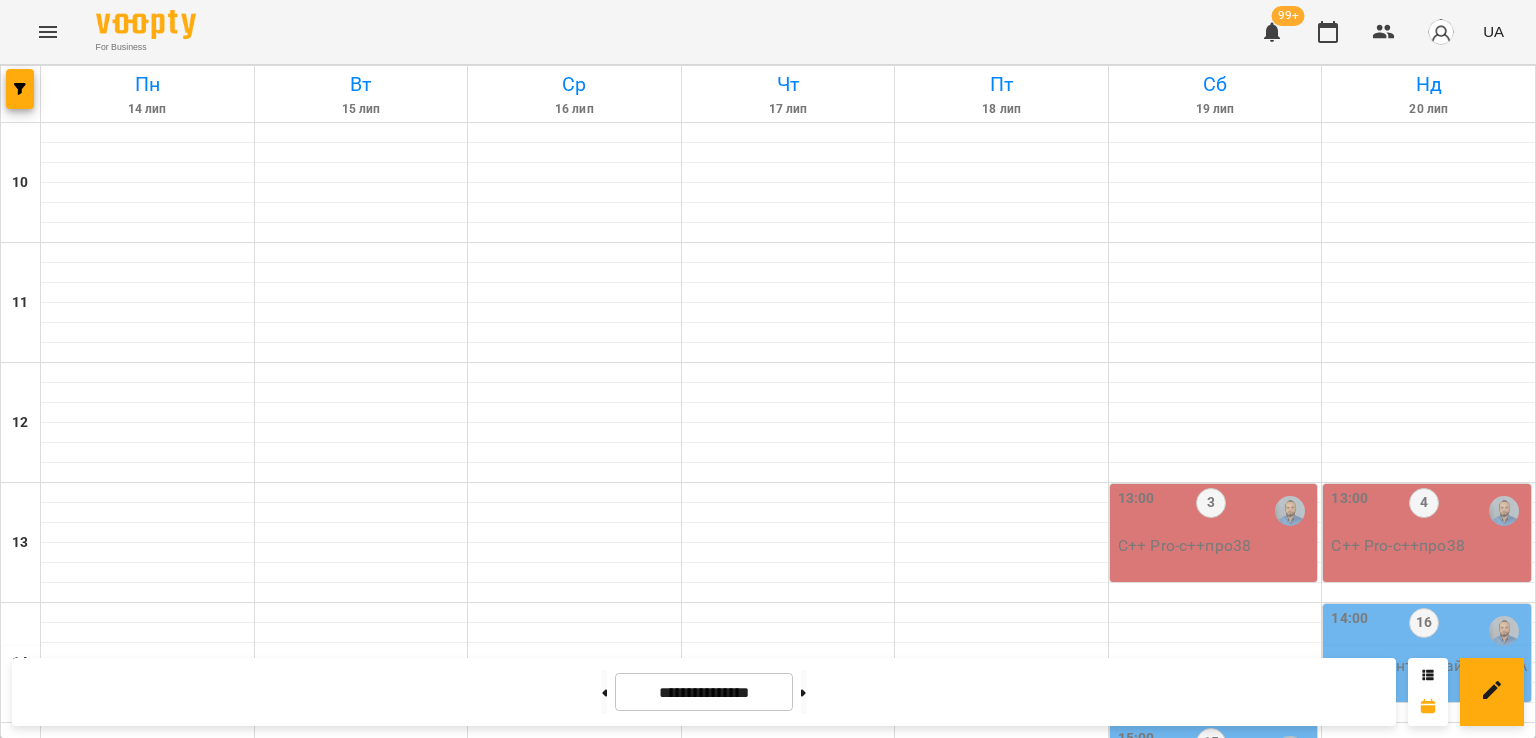 click on "C++ Pro - с++[NUMBER]" at bounding box center (1216, 546) 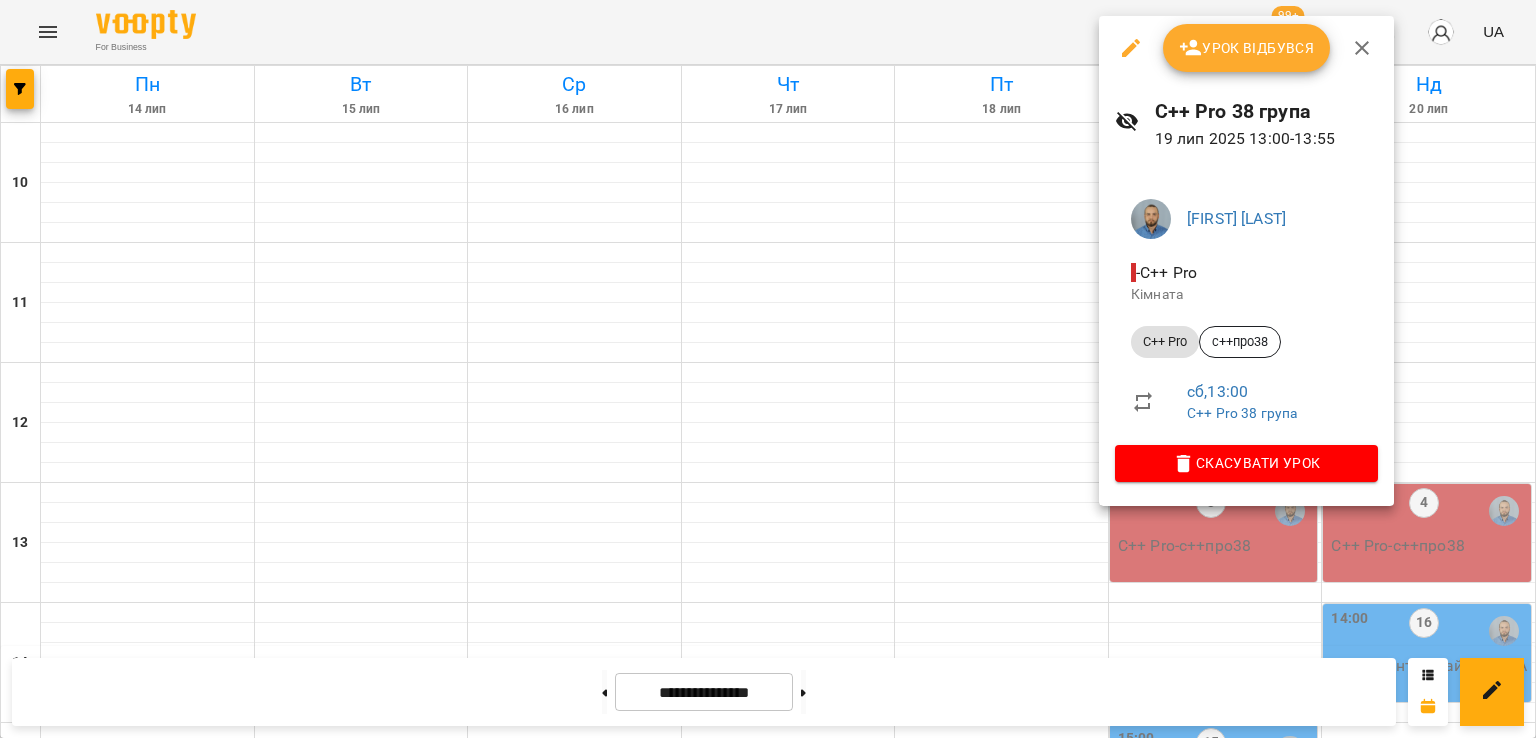 click at bounding box center [768, 369] 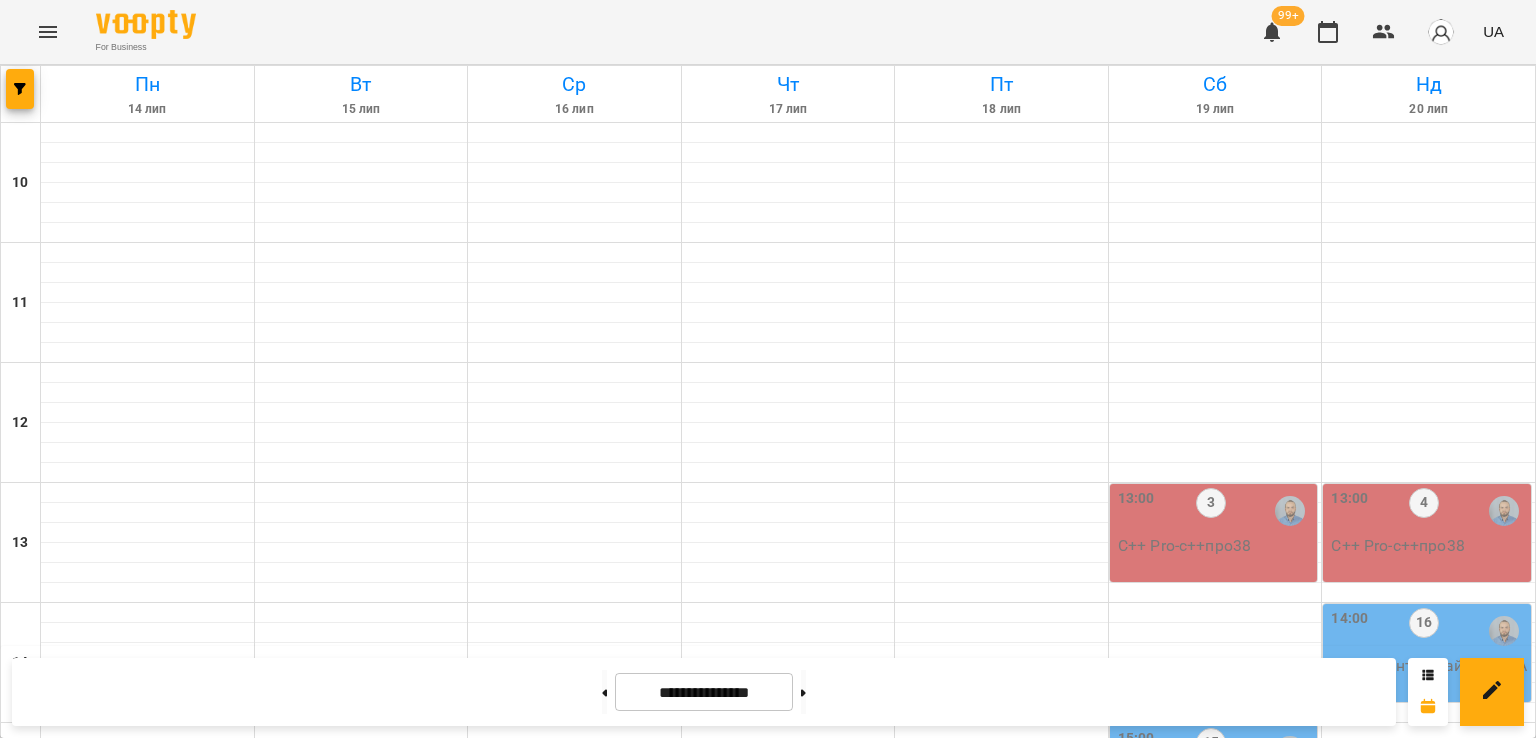 scroll, scrollTop: 1000, scrollLeft: 0, axis: vertical 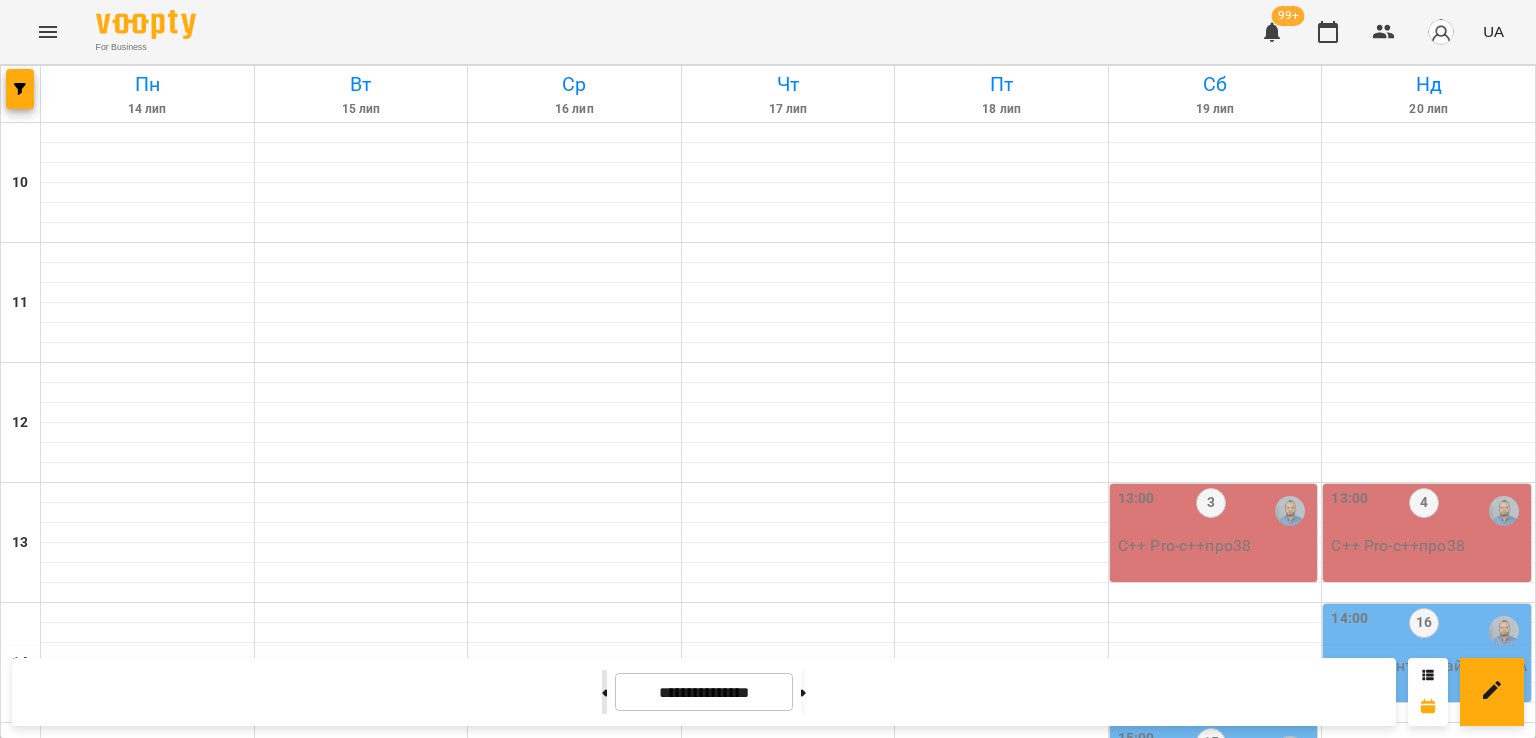 click at bounding box center [604, 692] 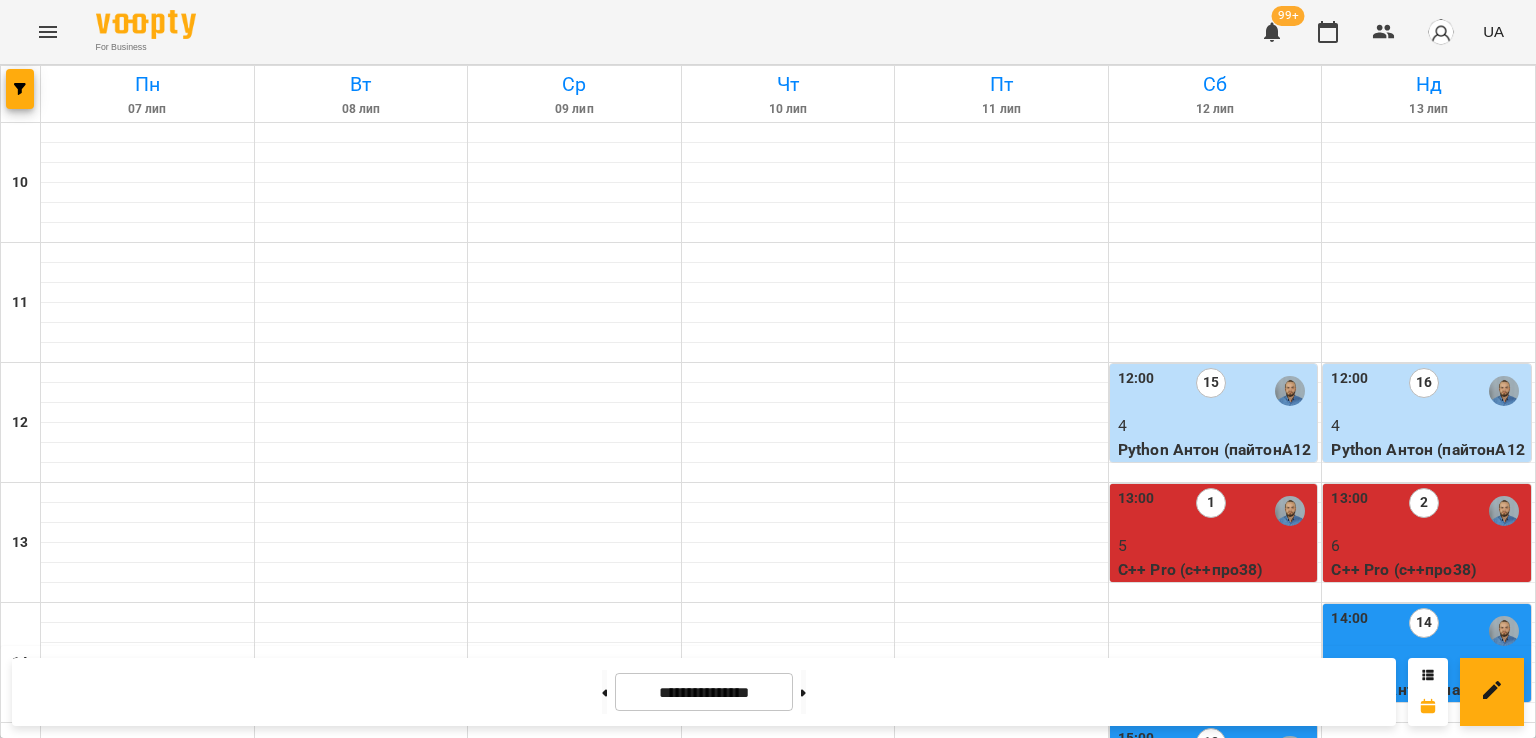 scroll, scrollTop: 0, scrollLeft: 0, axis: both 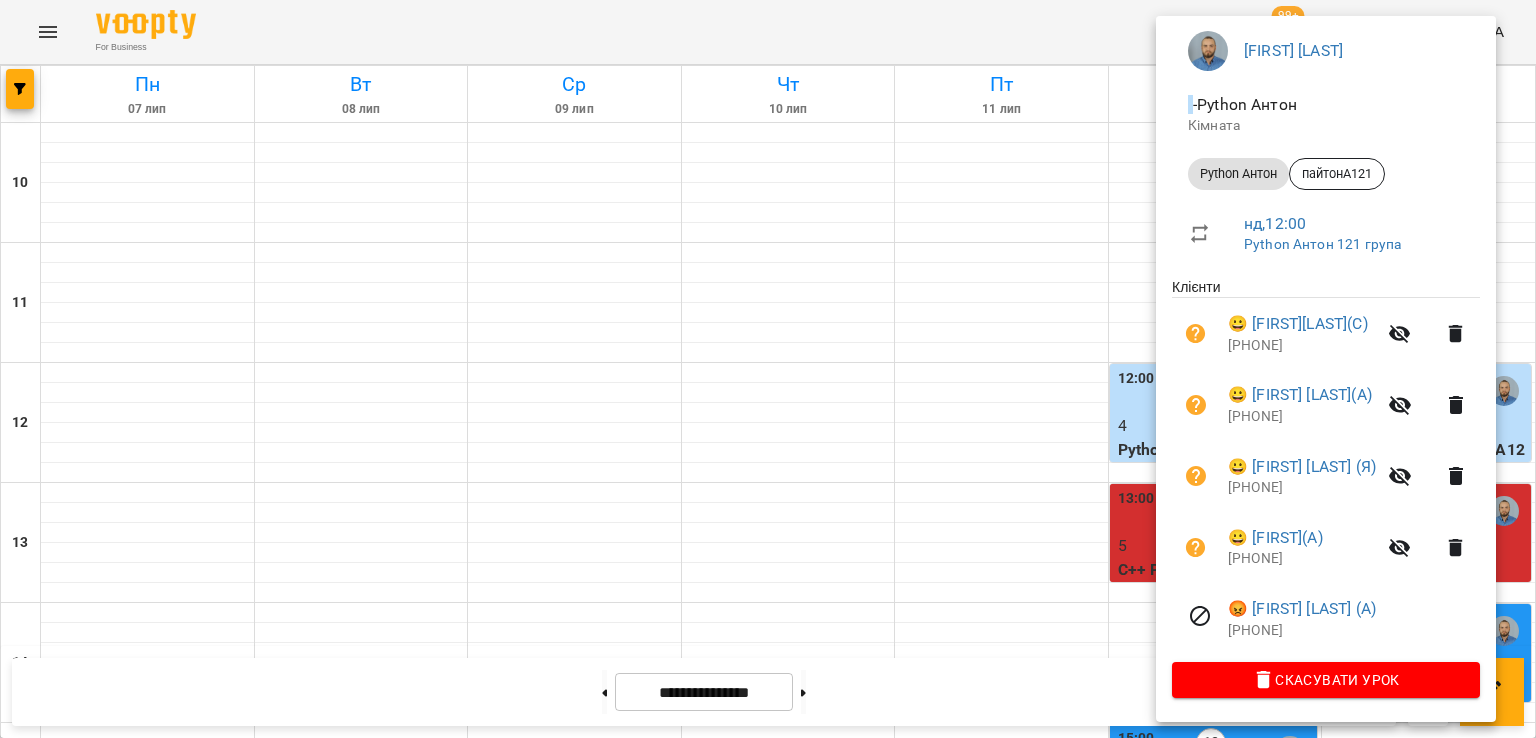 click at bounding box center (768, 369) 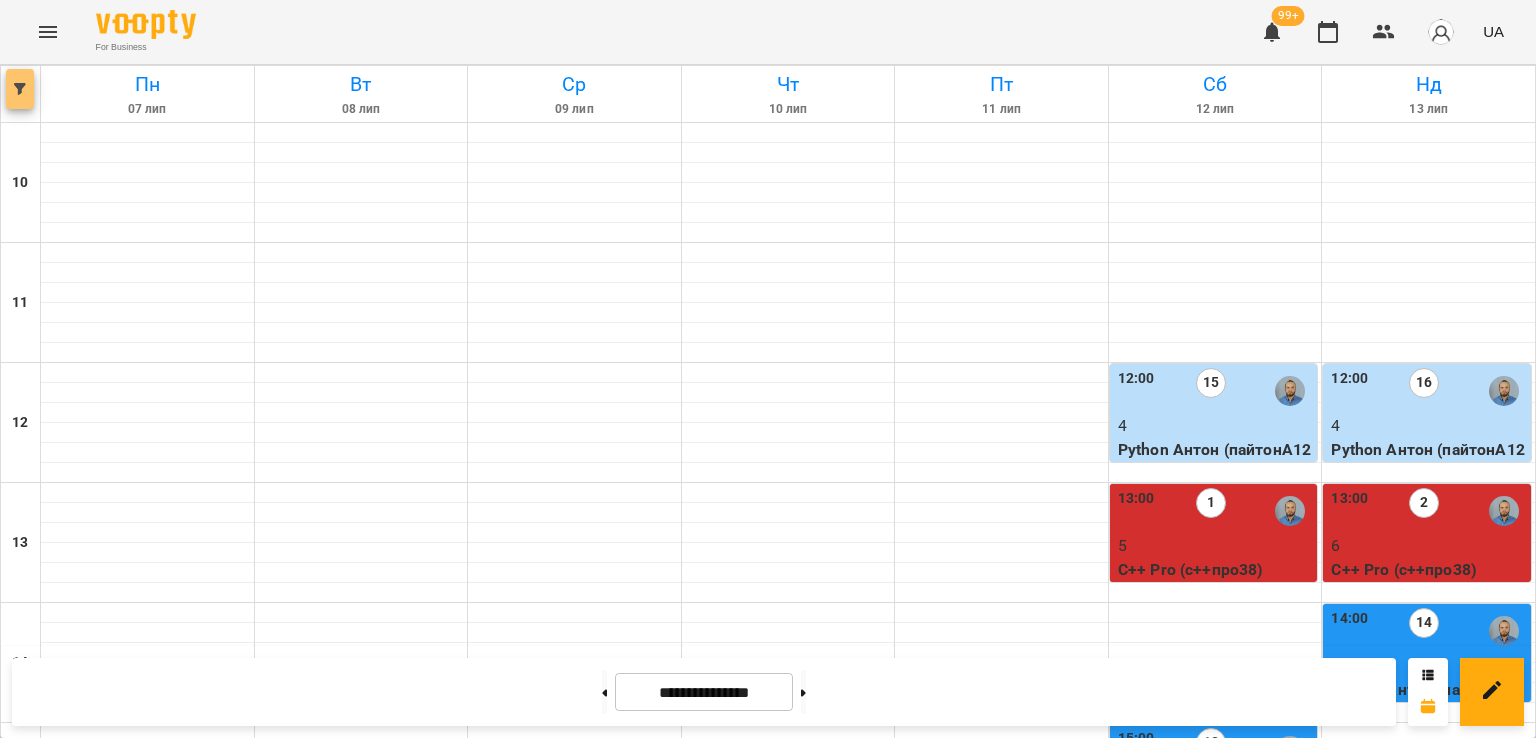 click 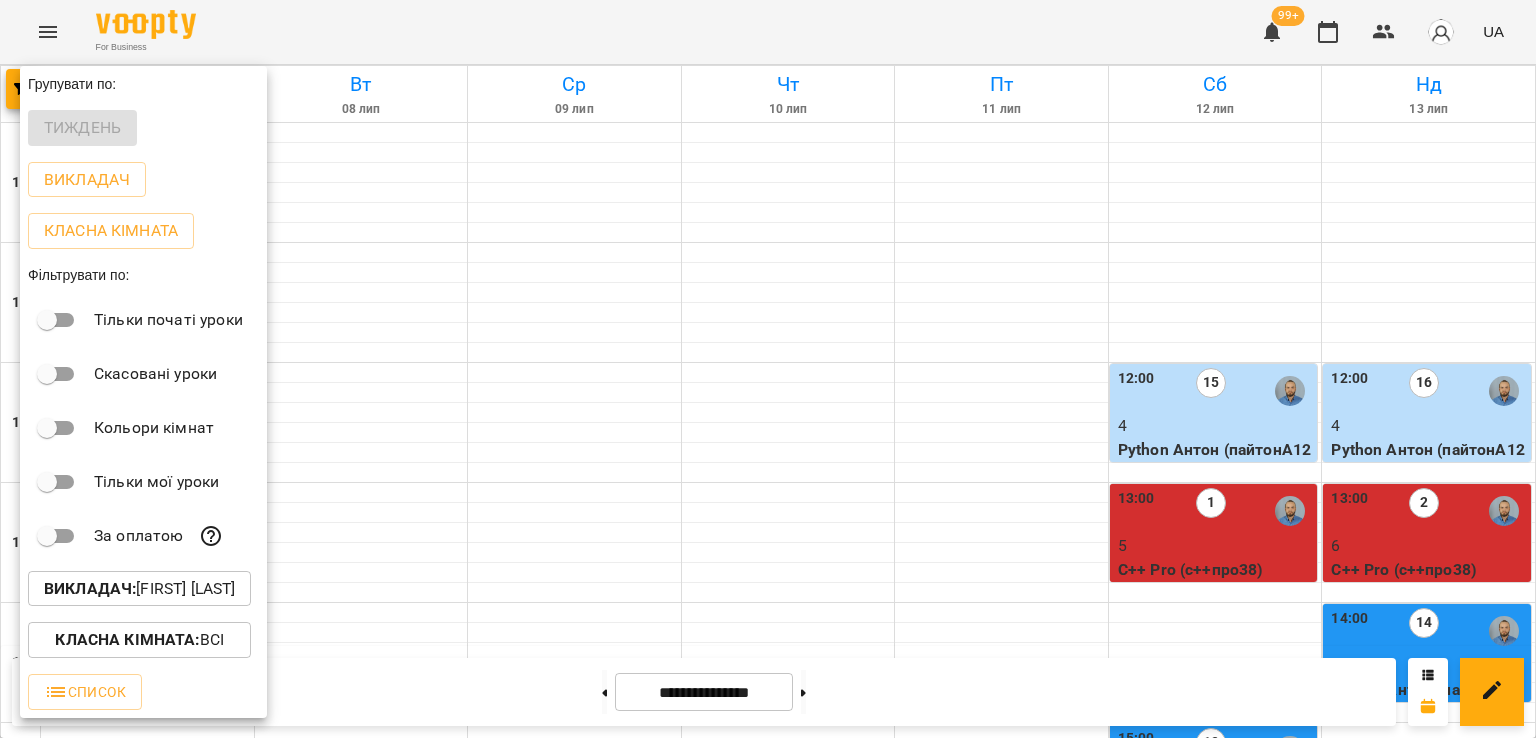 click on "Викладач :  [FIRST] [LAST]" at bounding box center [139, 589] 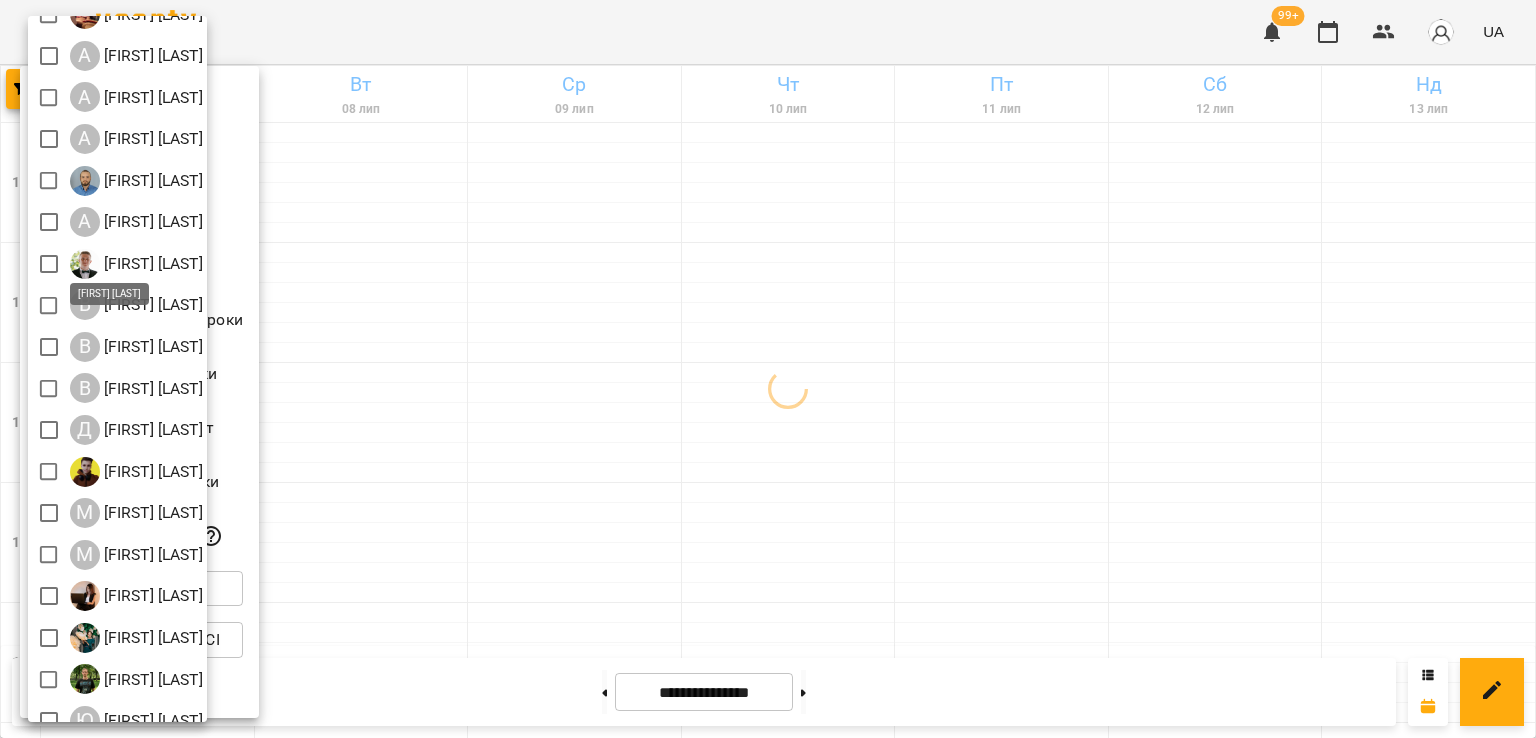 scroll, scrollTop: 129, scrollLeft: 0, axis: vertical 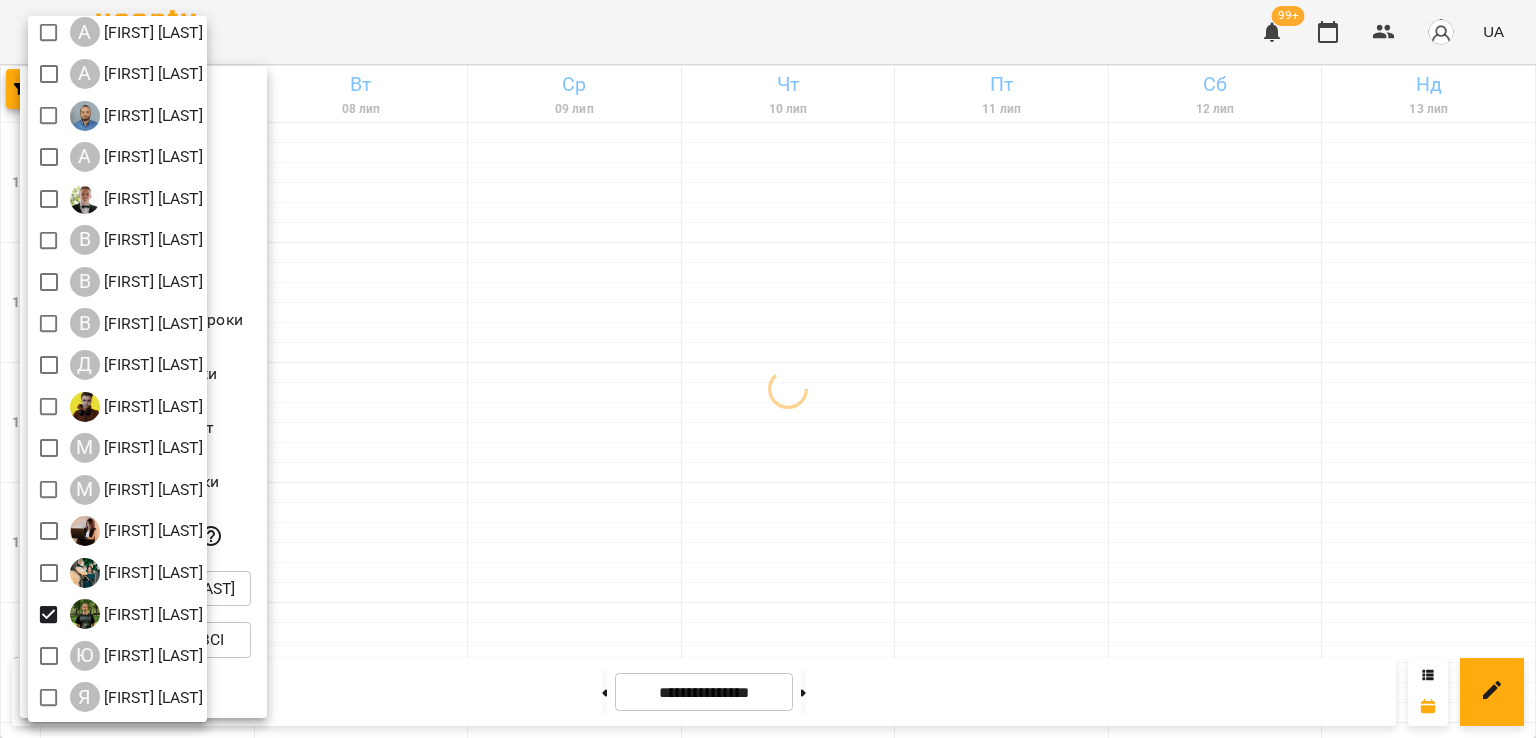 click at bounding box center (768, 369) 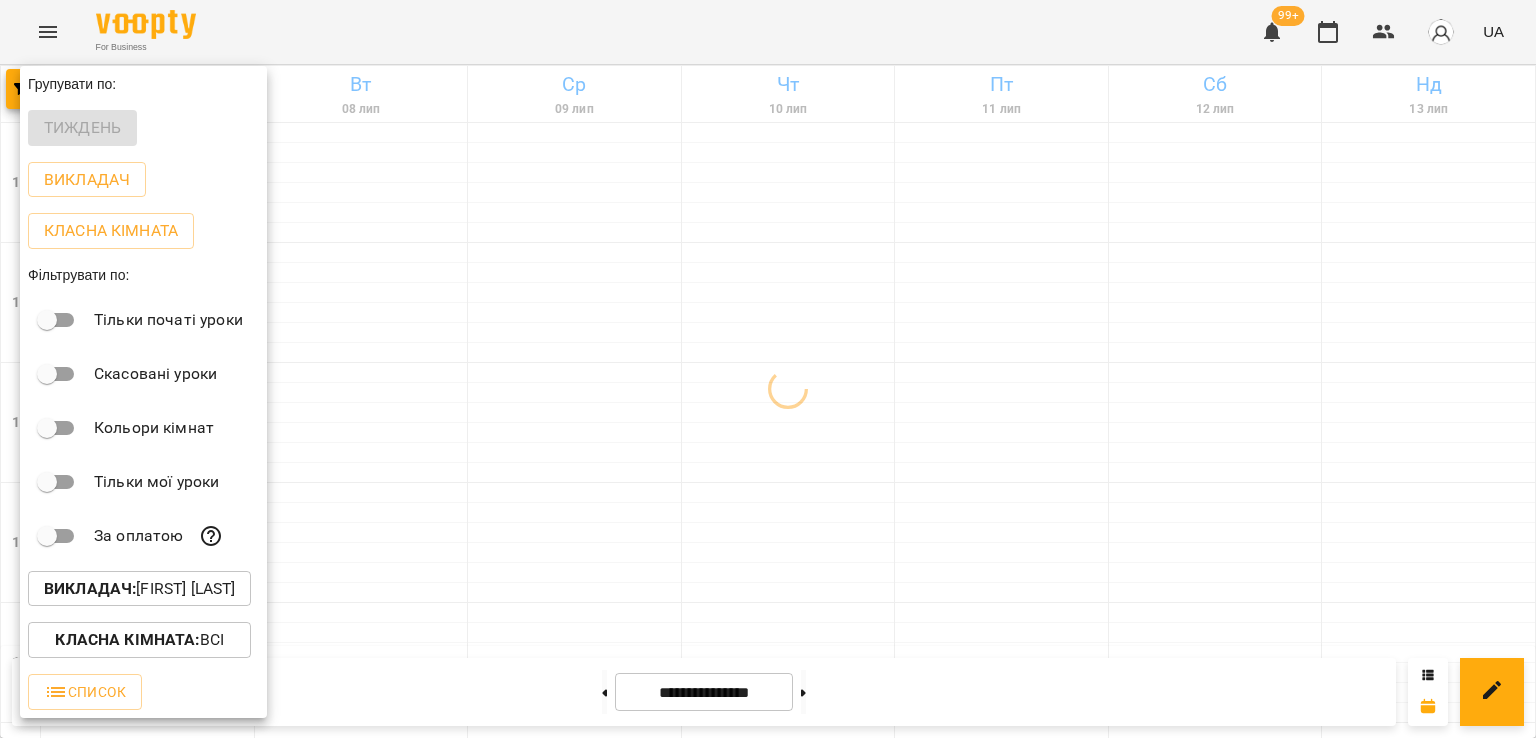 click at bounding box center (768, 369) 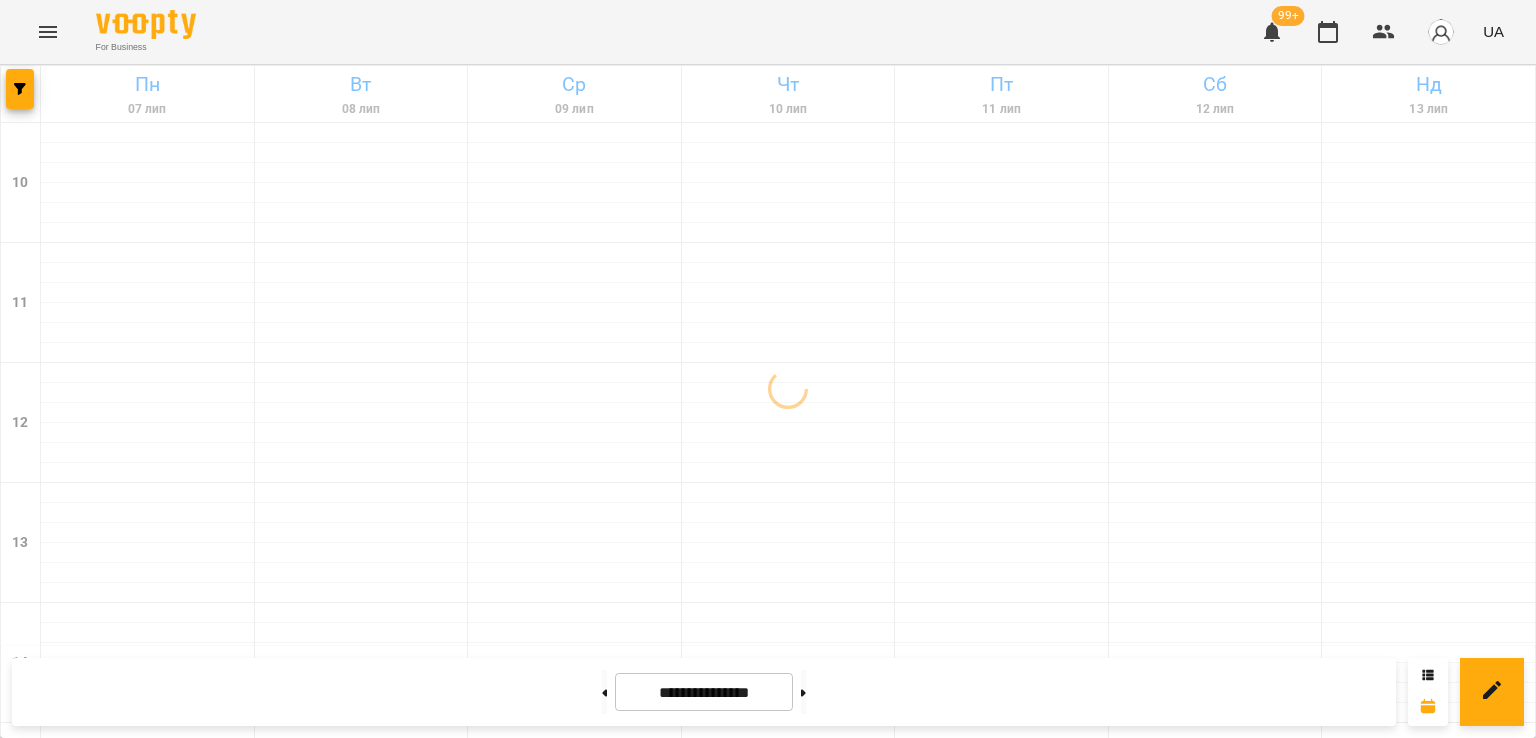 scroll, scrollTop: 935, scrollLeft: 0, axis: vertical 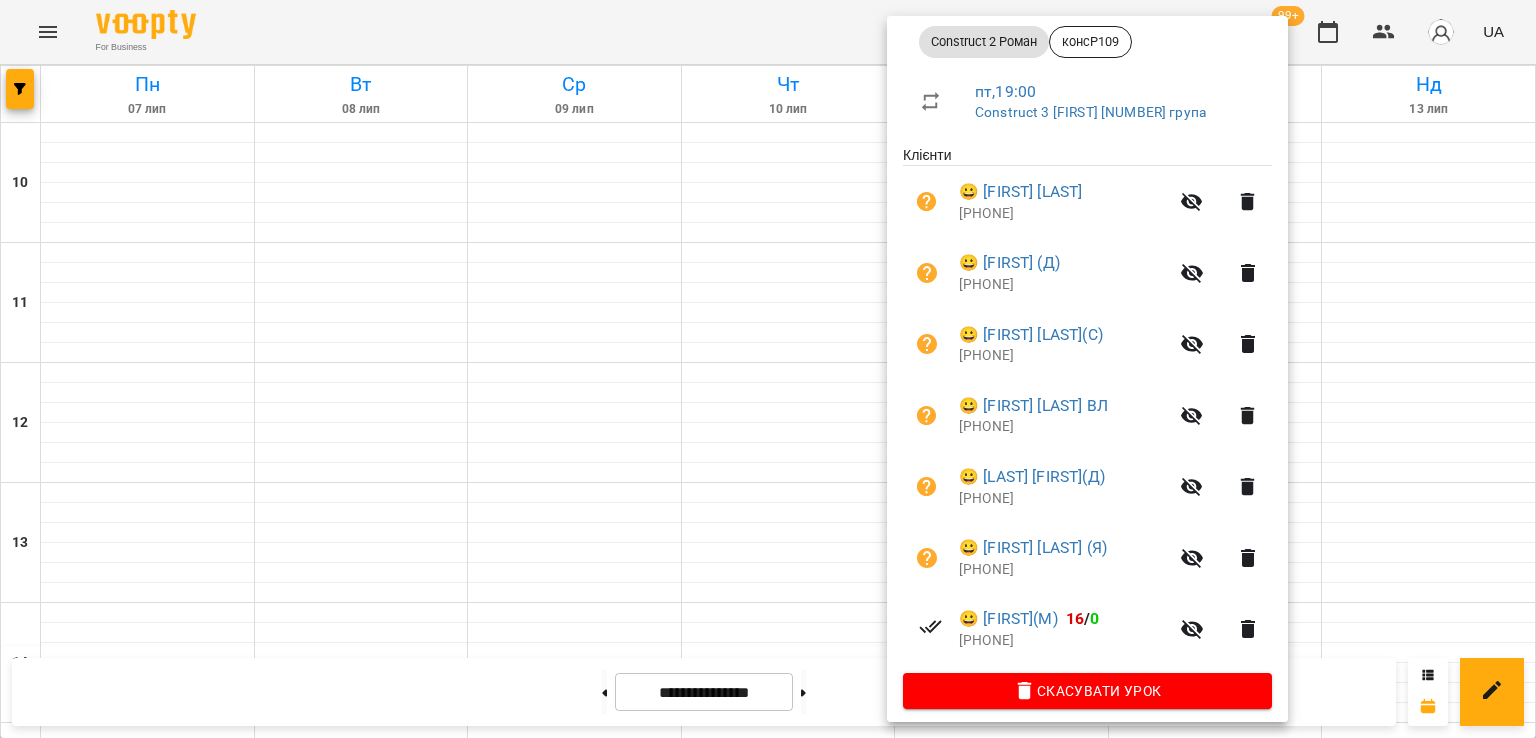 drag, startPoint x: 747, startPoint y: 337, endPoint x: 552, endPoint y: 269, distance: 206.51634 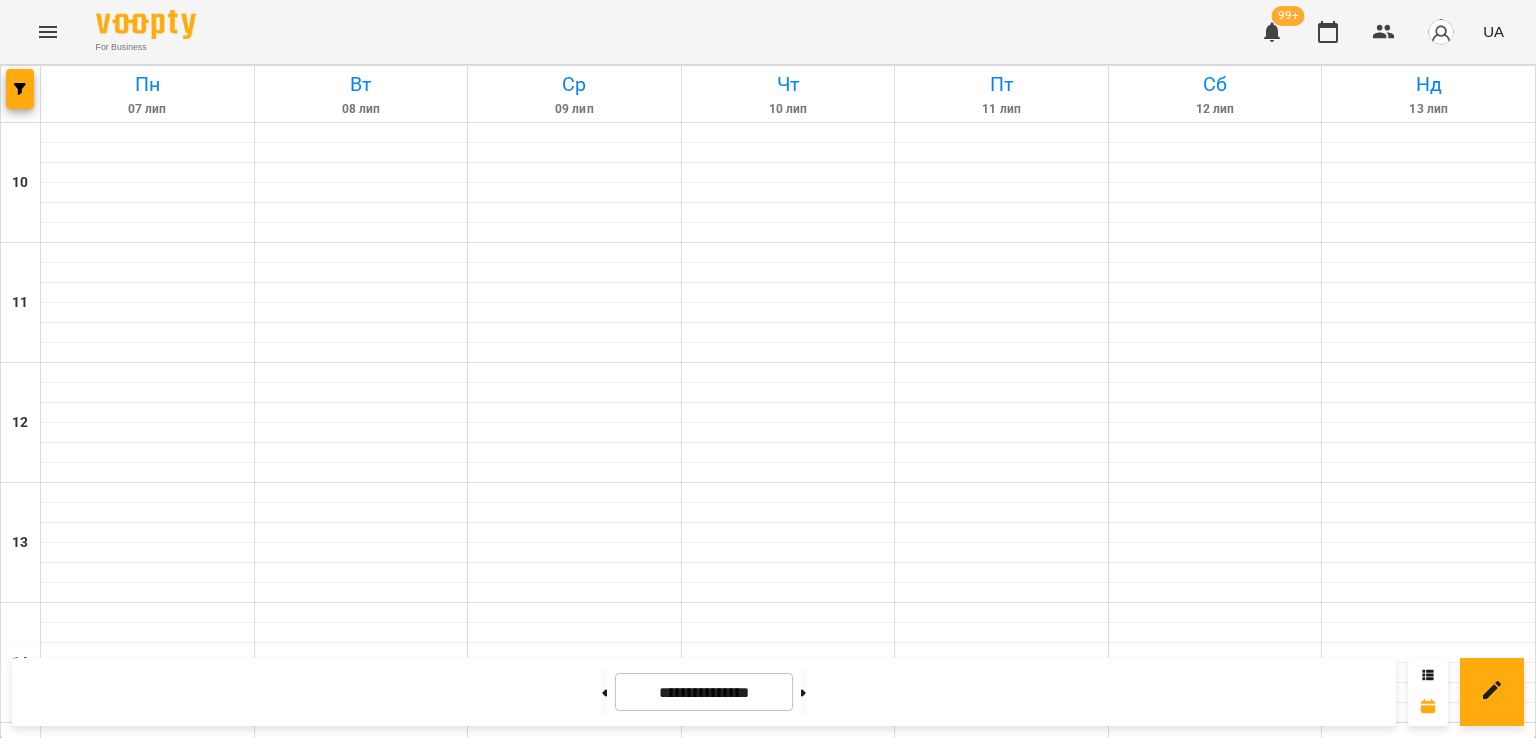click on "7" at bounding box center (1002, 1266) 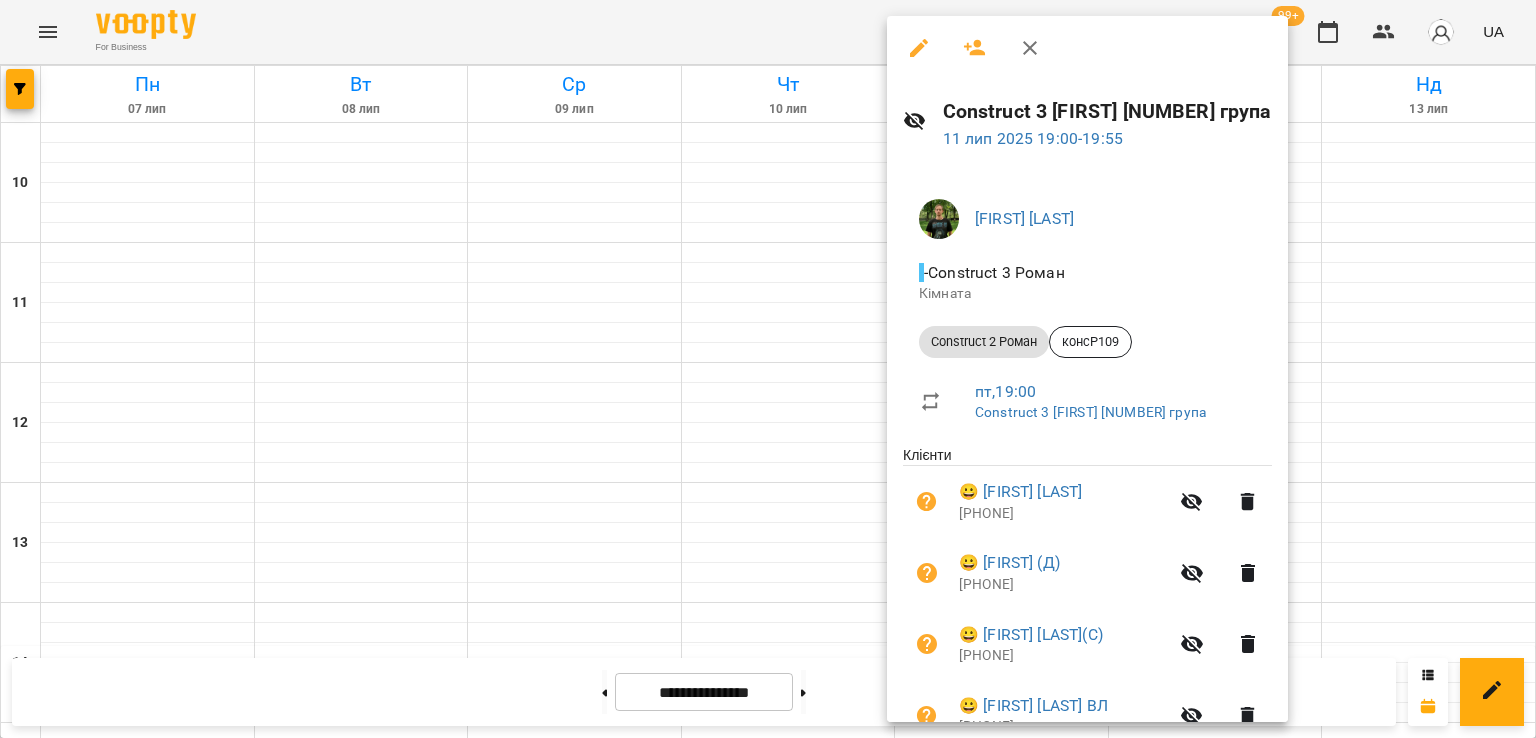 scroll, scrollTop: 313, scrollLeft: 0, axis: vertical 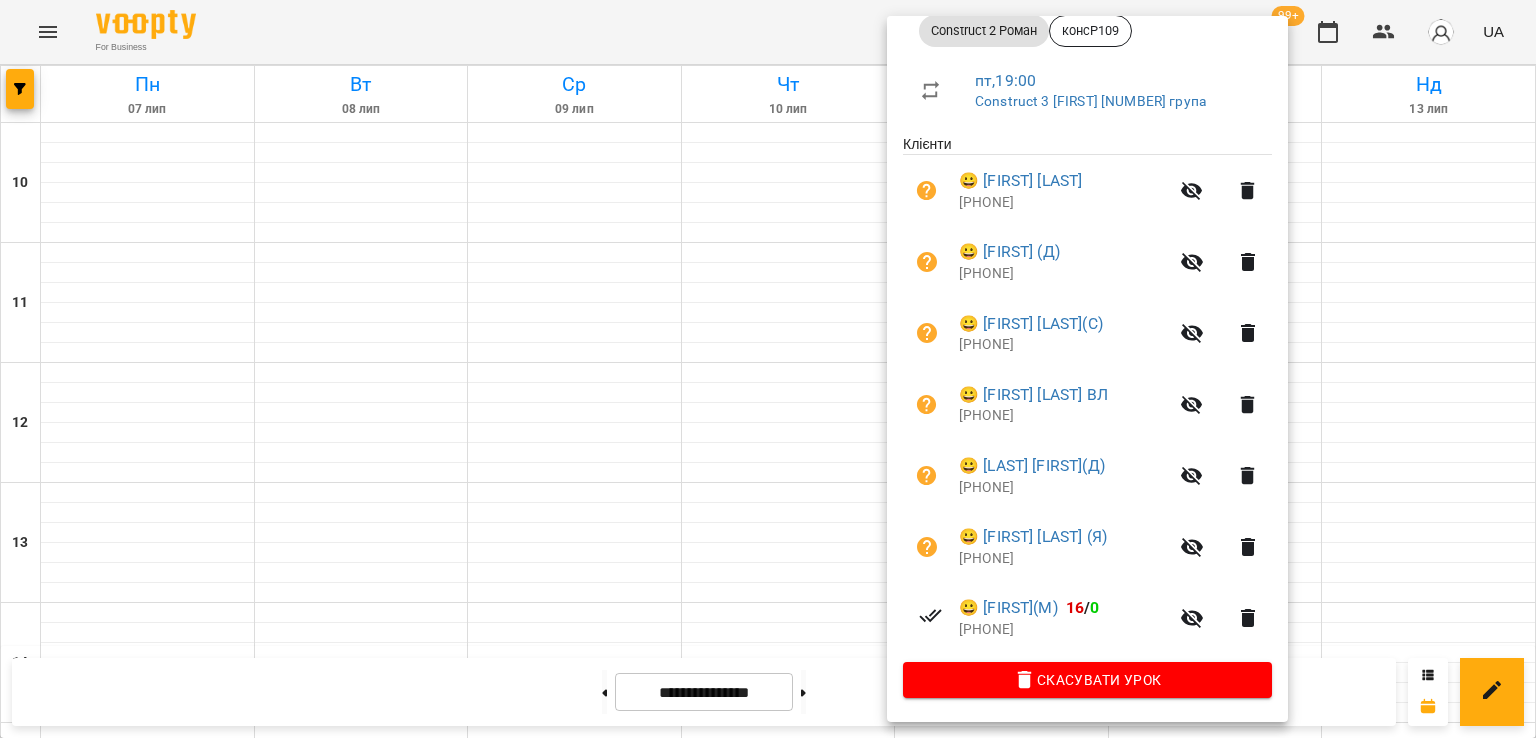 click at bounding box center (768, 369) 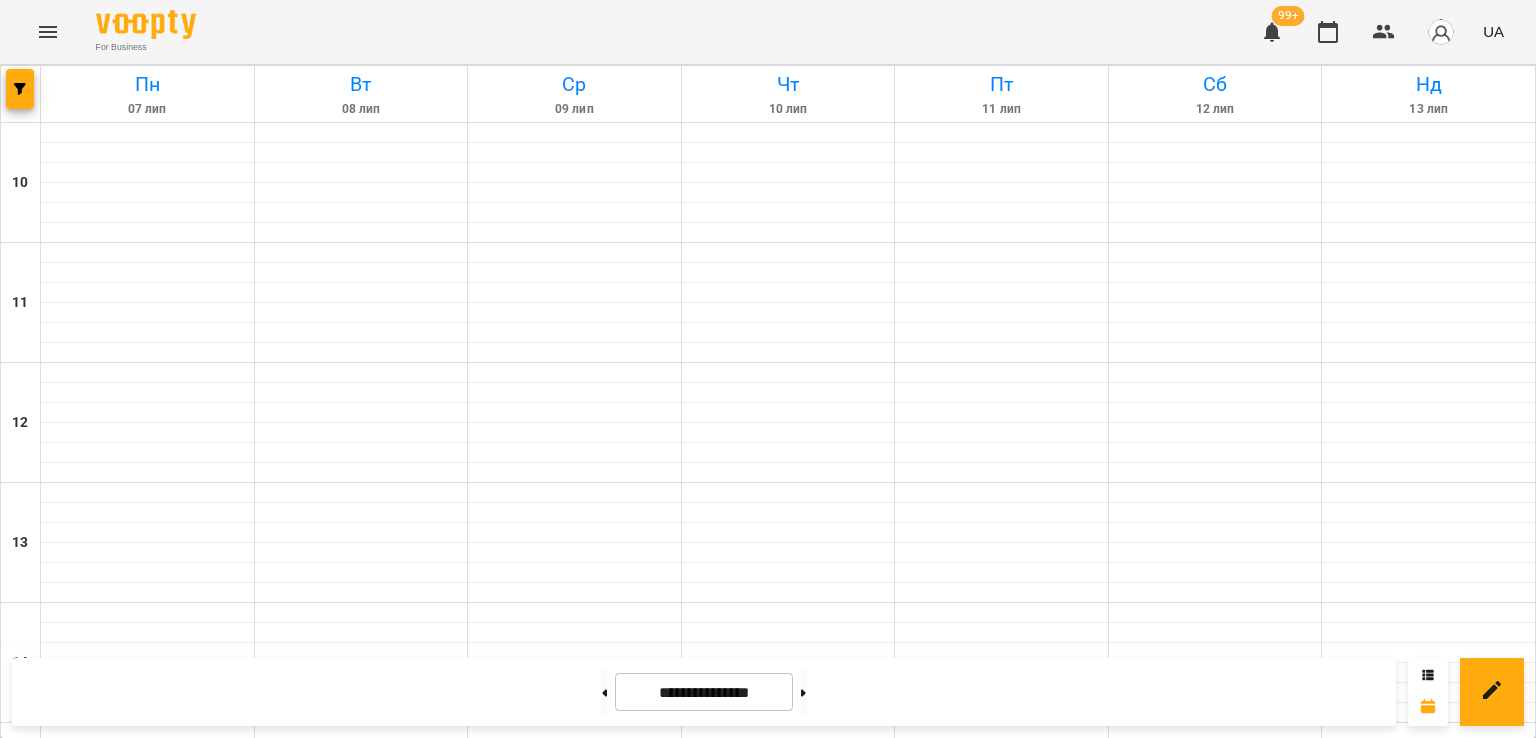 click at bounding box center (147, 1233) 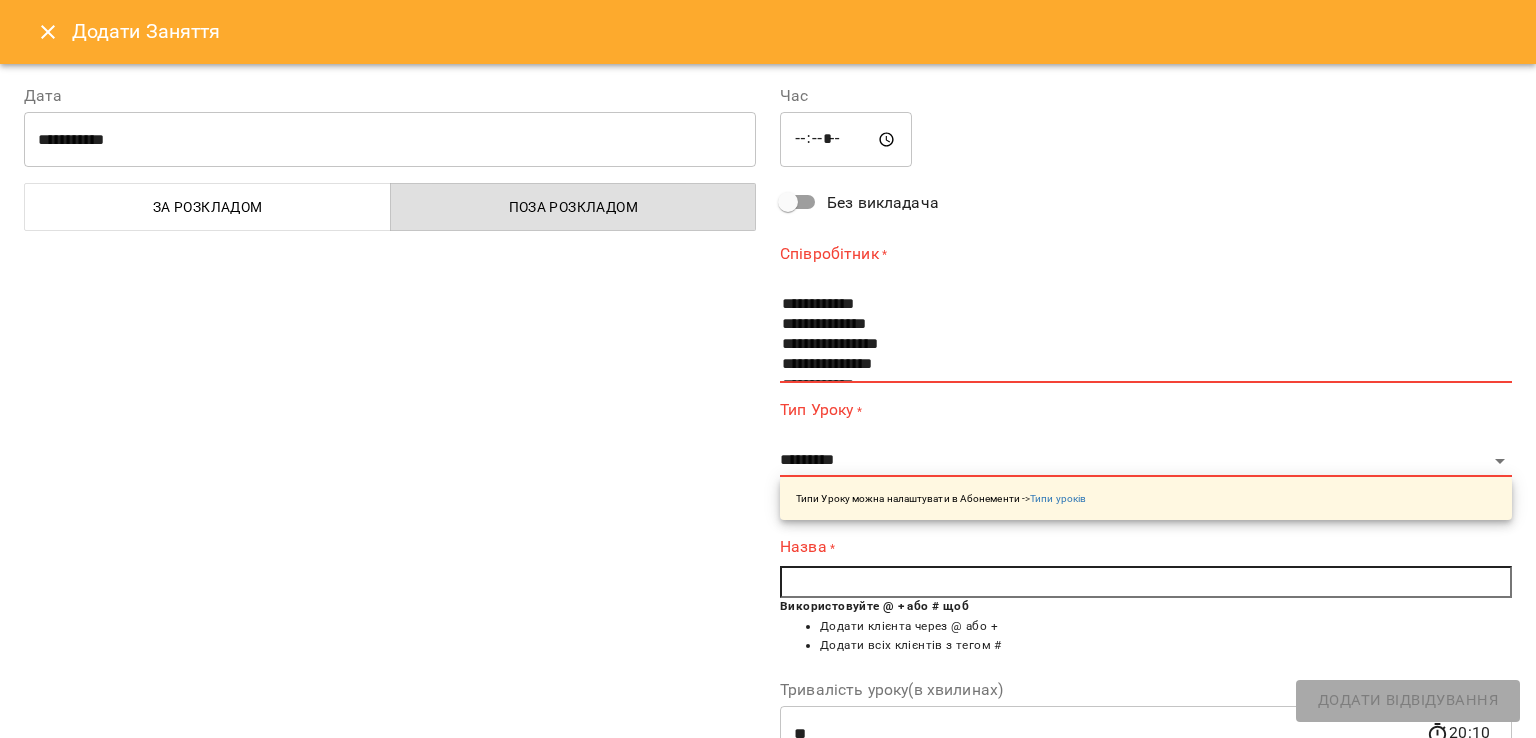 click 